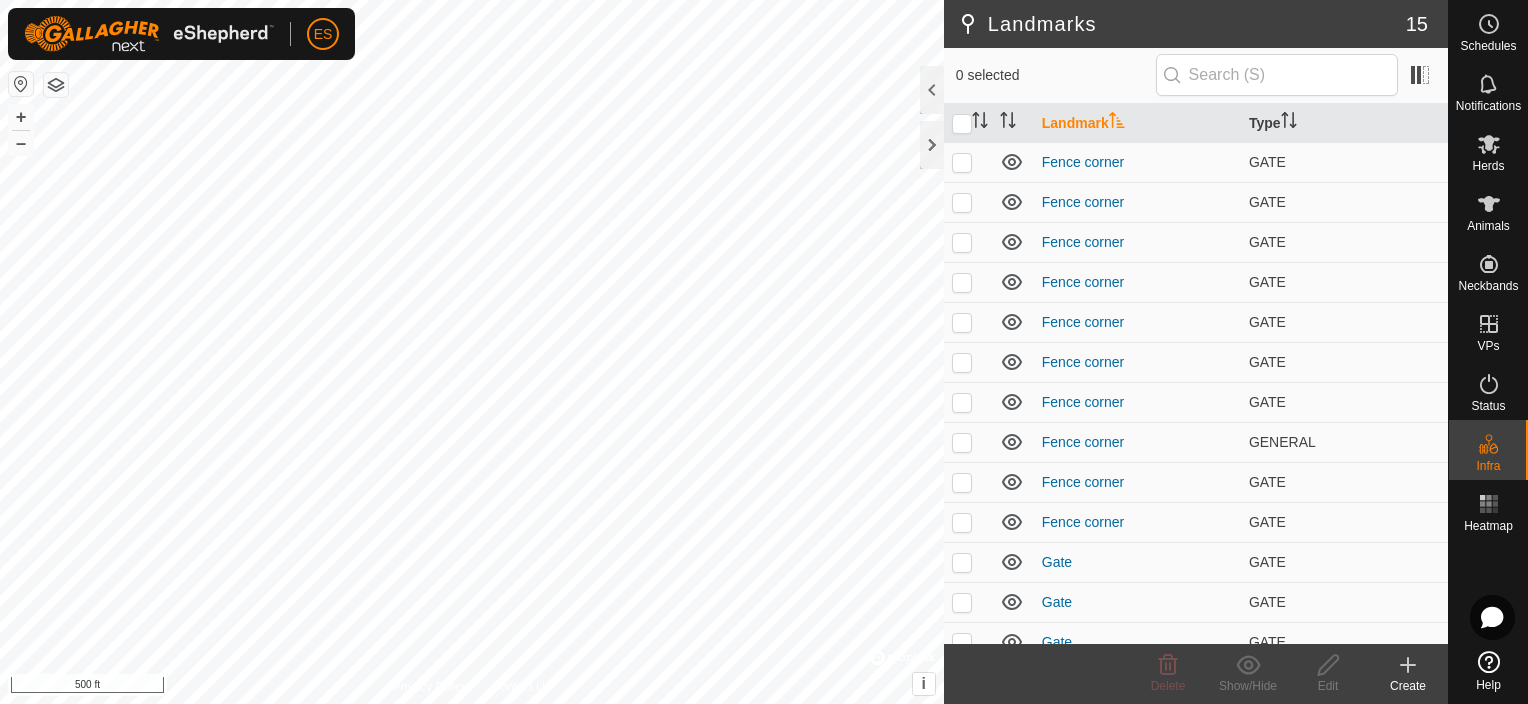 scroll, scrollTop: 0, scrollLeft: 0, axis: both 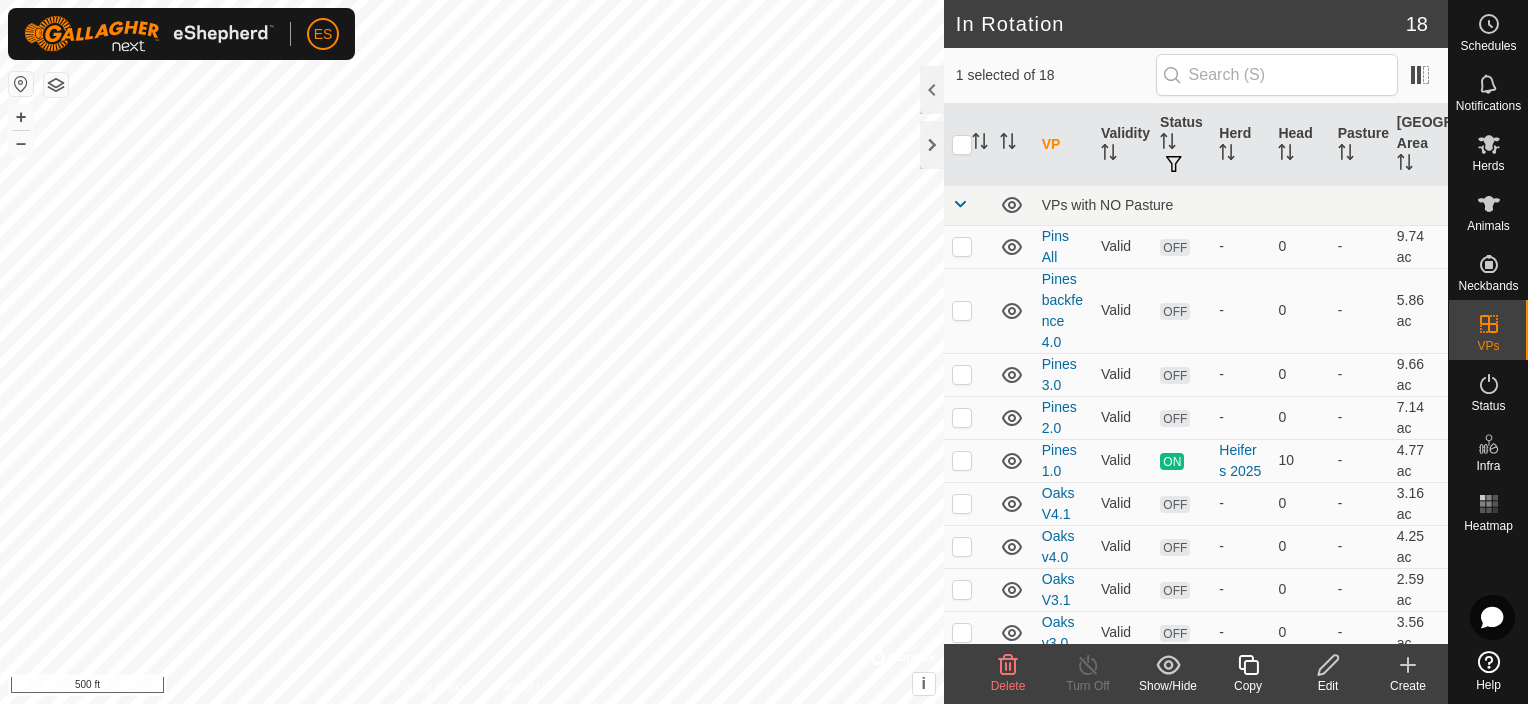 click on "Edit" 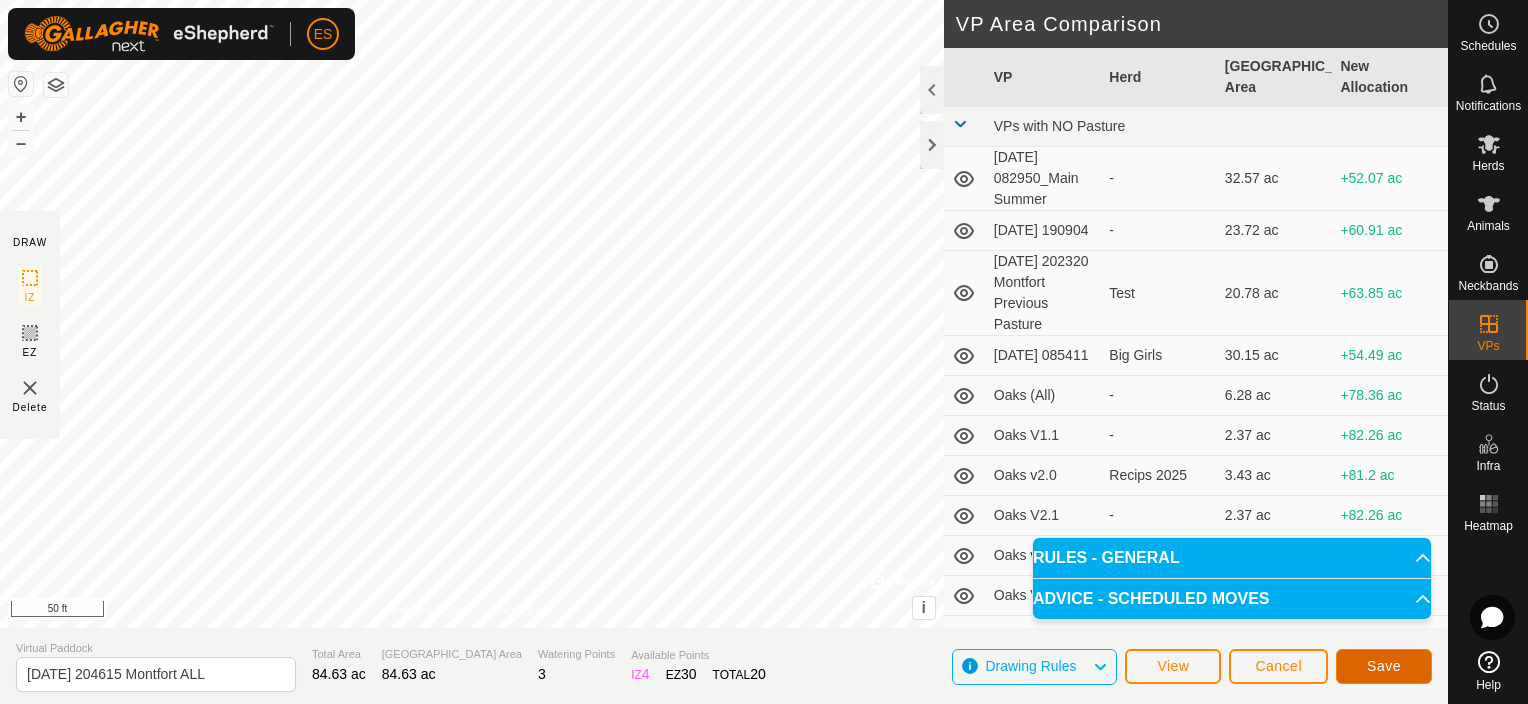 click on "Save" 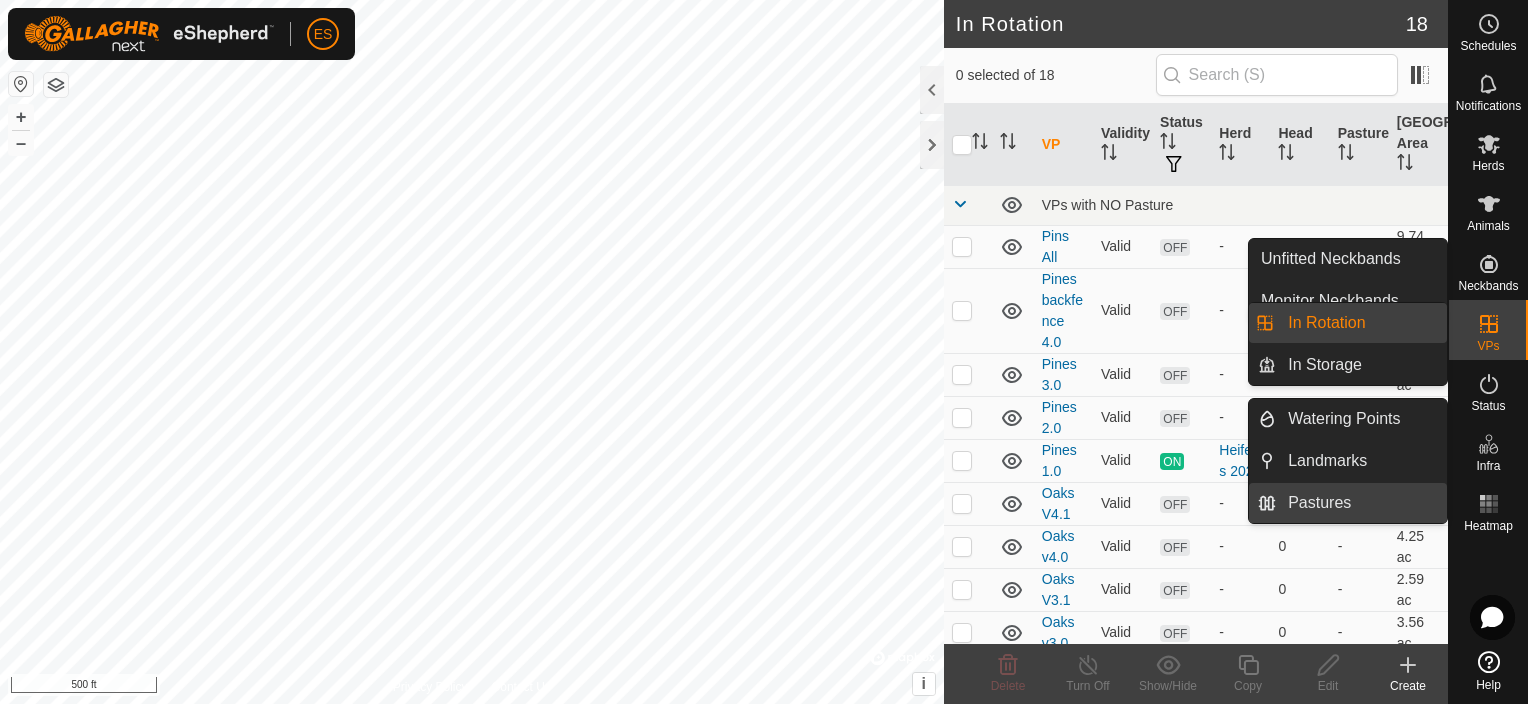 click on "Pastures" at bounding box center (1361, 503) 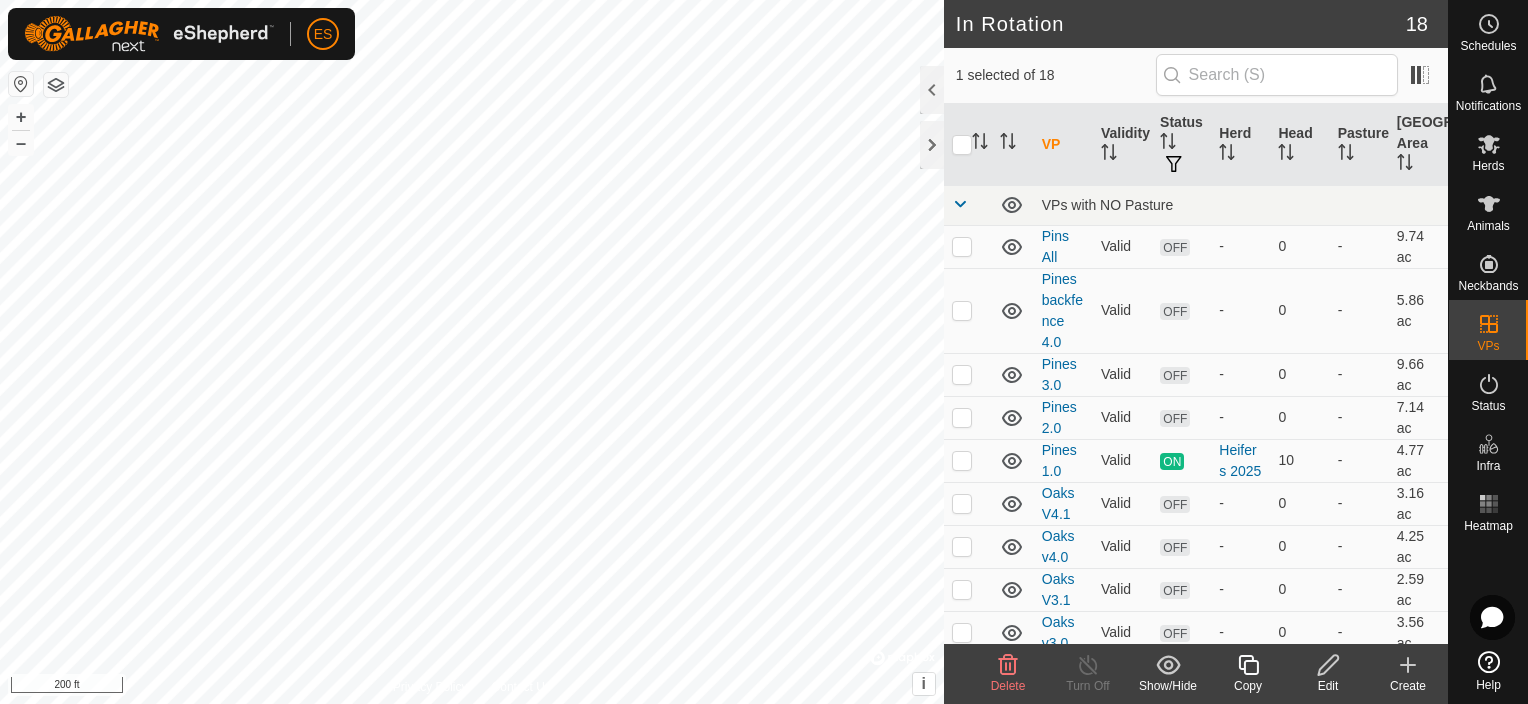 click 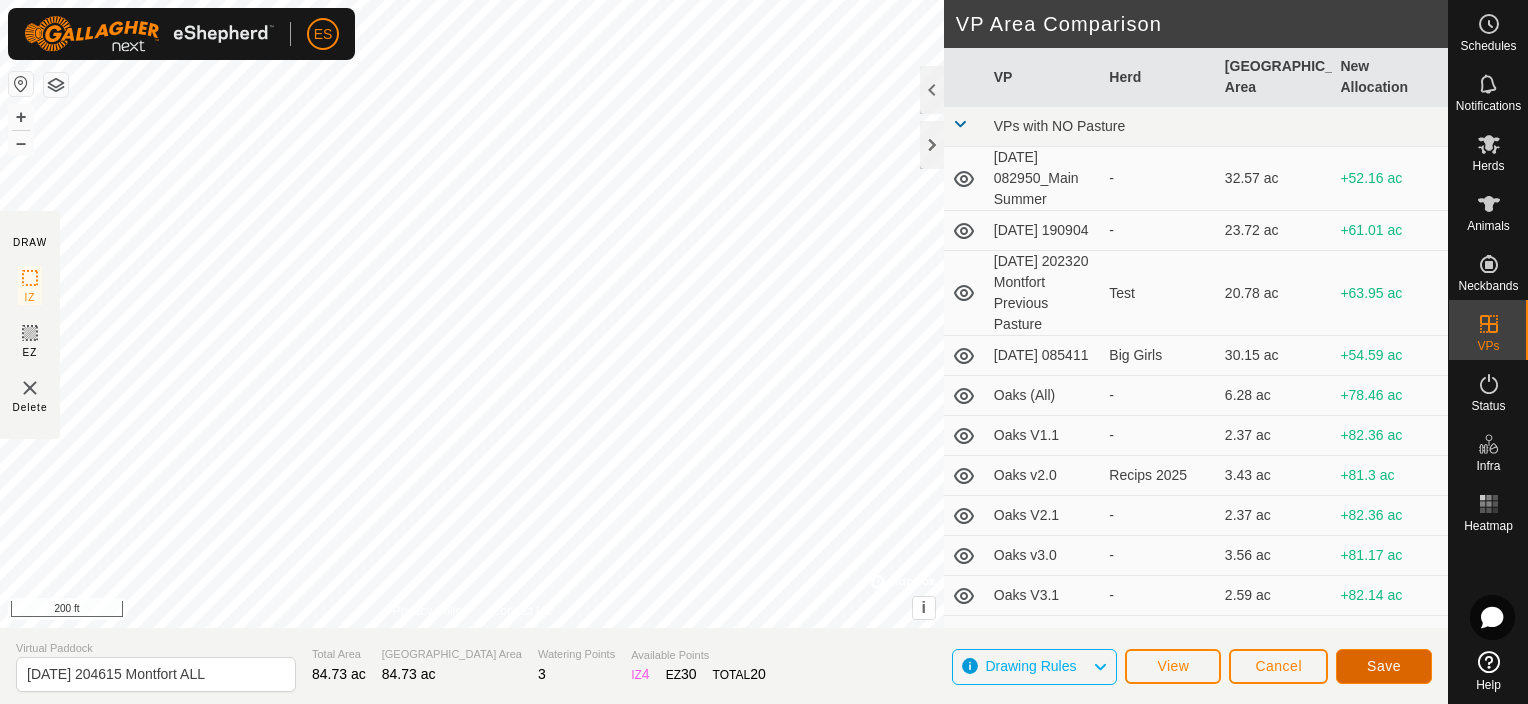 click on "Save" 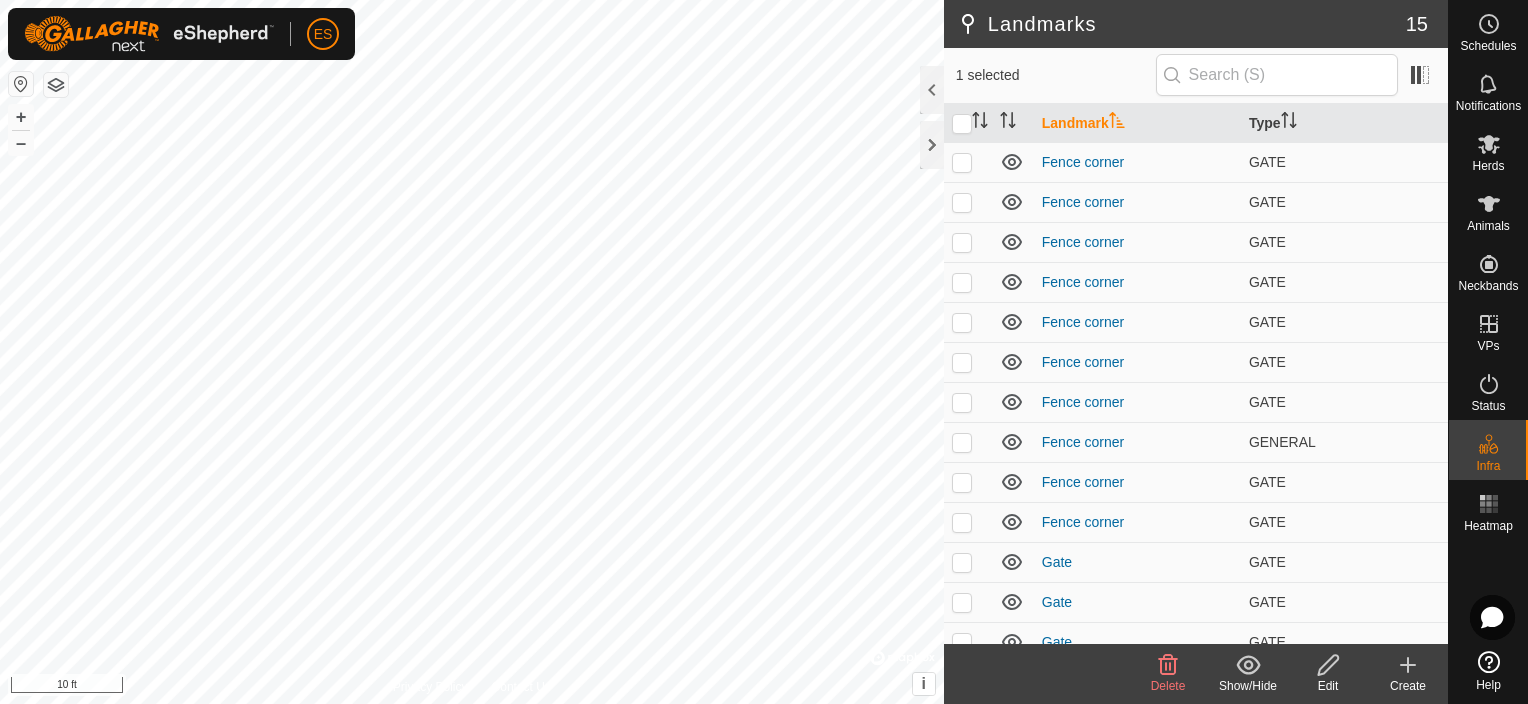 click 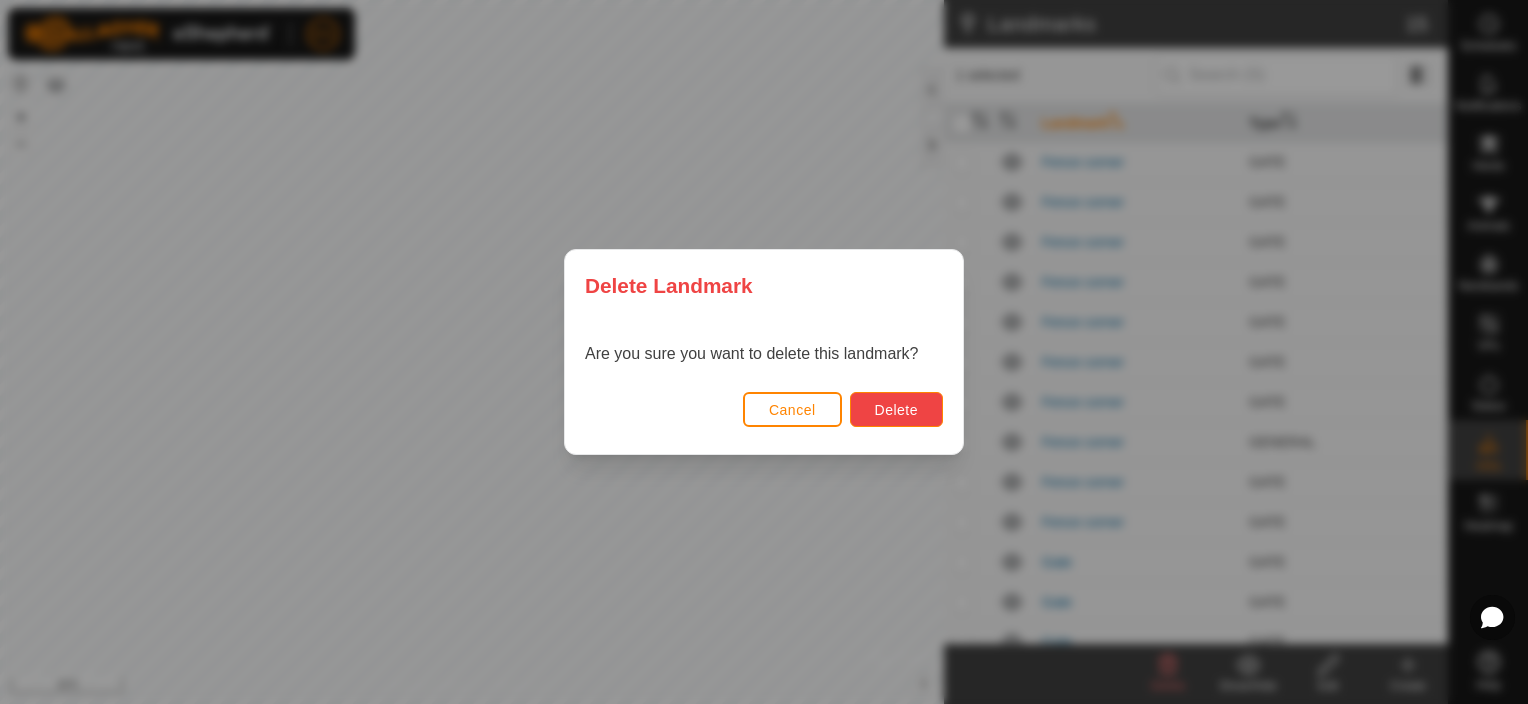 click on "Delete" at bounding box center (896, 410) 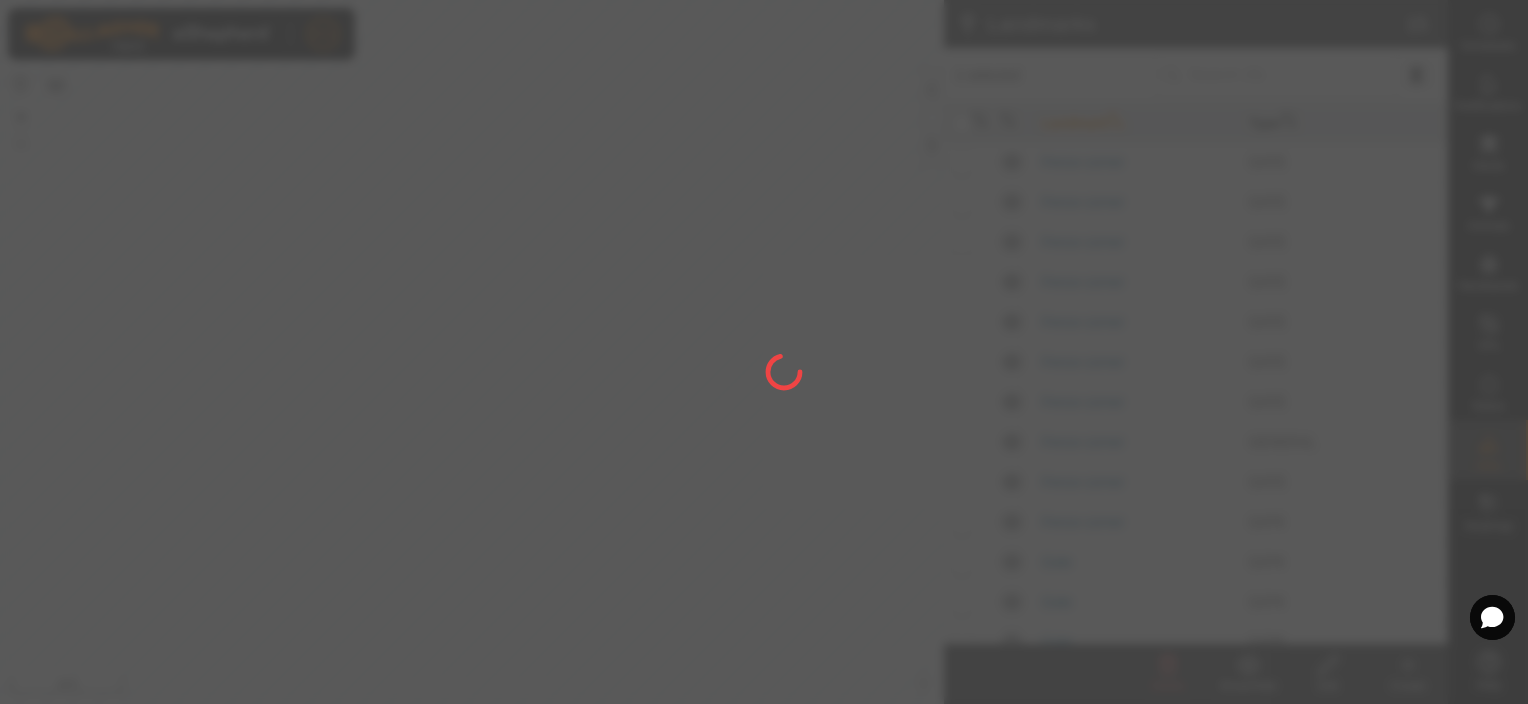 checkbox on "false" 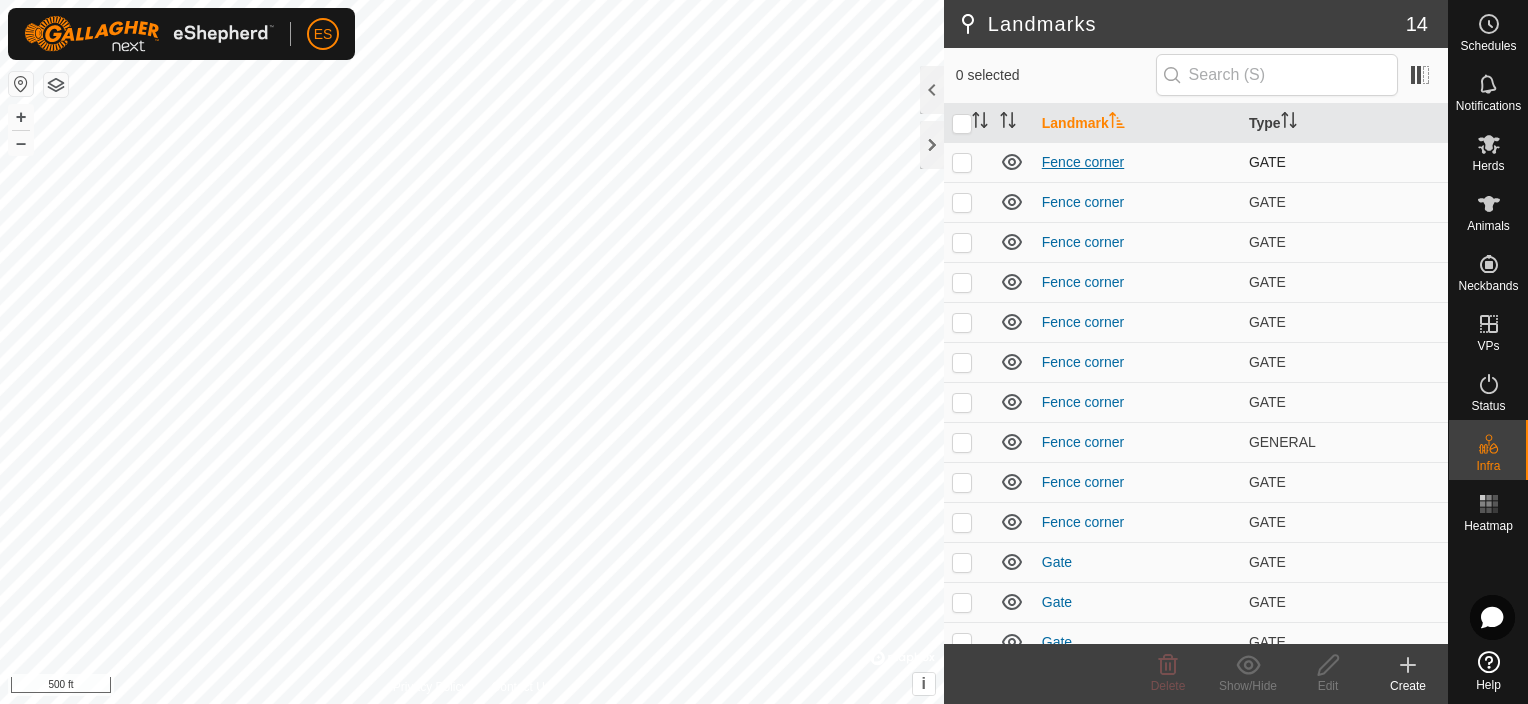 click on "Fence corner" at bounding box center (1083, 162) 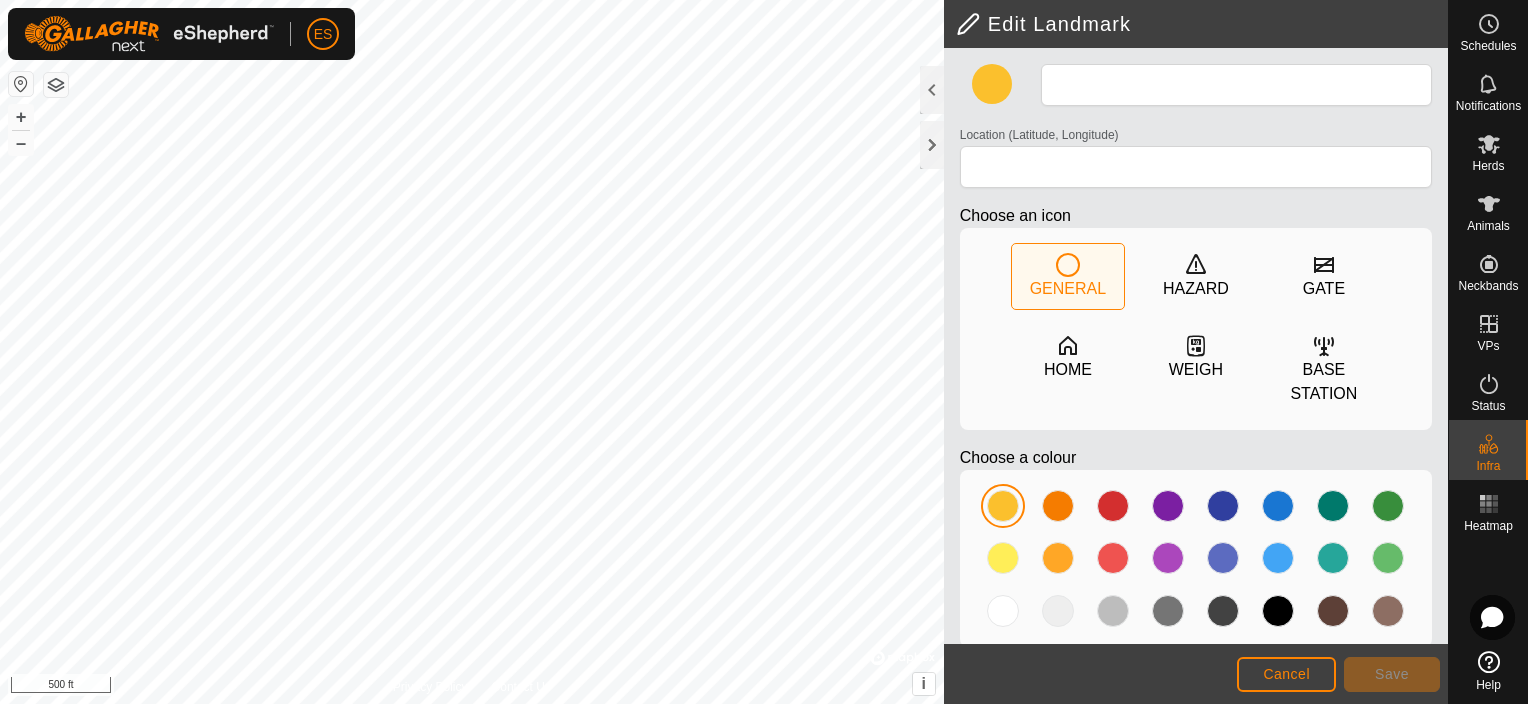 type on "Fence corner" 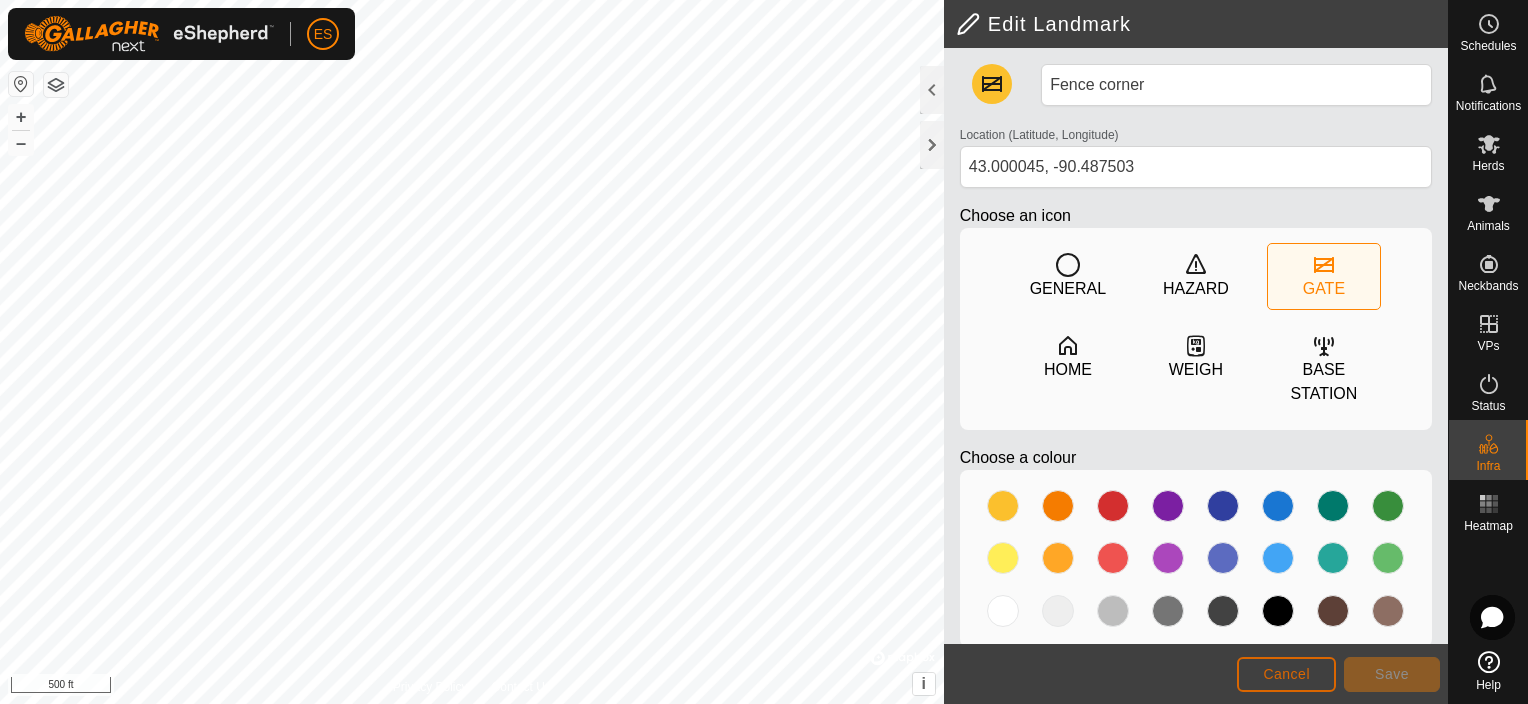 click on "Cancel" 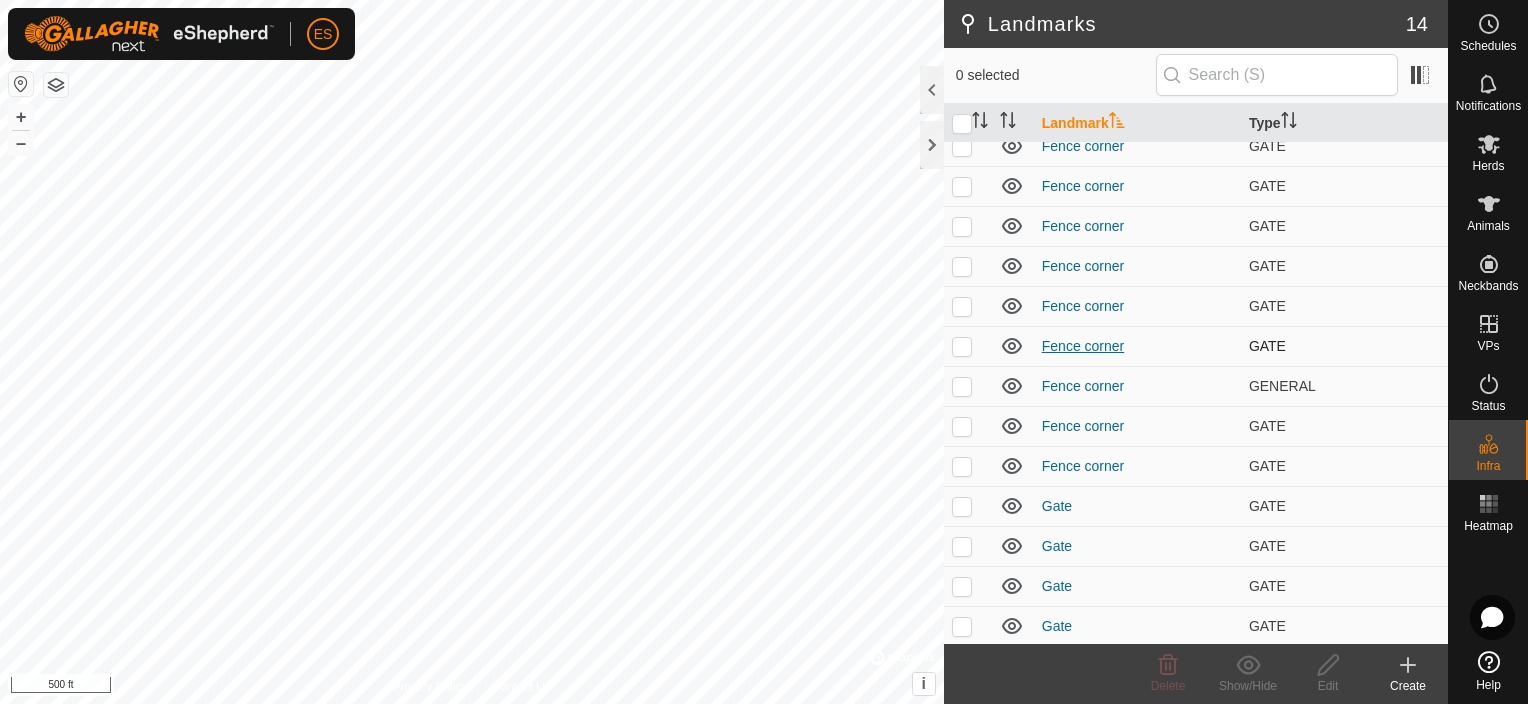 scroll, scrollTop: 57, scrollLeft: 0, axis: vertical 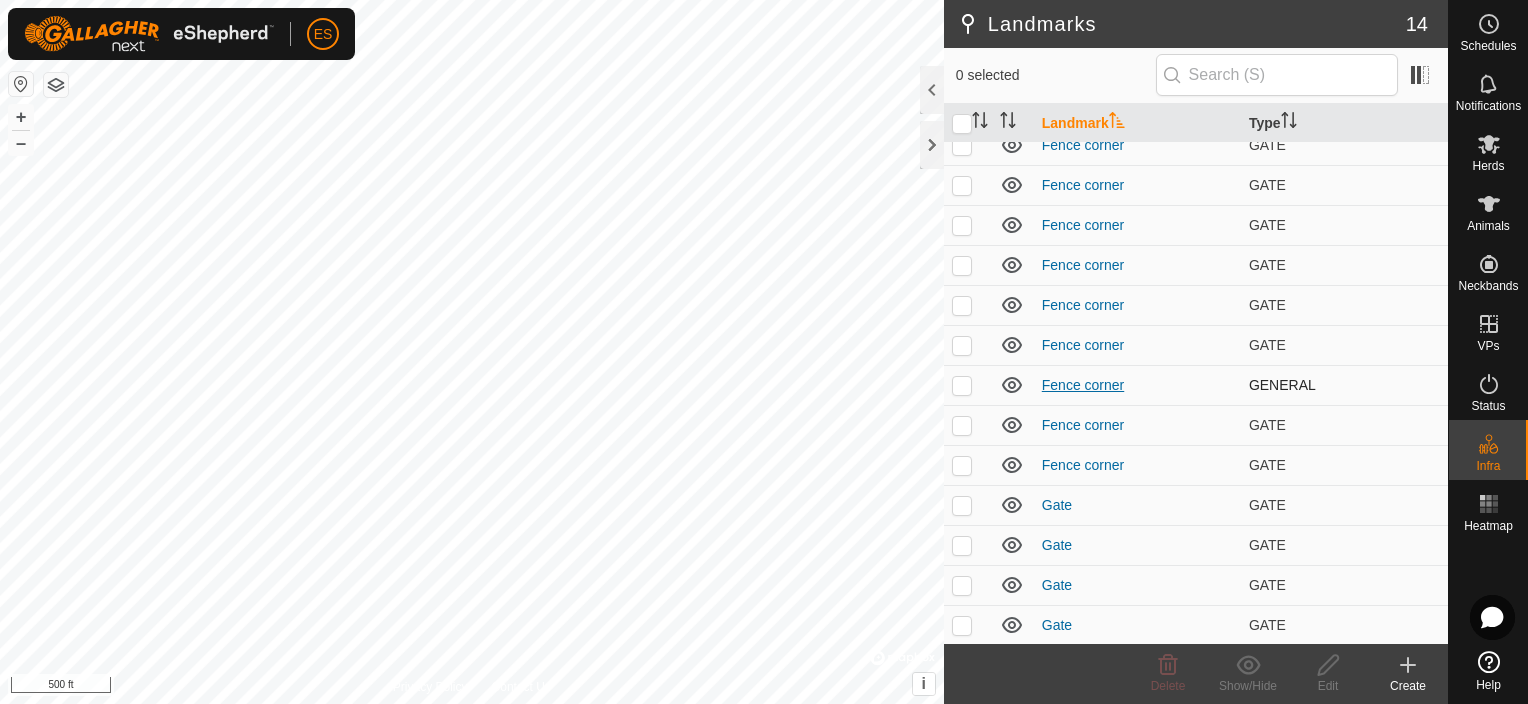 click on "Fence corner" at bounding box center [1083, 385] 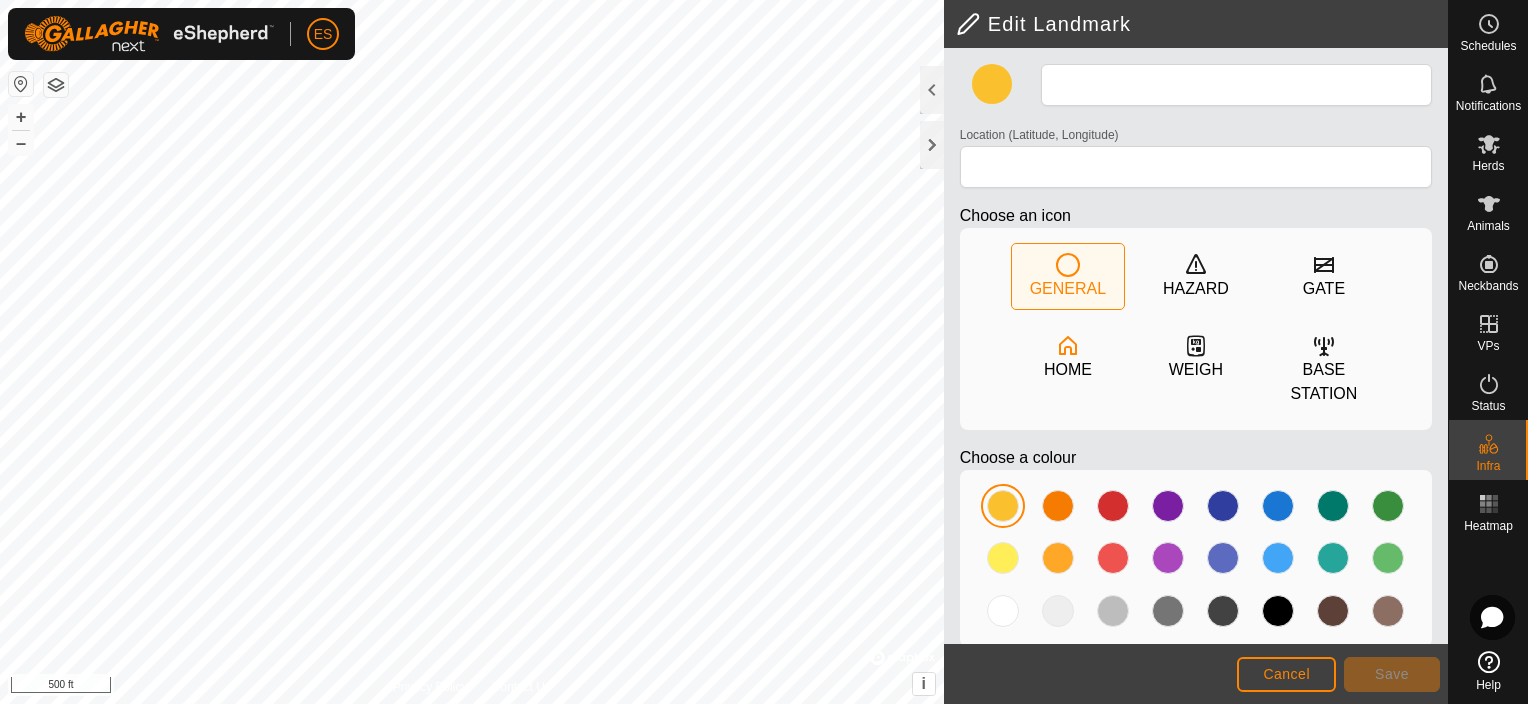 type on "Fence corner" 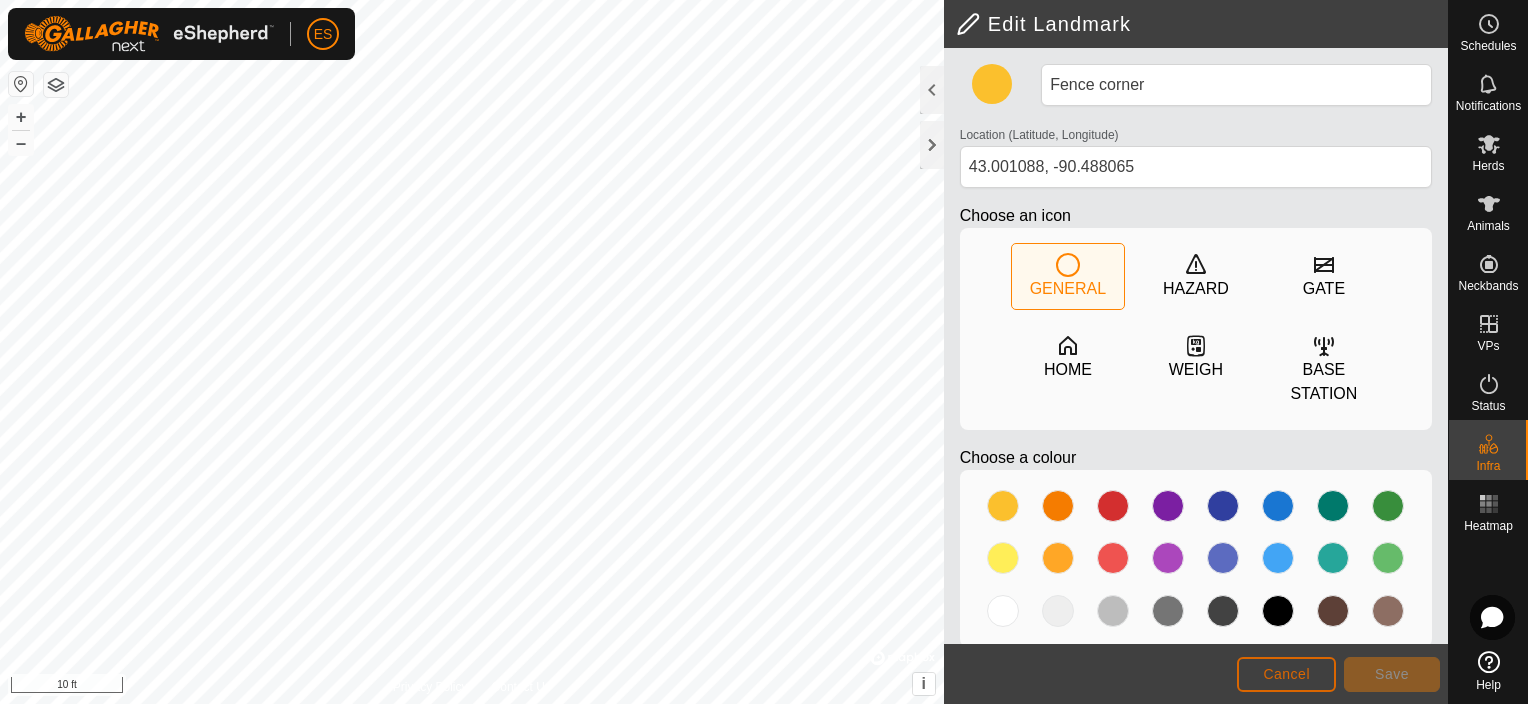 click on "Cancel" 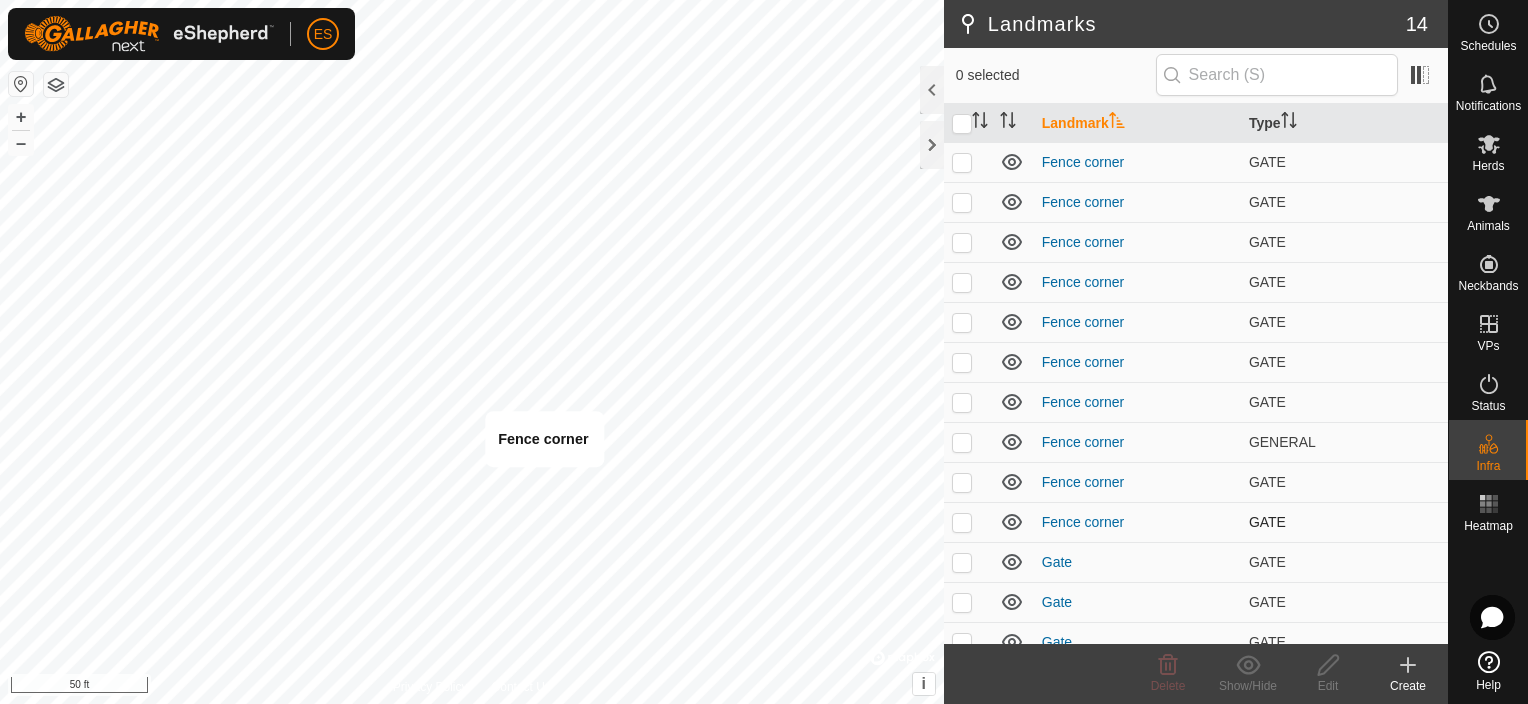 checkbox on "true" 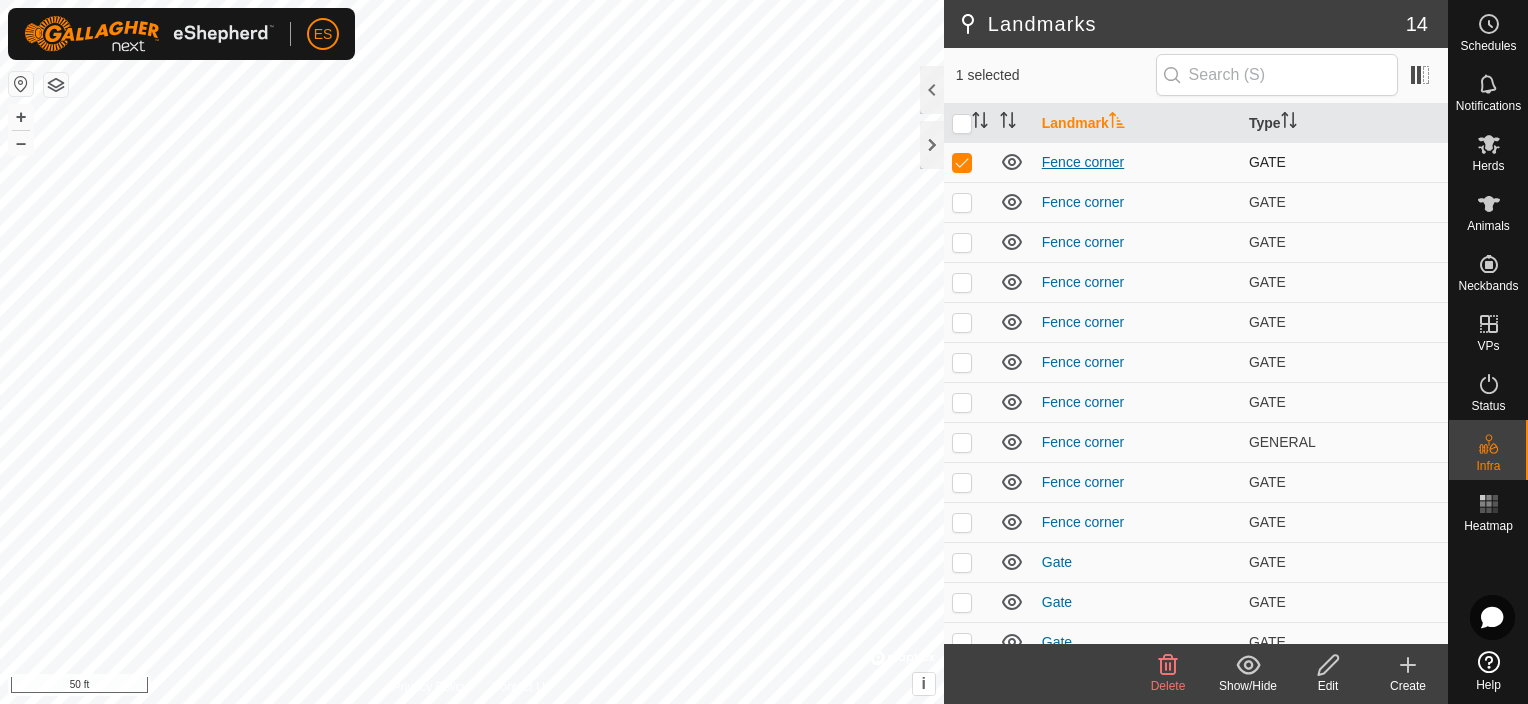click on "Fence corner" at bounding box center (1083, 162) 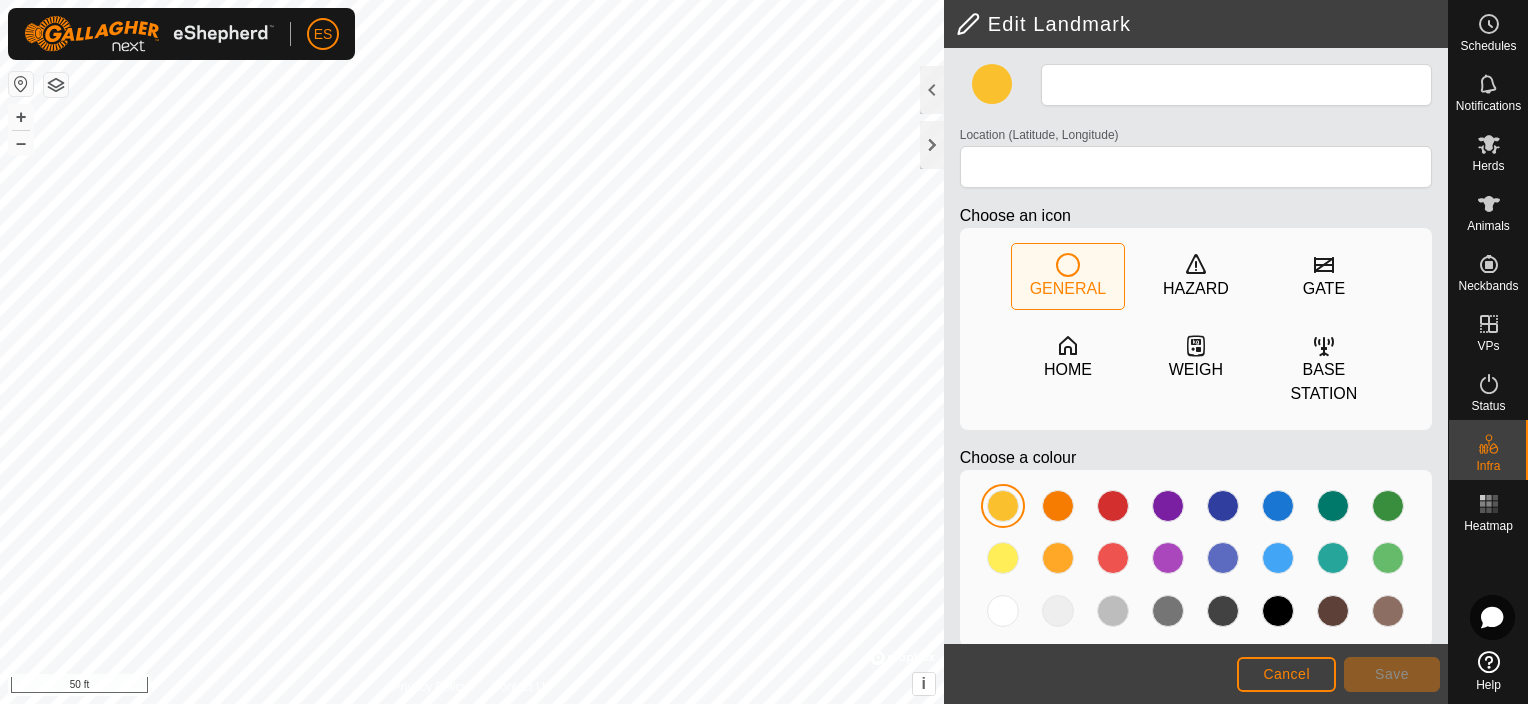 type on "Fence corner" 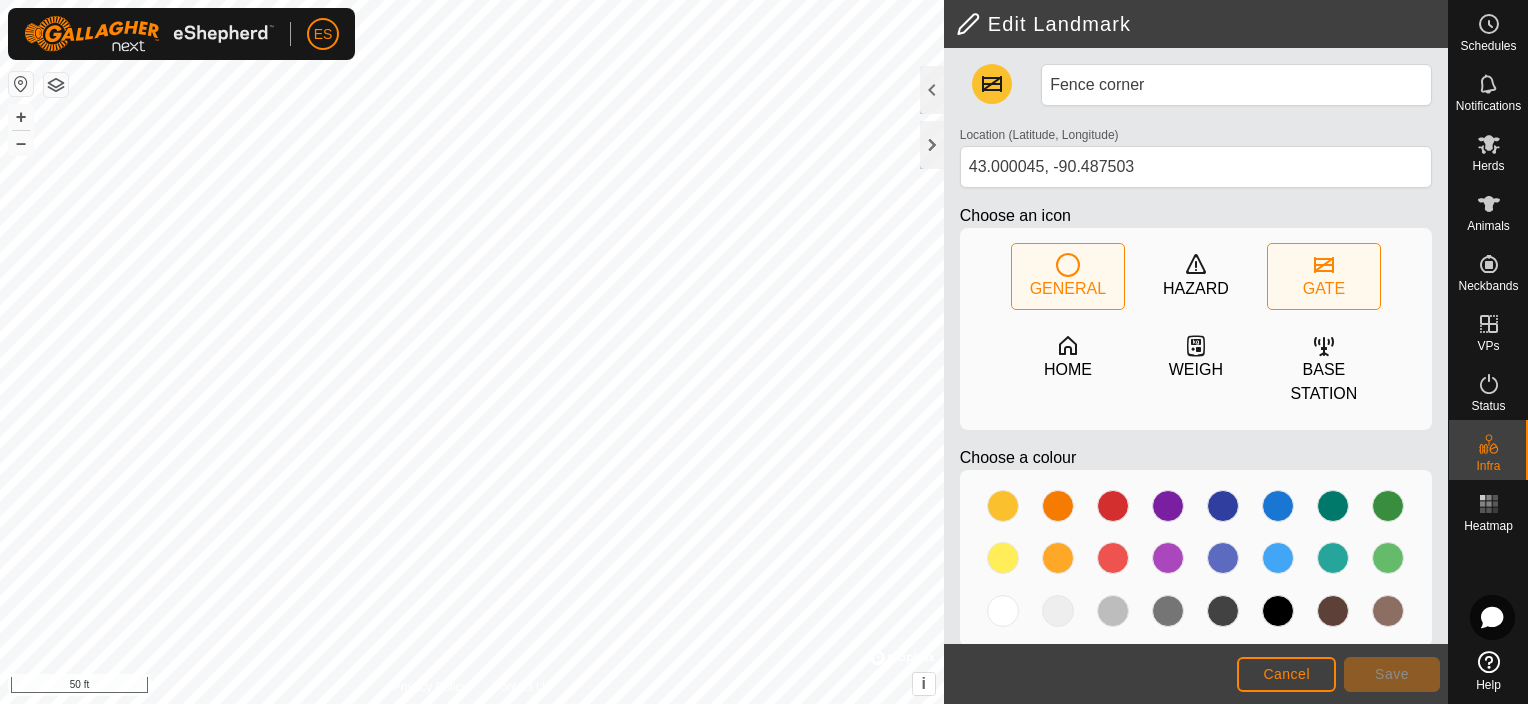 click 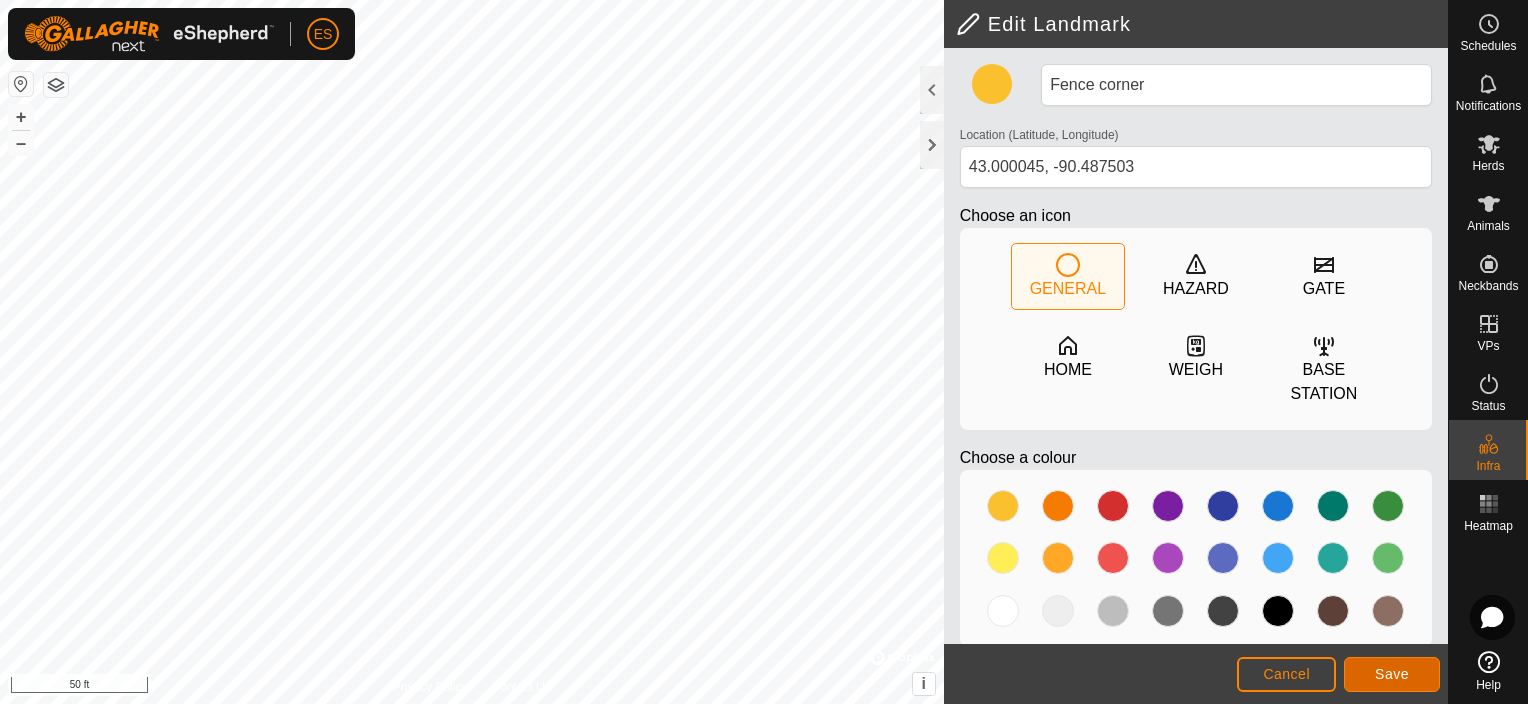 click on "Save" 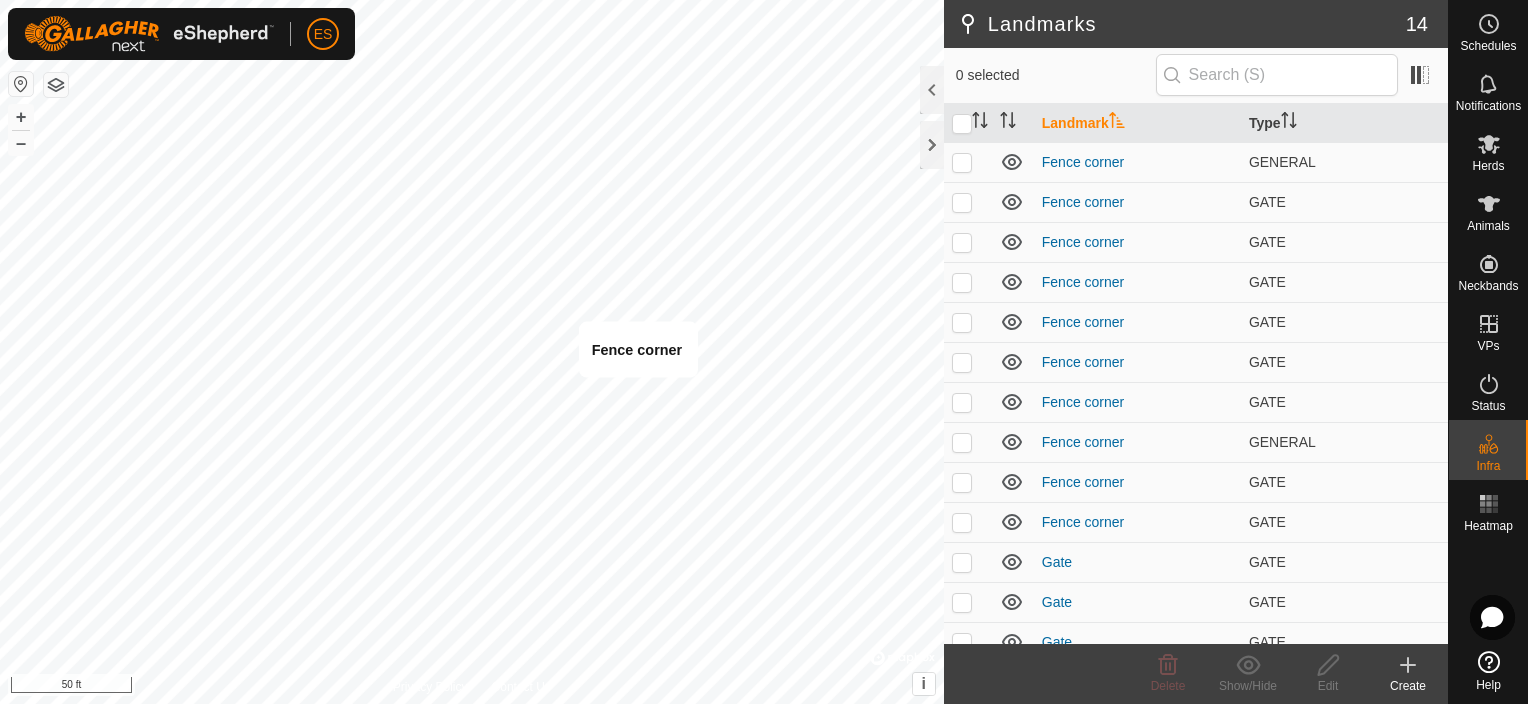 checkbox on "true" 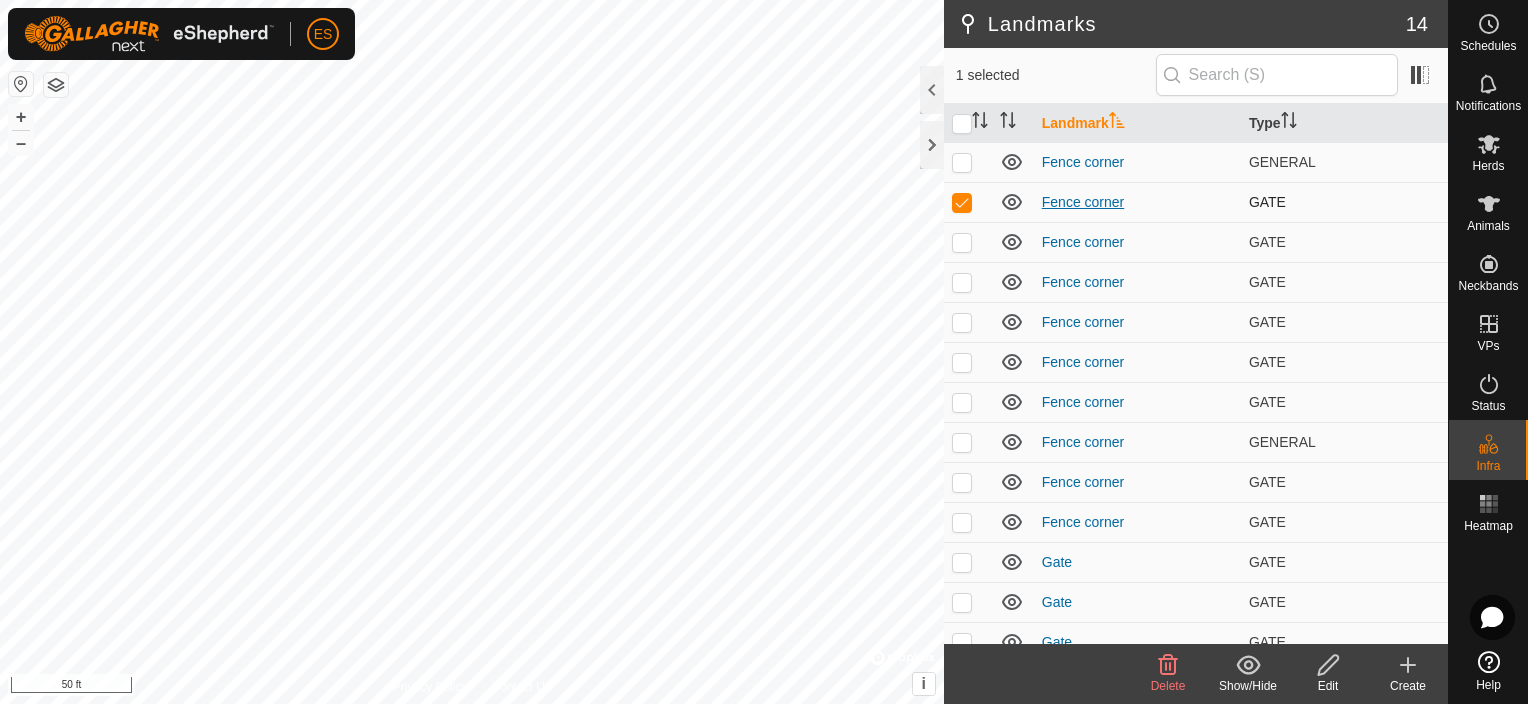 click on "Fence corner" at bounding box center (1083, 202) 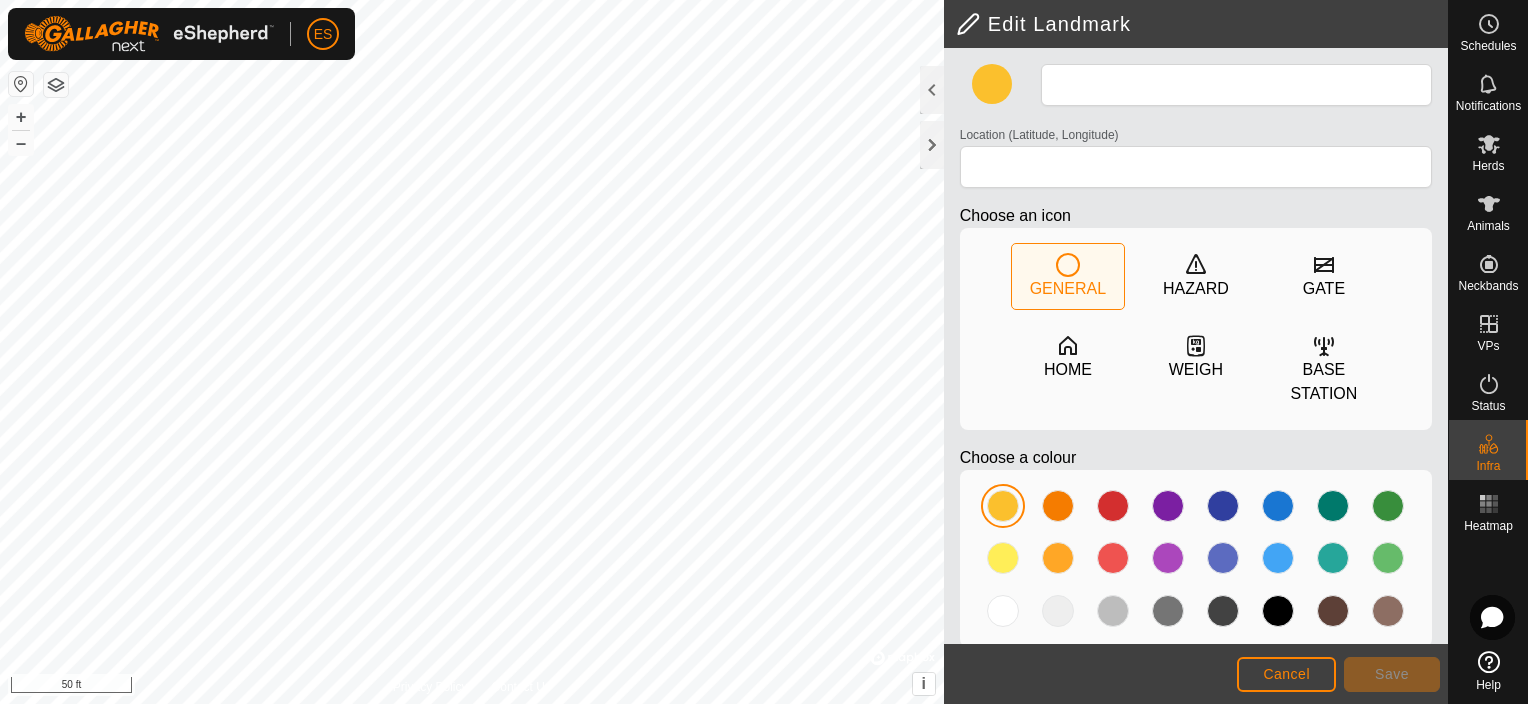 type on "Fence corner" 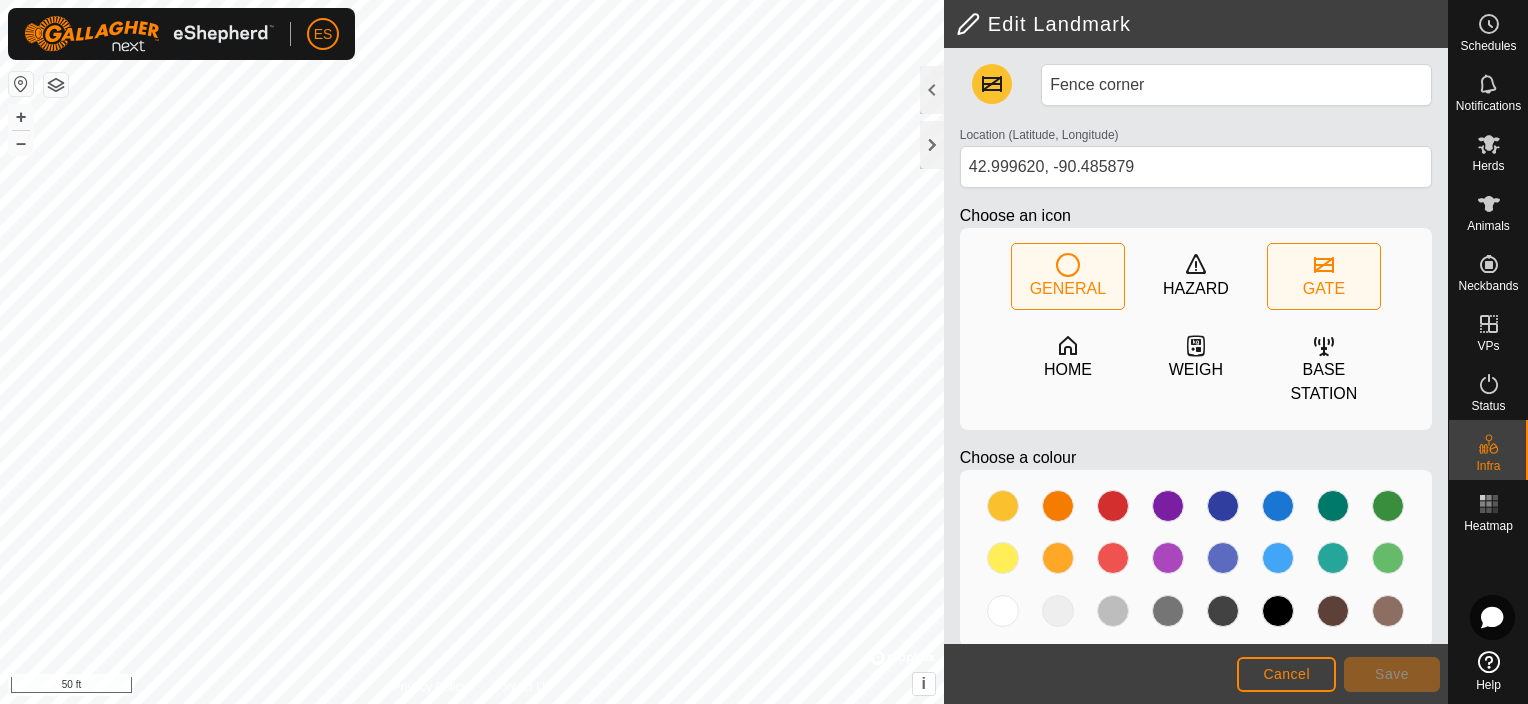 click 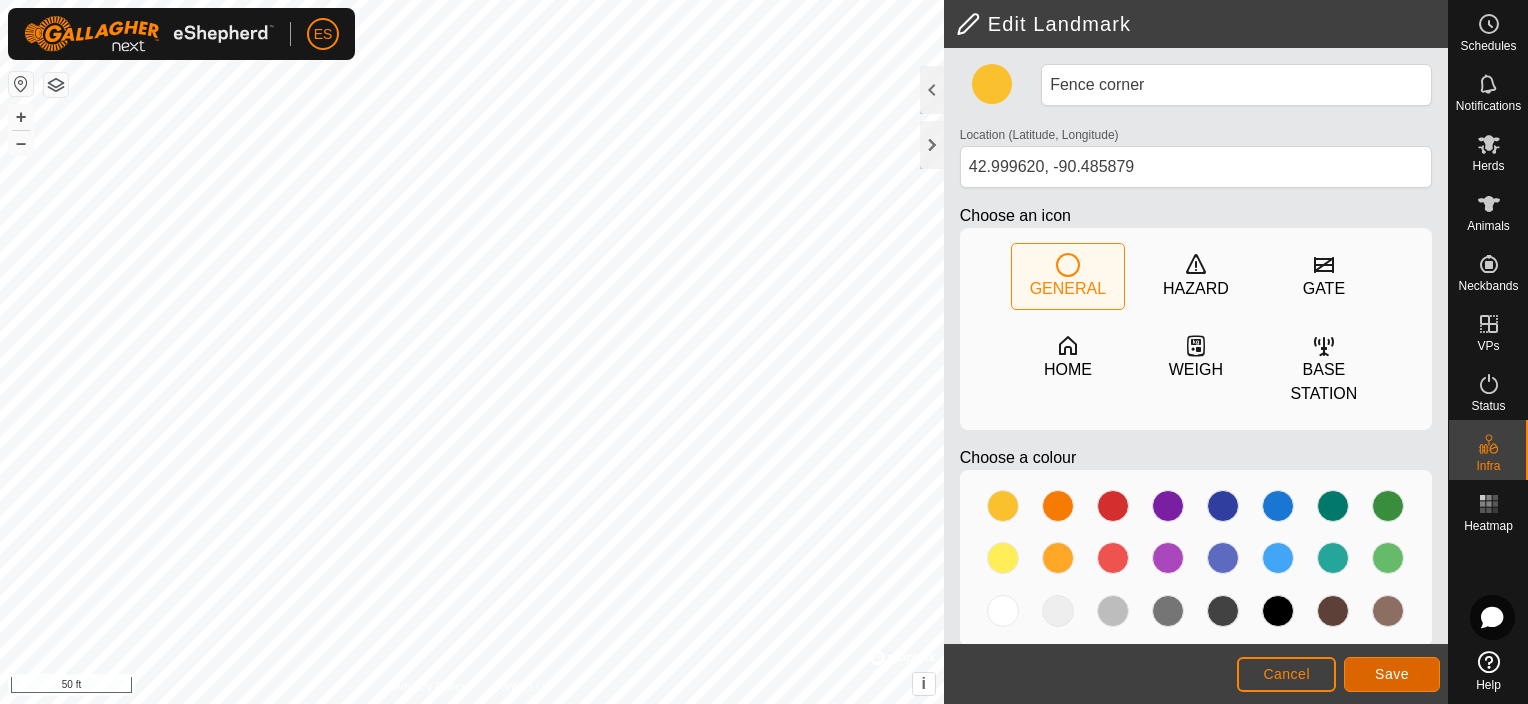 click on "Save" 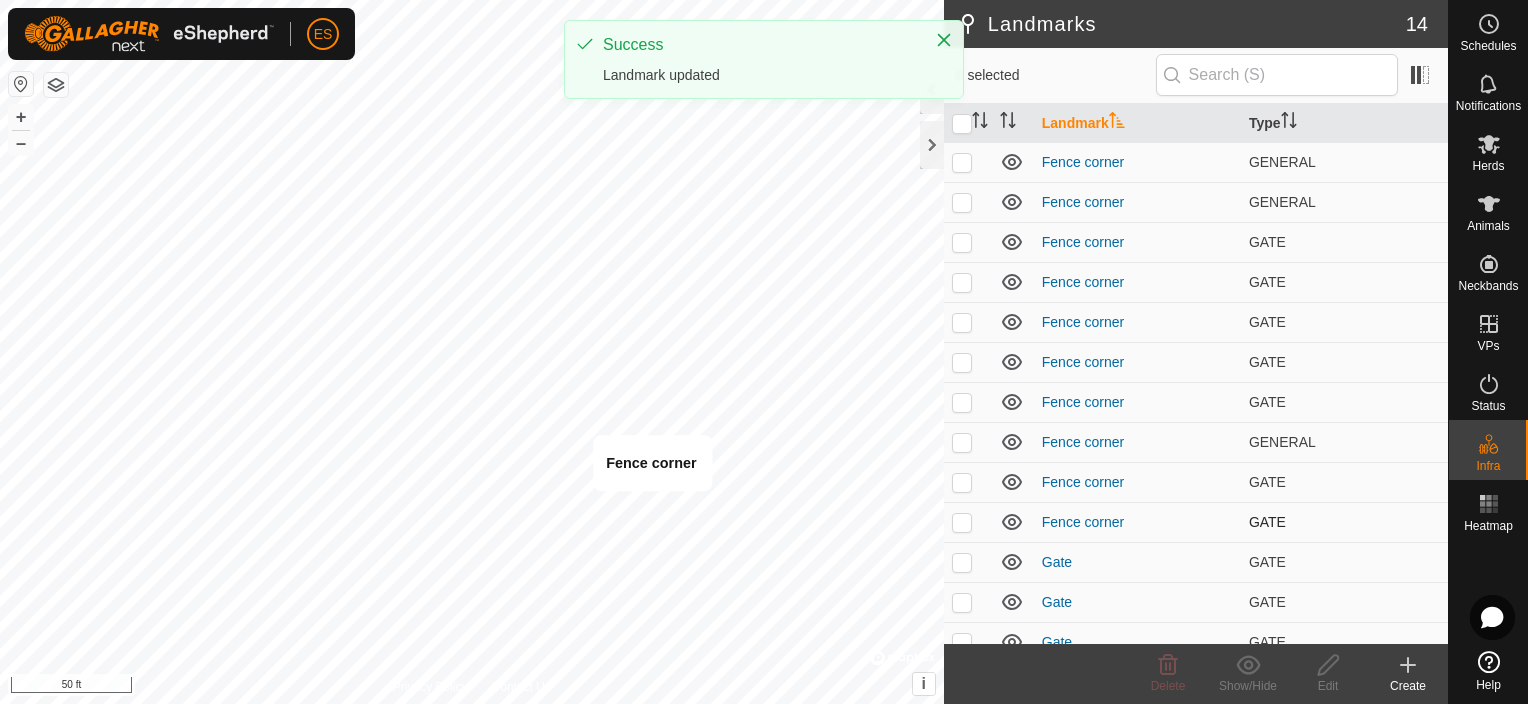 checkbox on "true" 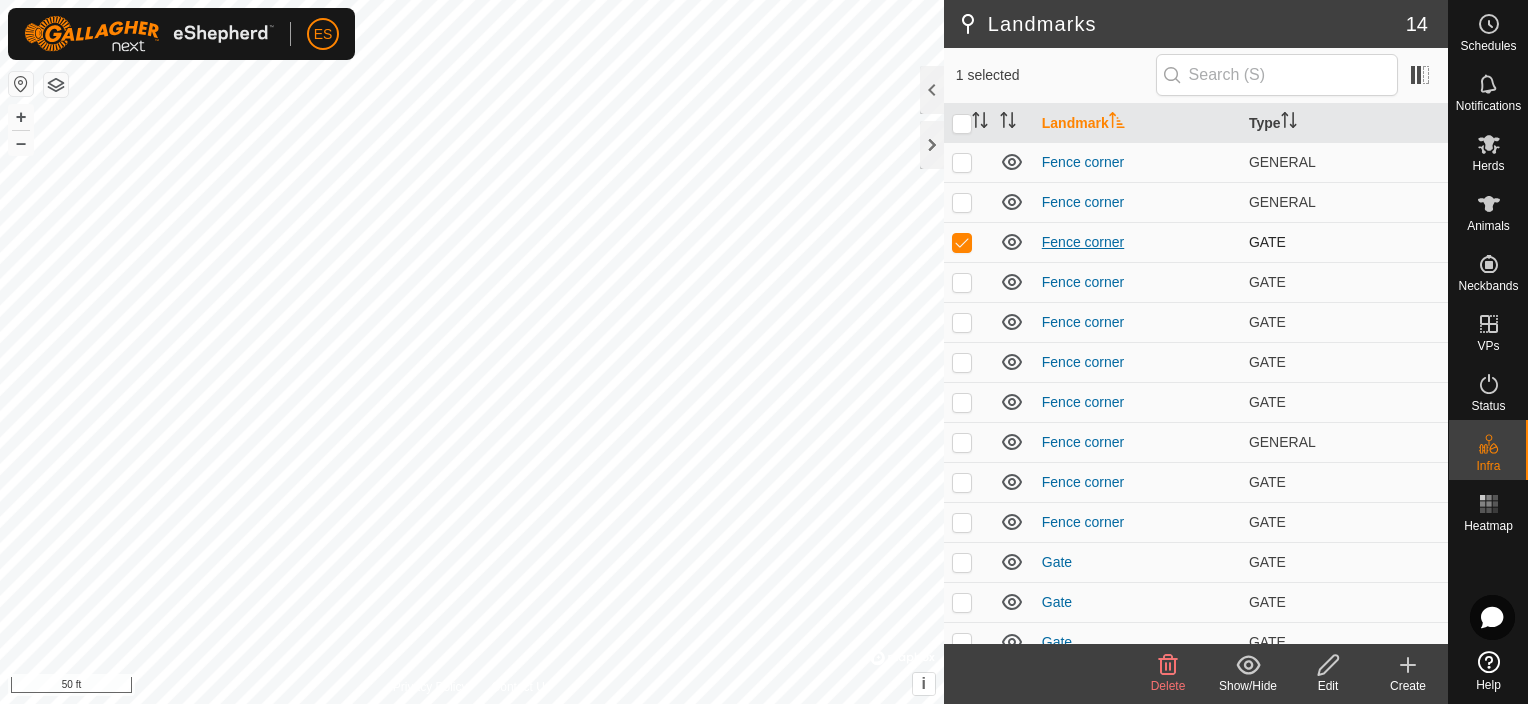 click on "Fence corner" at bounding box center [1083, 242] 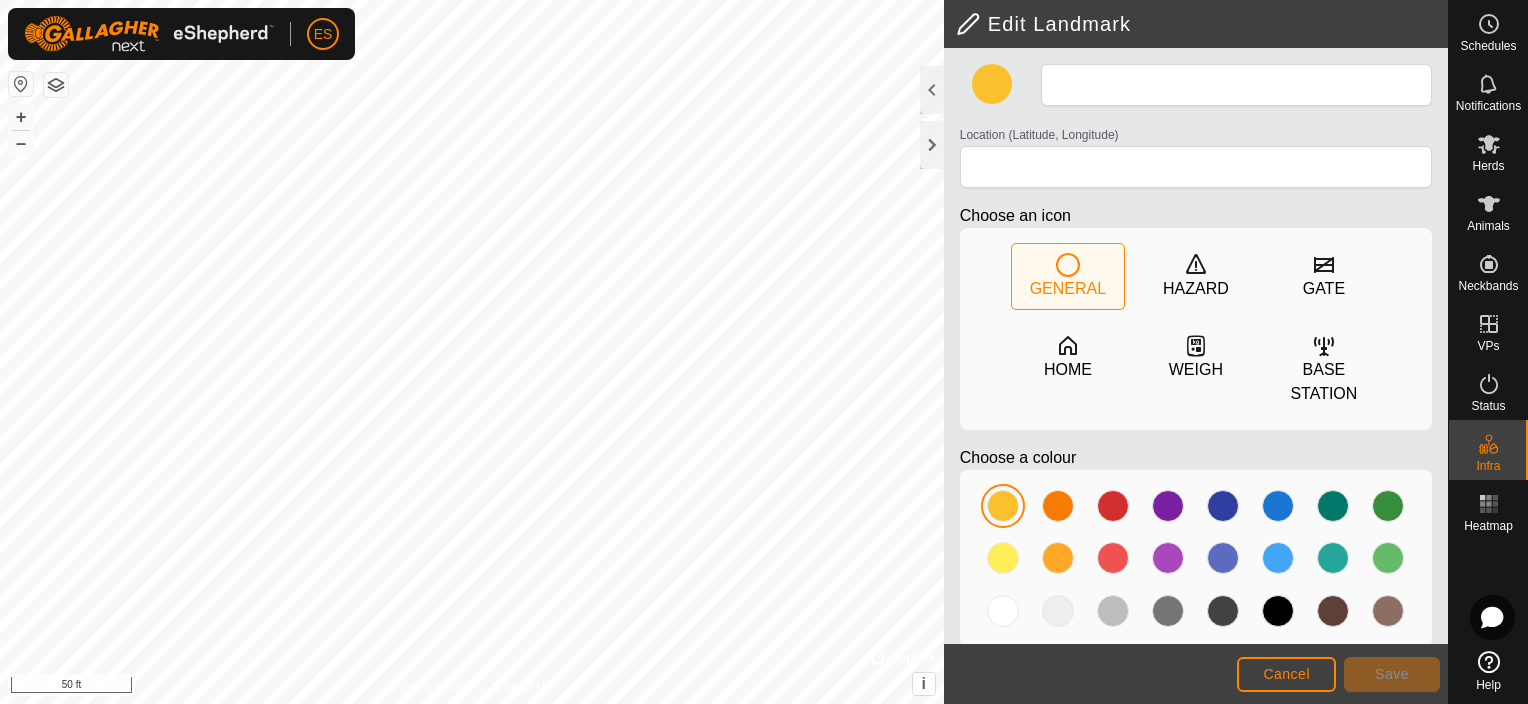 type on "Fence corner" 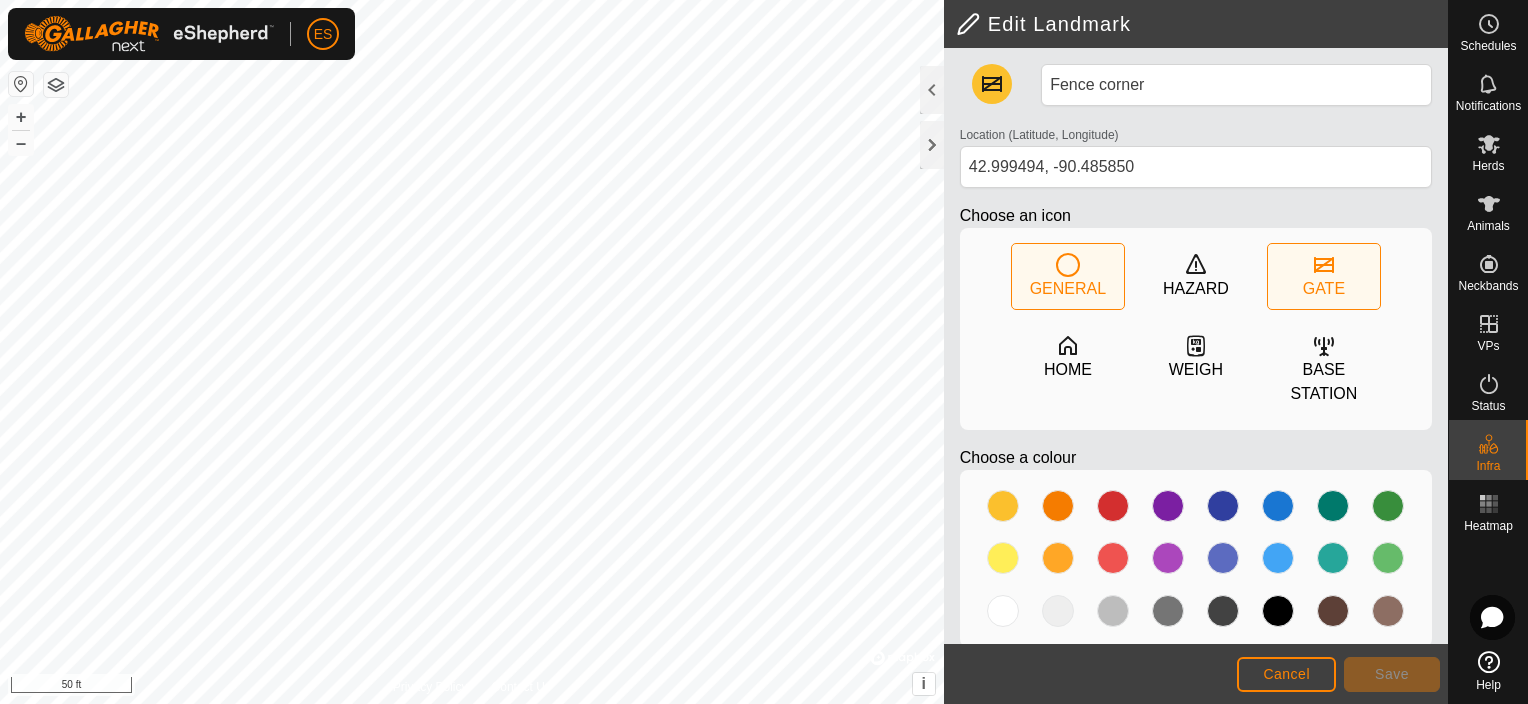 click 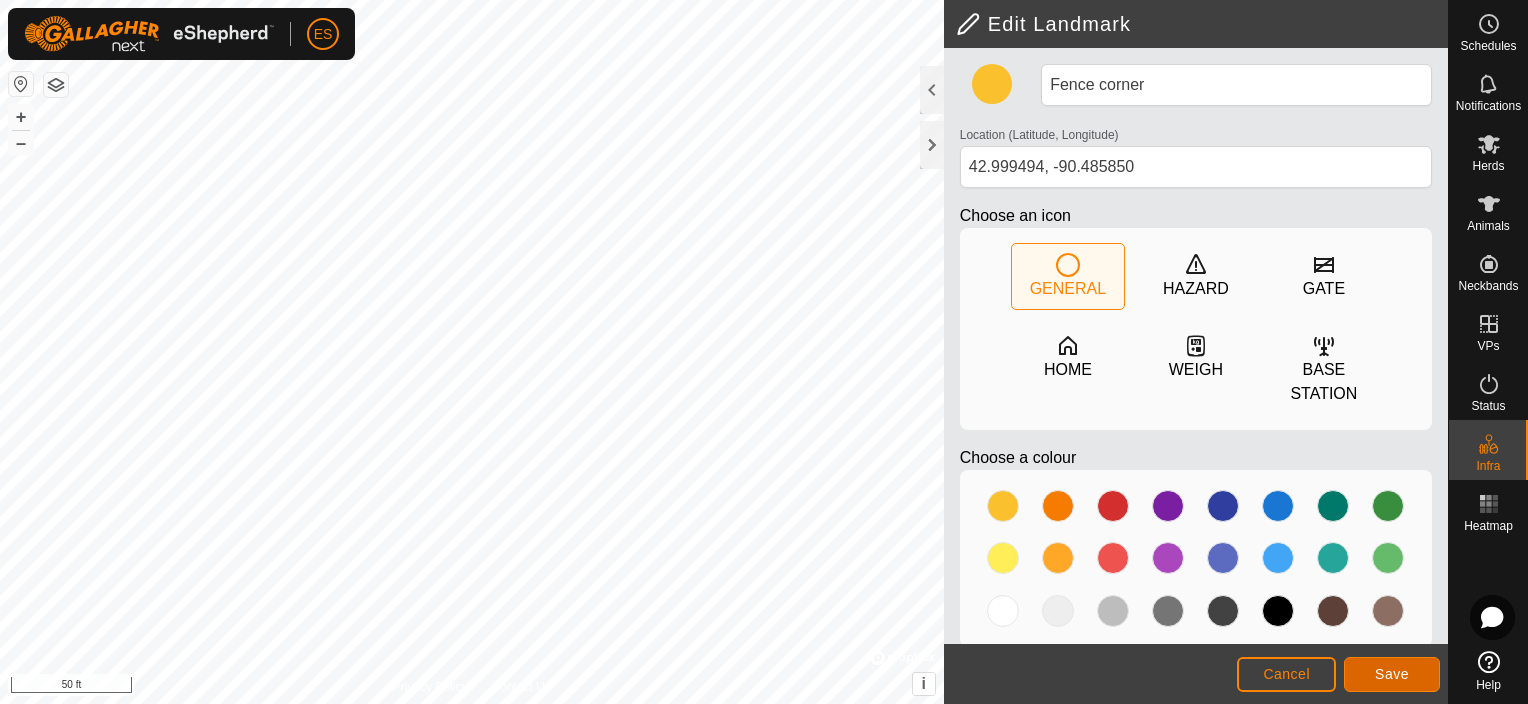 click on "Save" 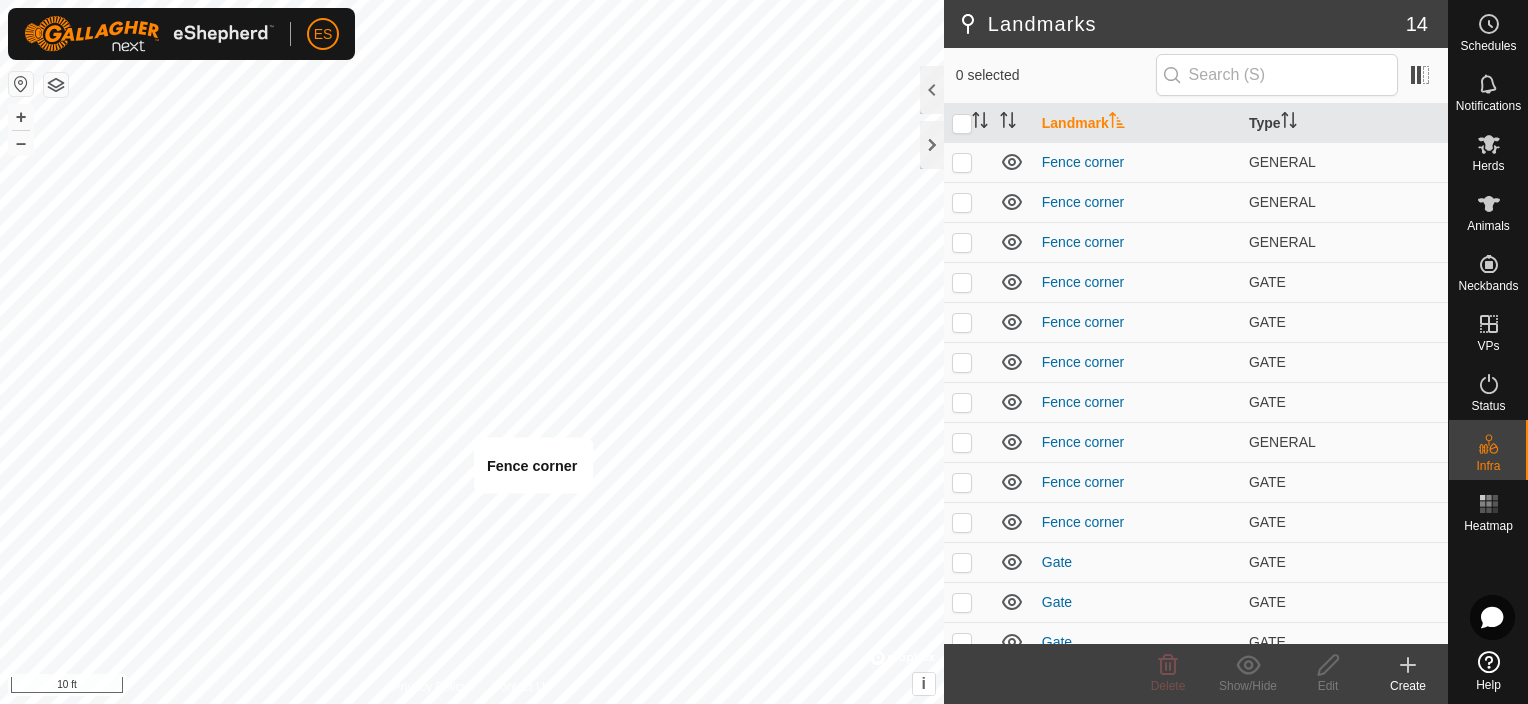 checkbox on "true" 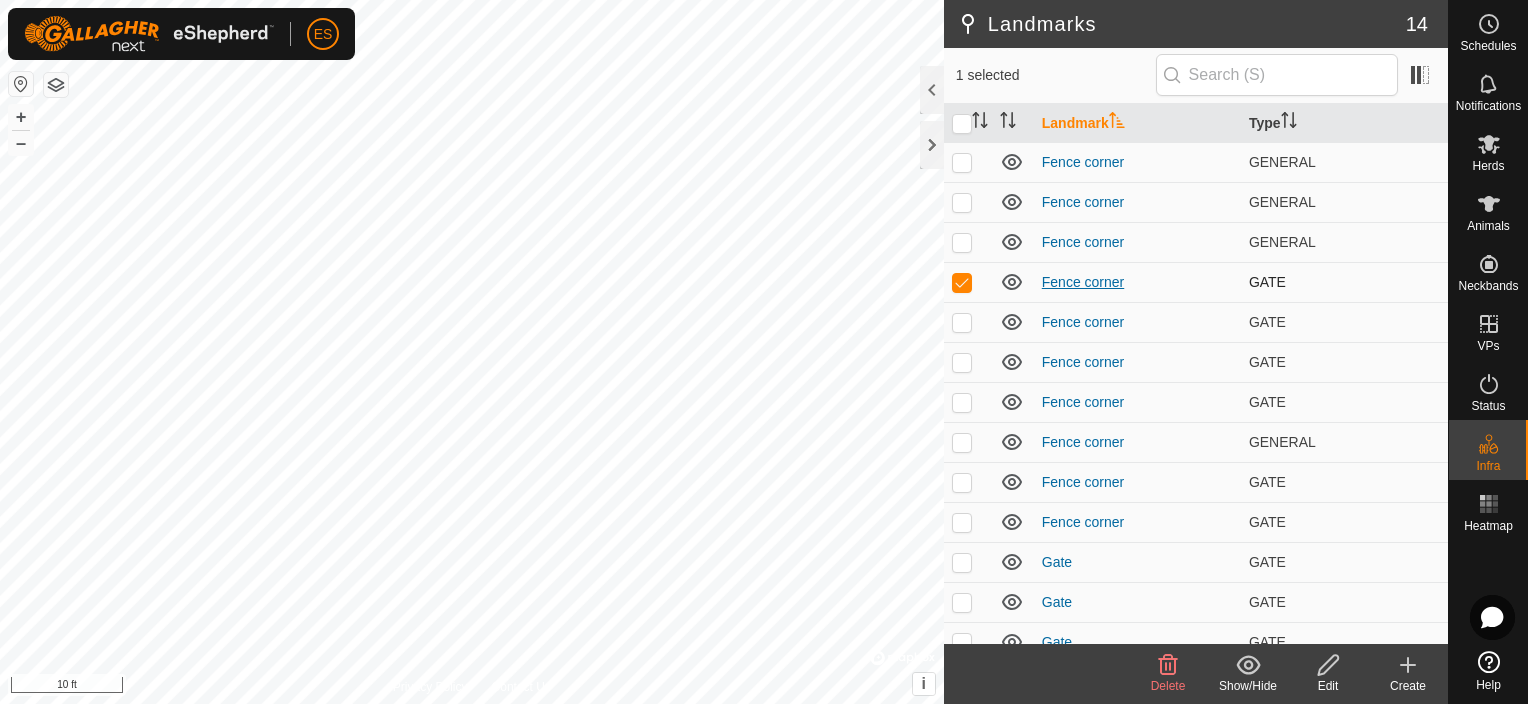 click on "Fence corner" at bounding box center (1083, 282) 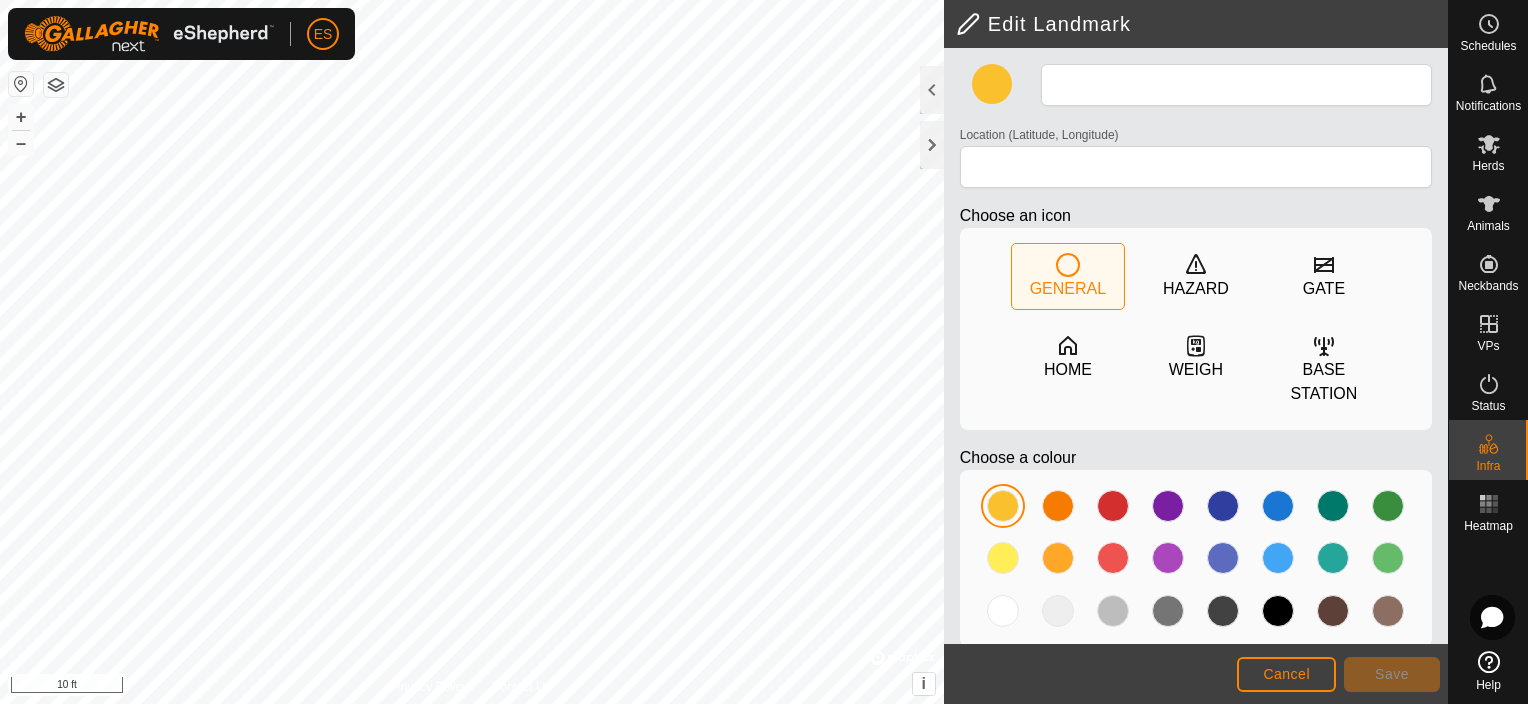 type on "Fence corner" 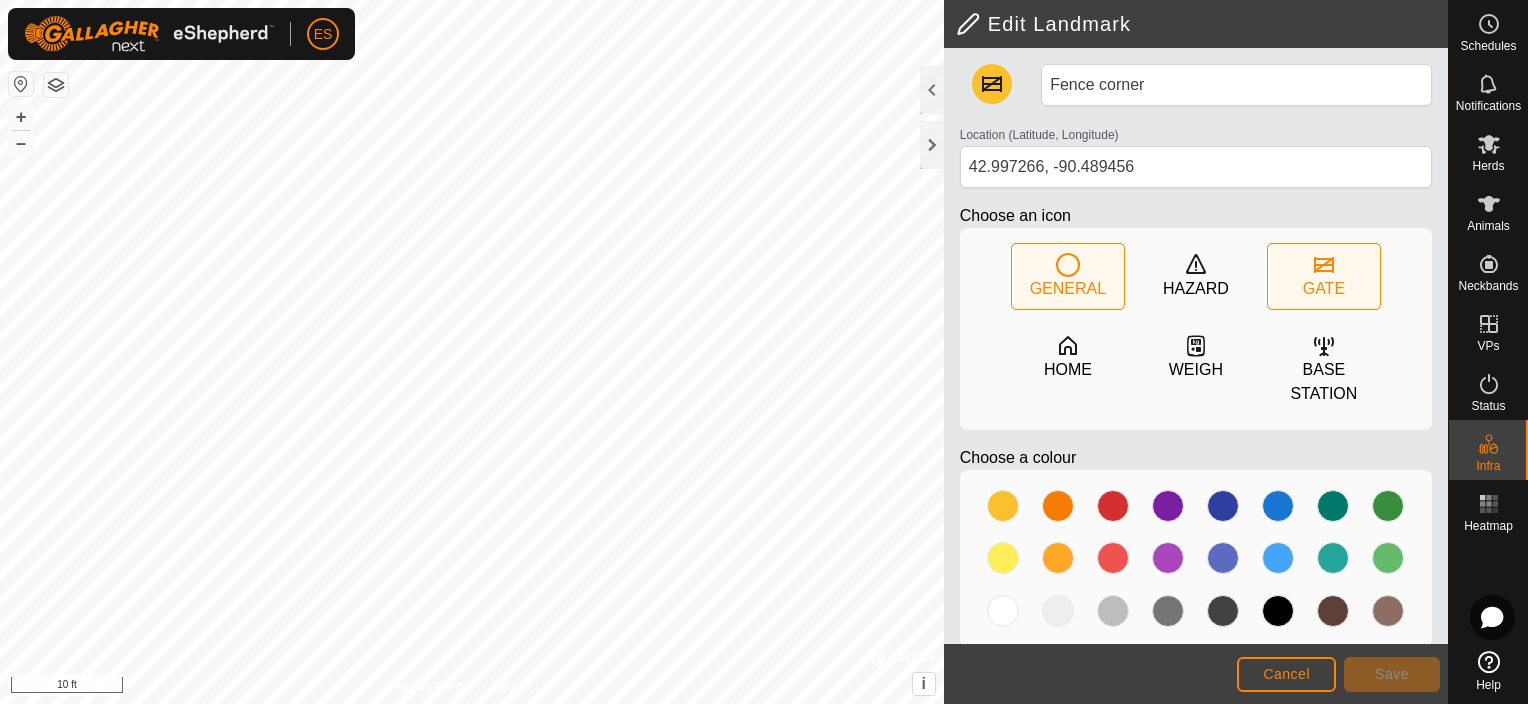click 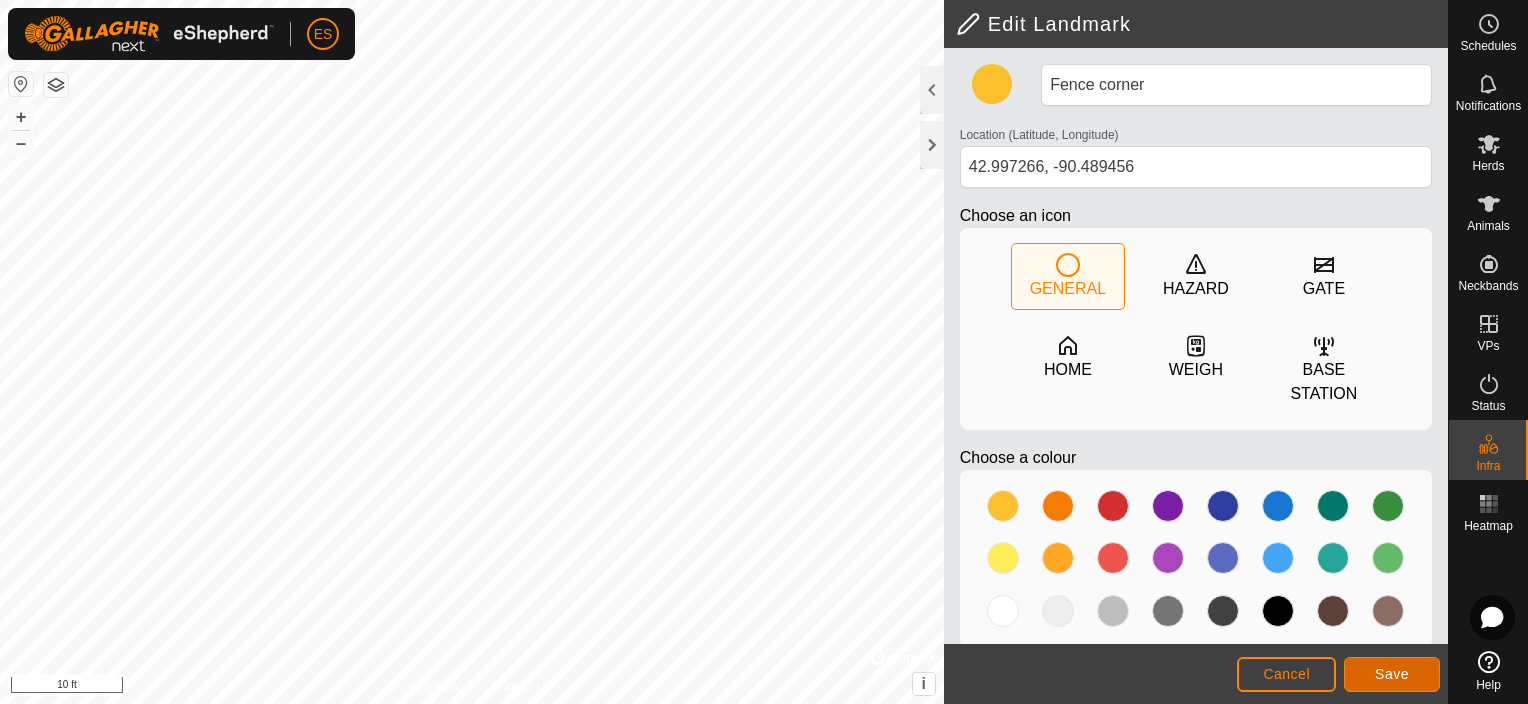 click on "Save" 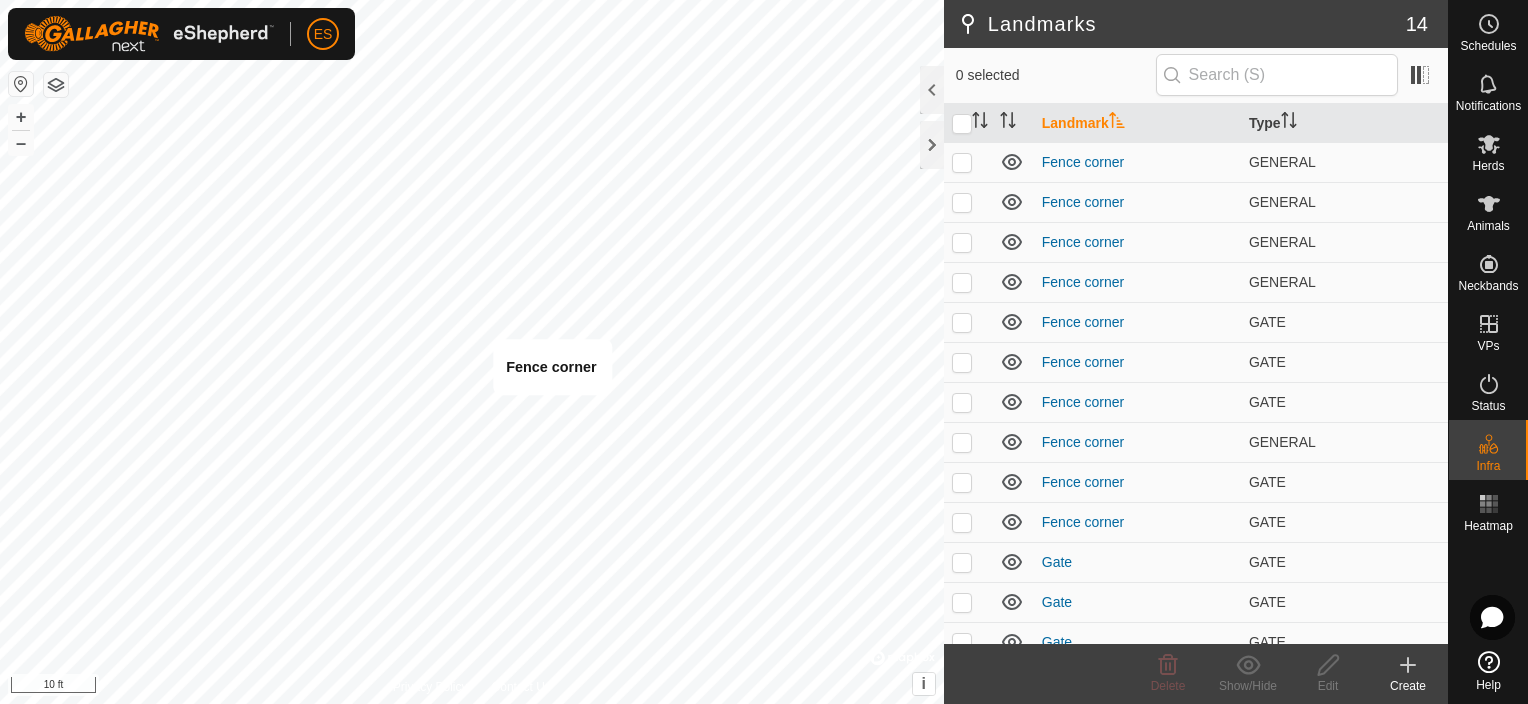 checkbox on "true" 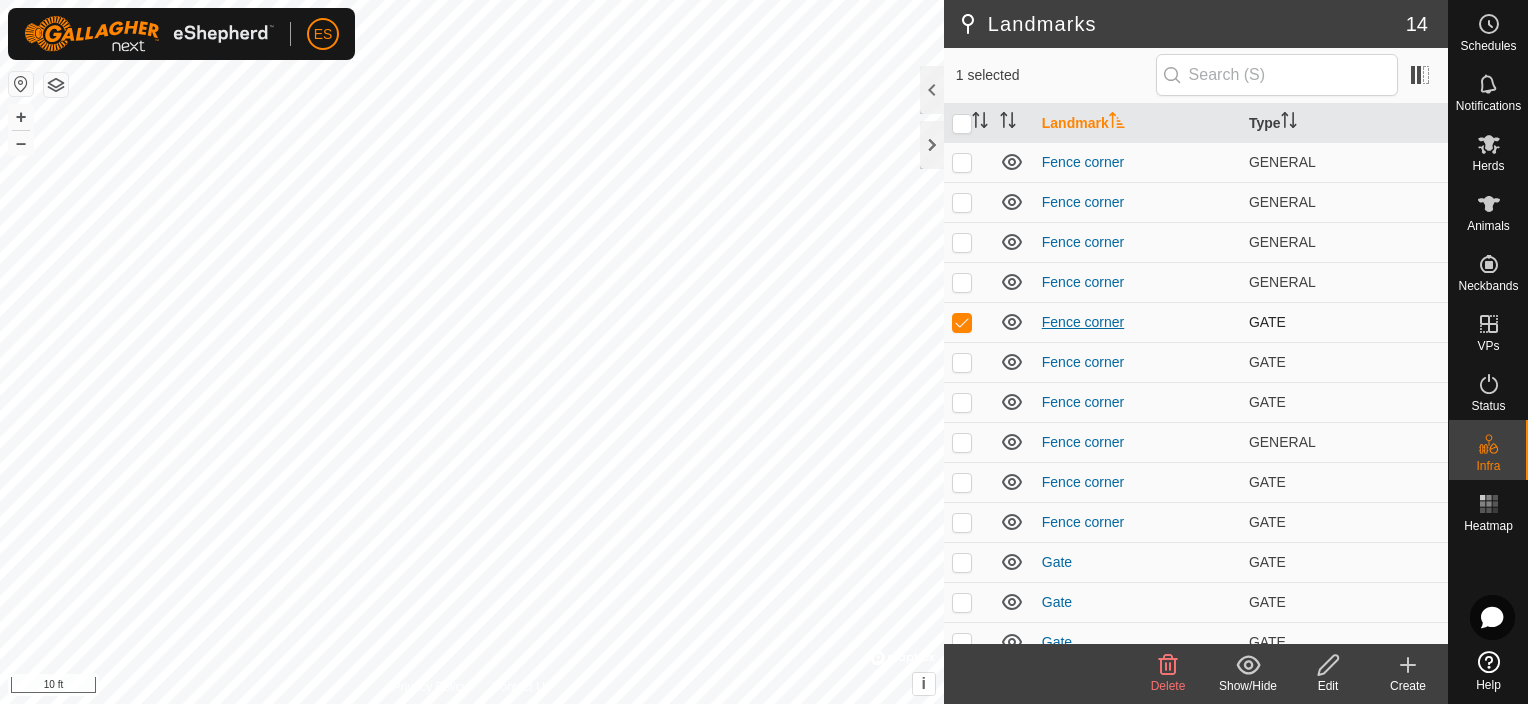 click on "Fence corner" at bounding box center (1083, 322) 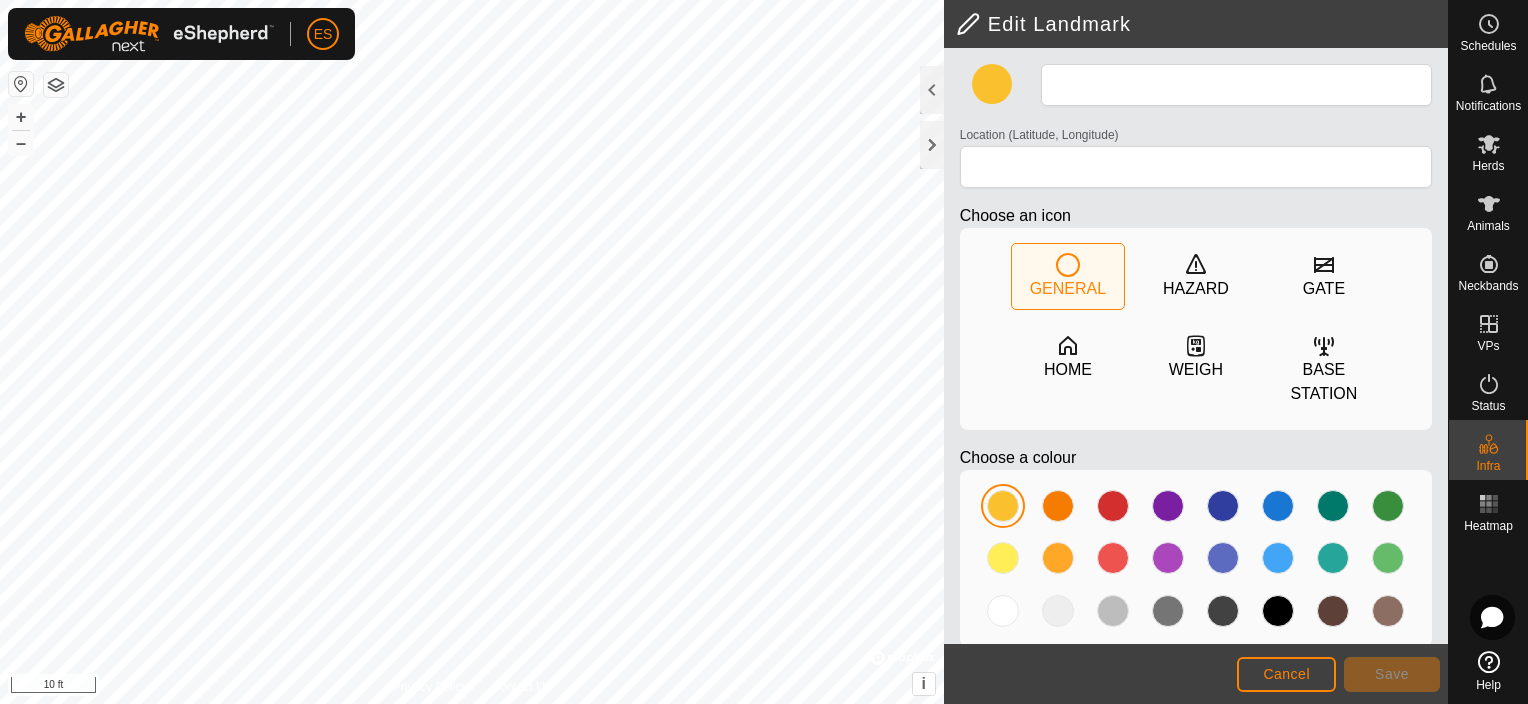 type on "Fence corner" 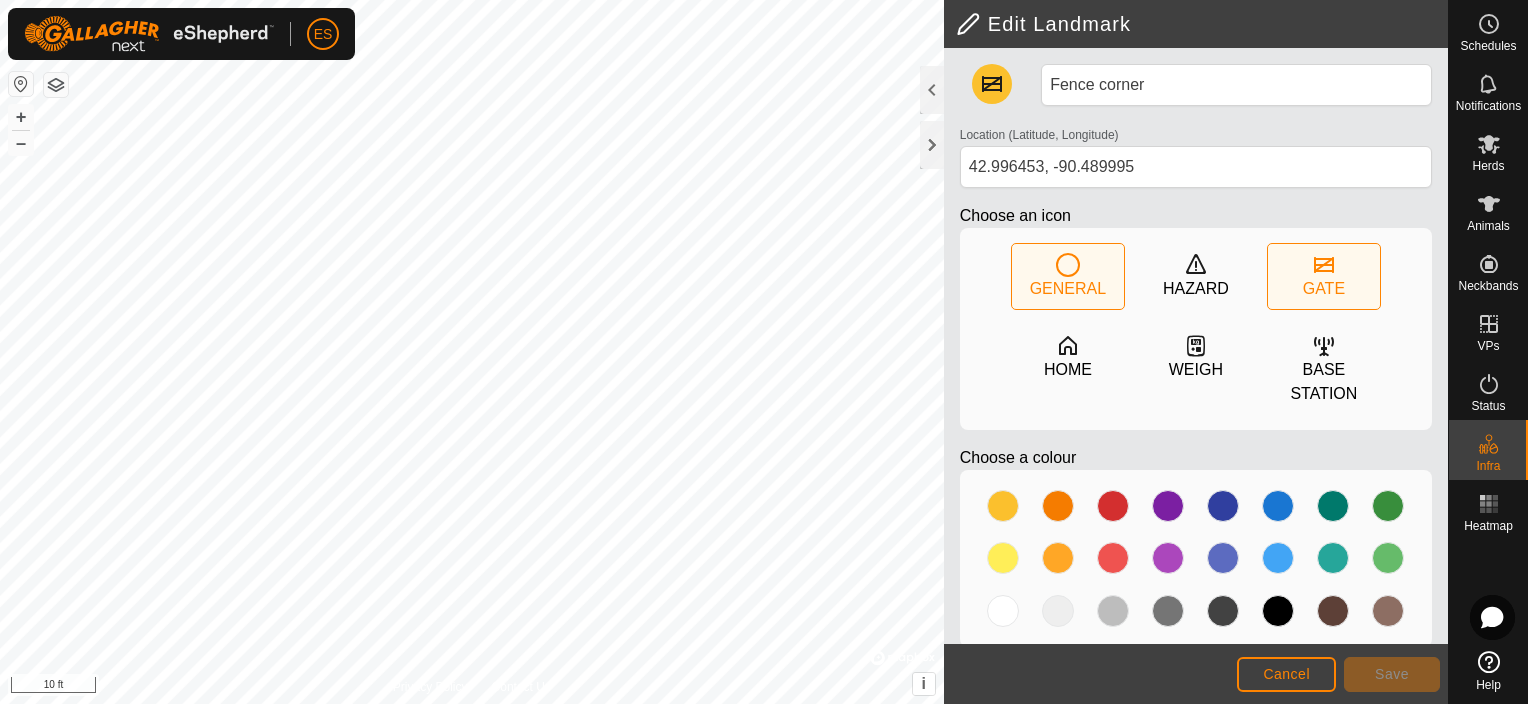 click on "GENERAL" 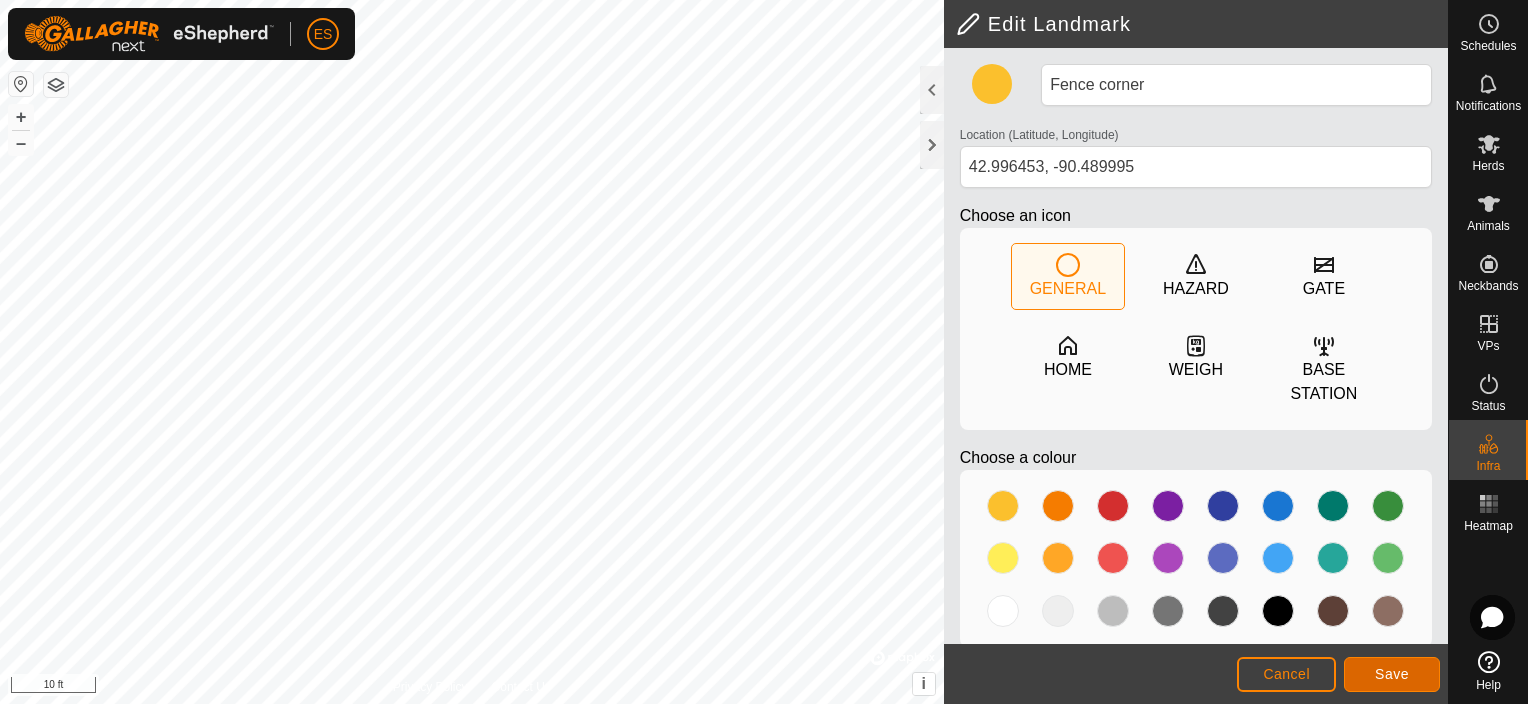 click on "Save" 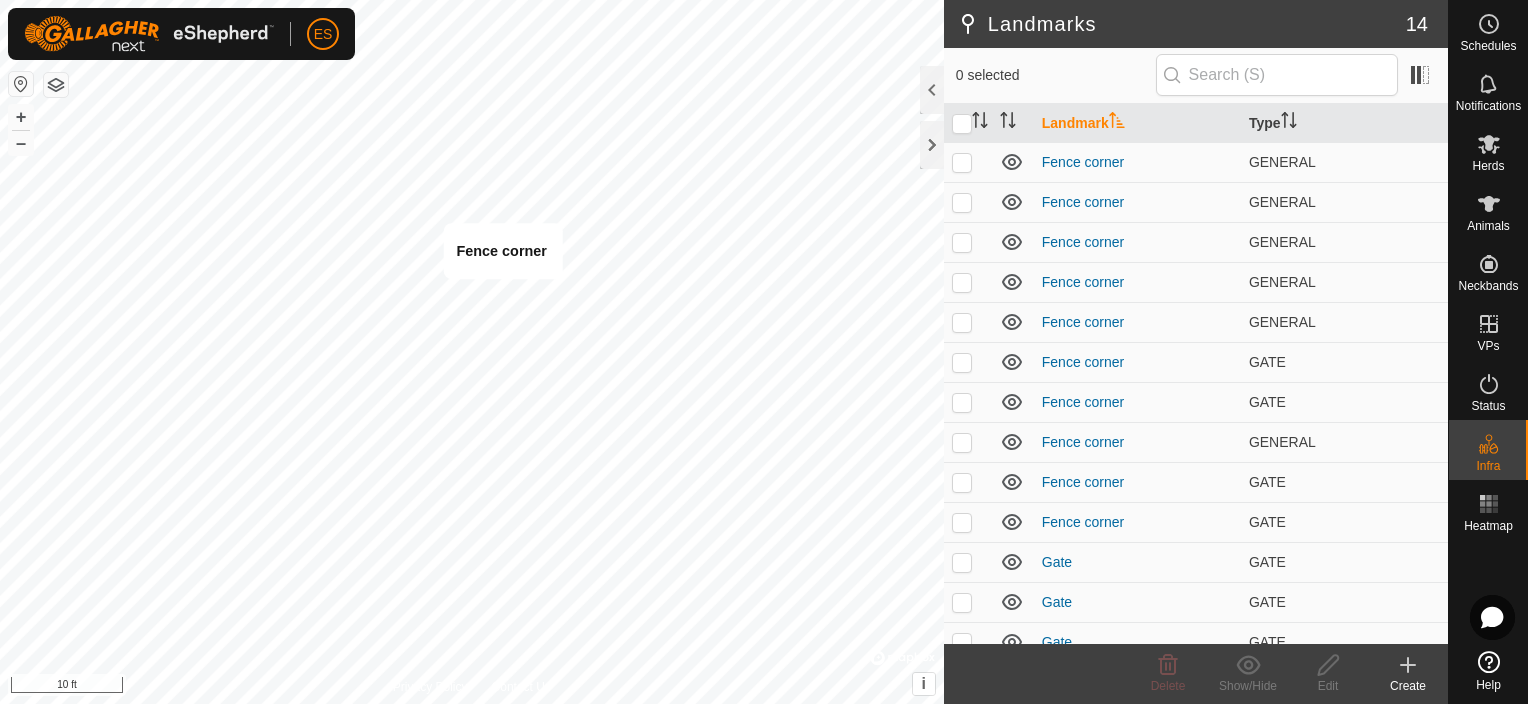checkbox on "true" 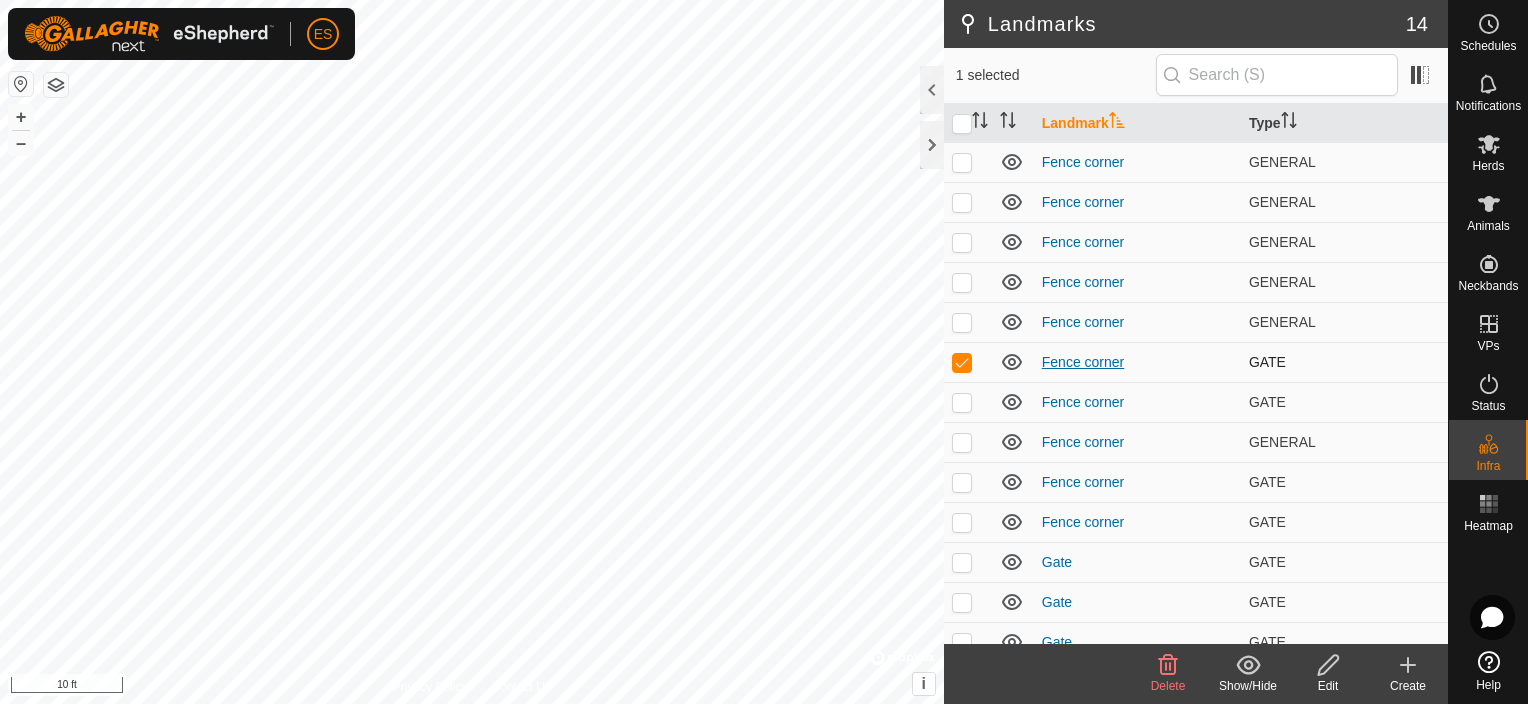 click on "Fence corner" at bounding box center (1083, 362) 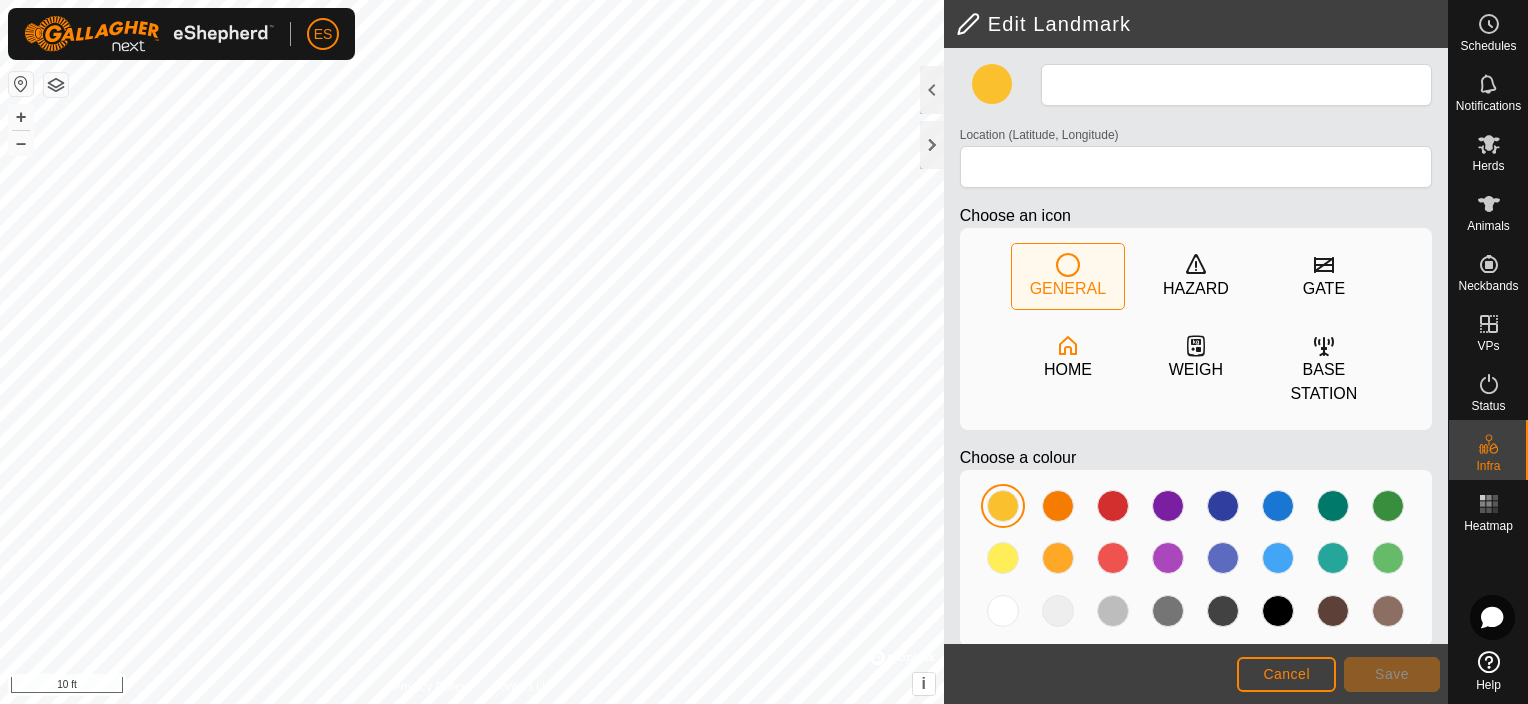 type on "Fence corner" 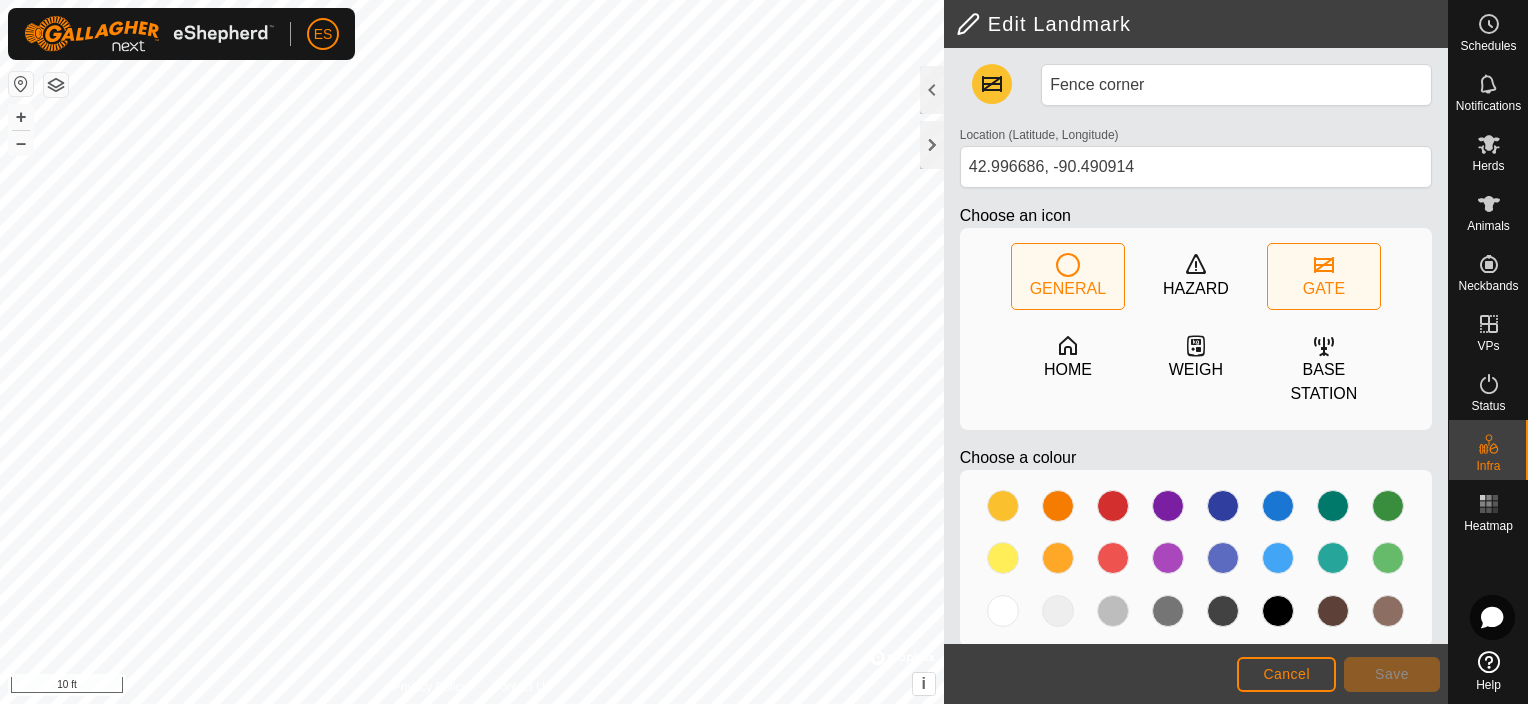 click on "GENERAL" 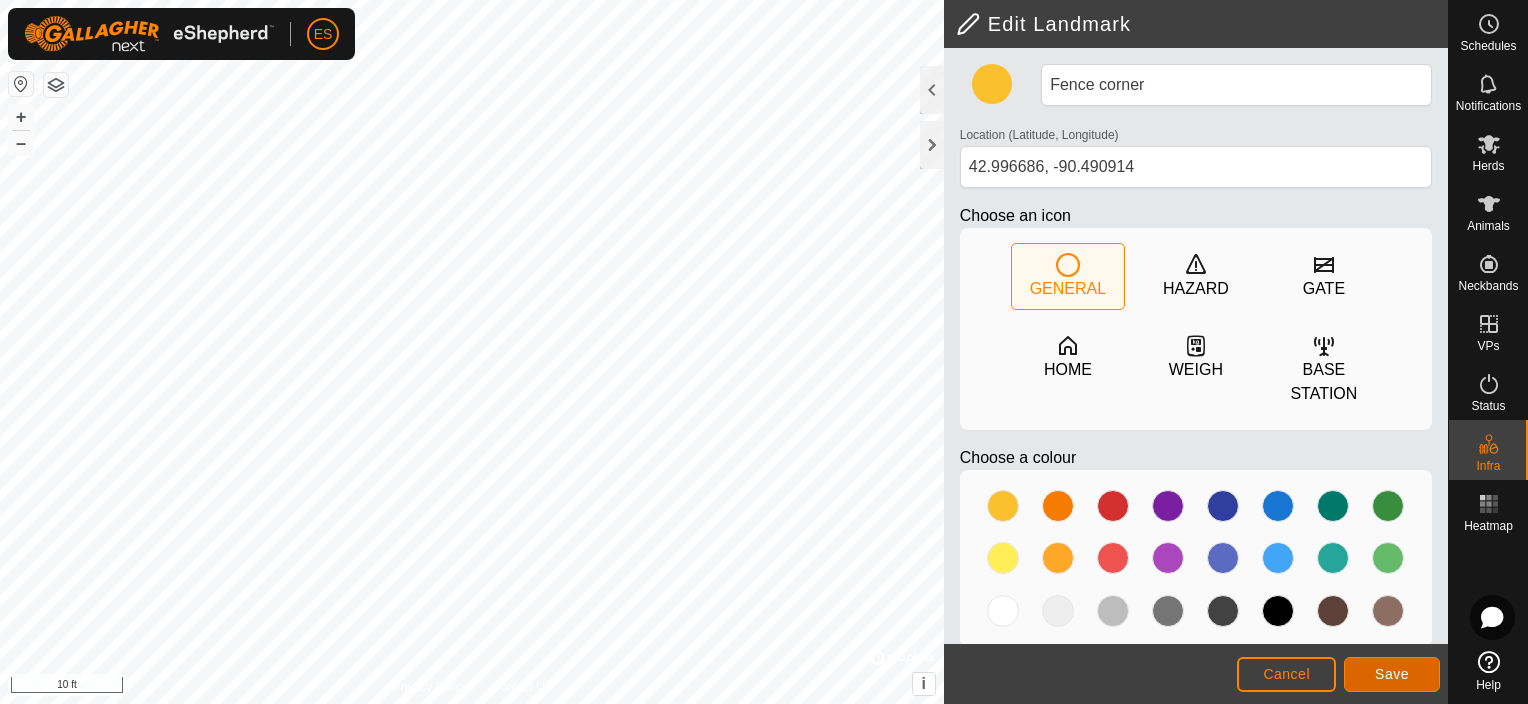 click on "Save" 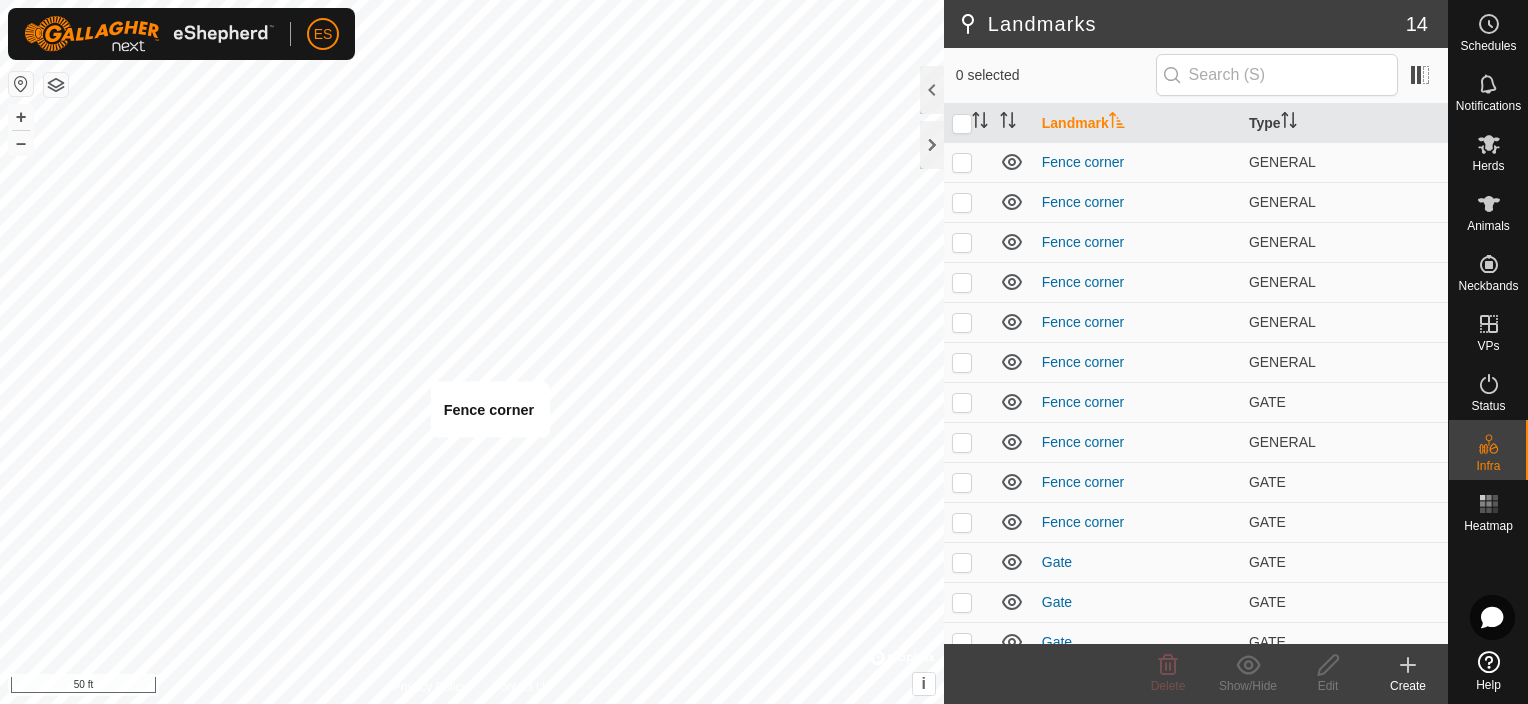 checkbox on "true" 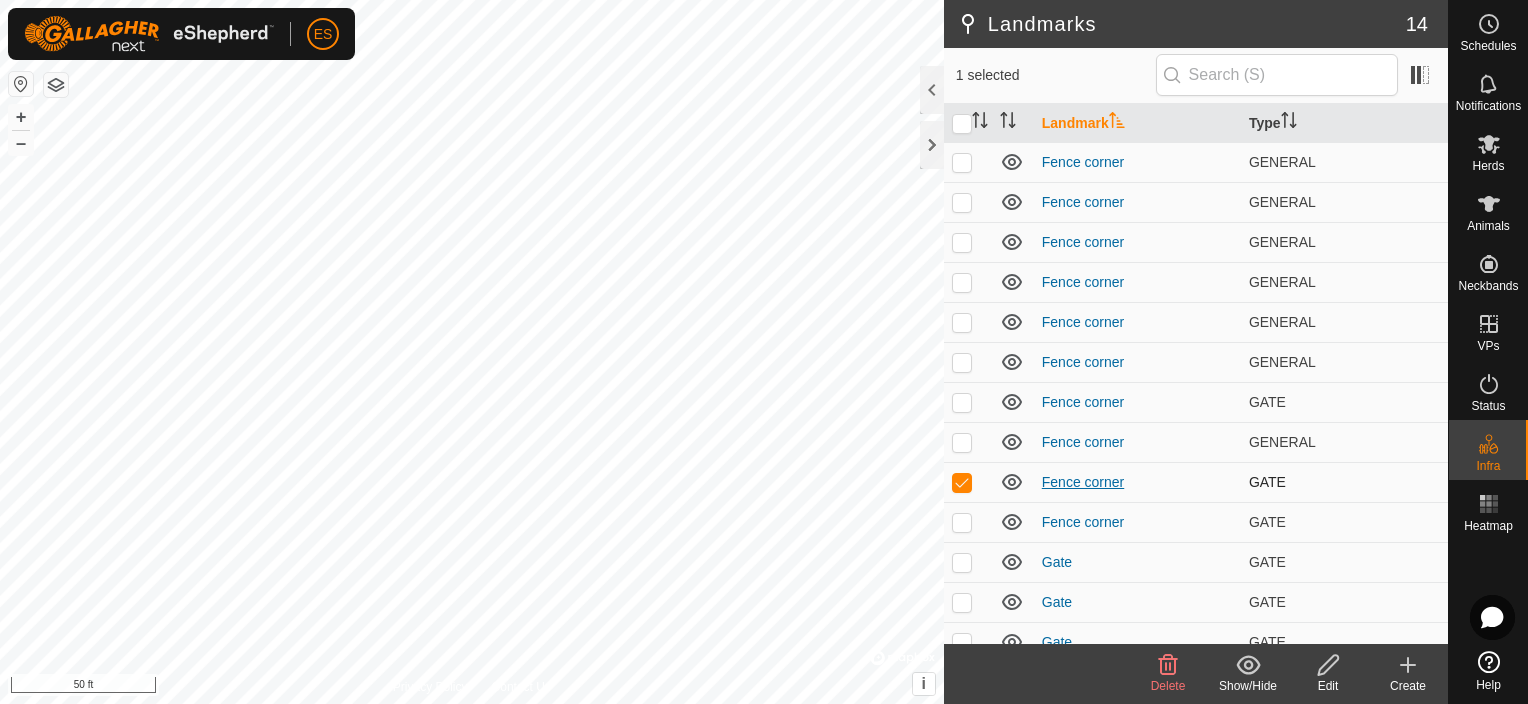 click on "Fence corner" at bounding box center [1083, 482] 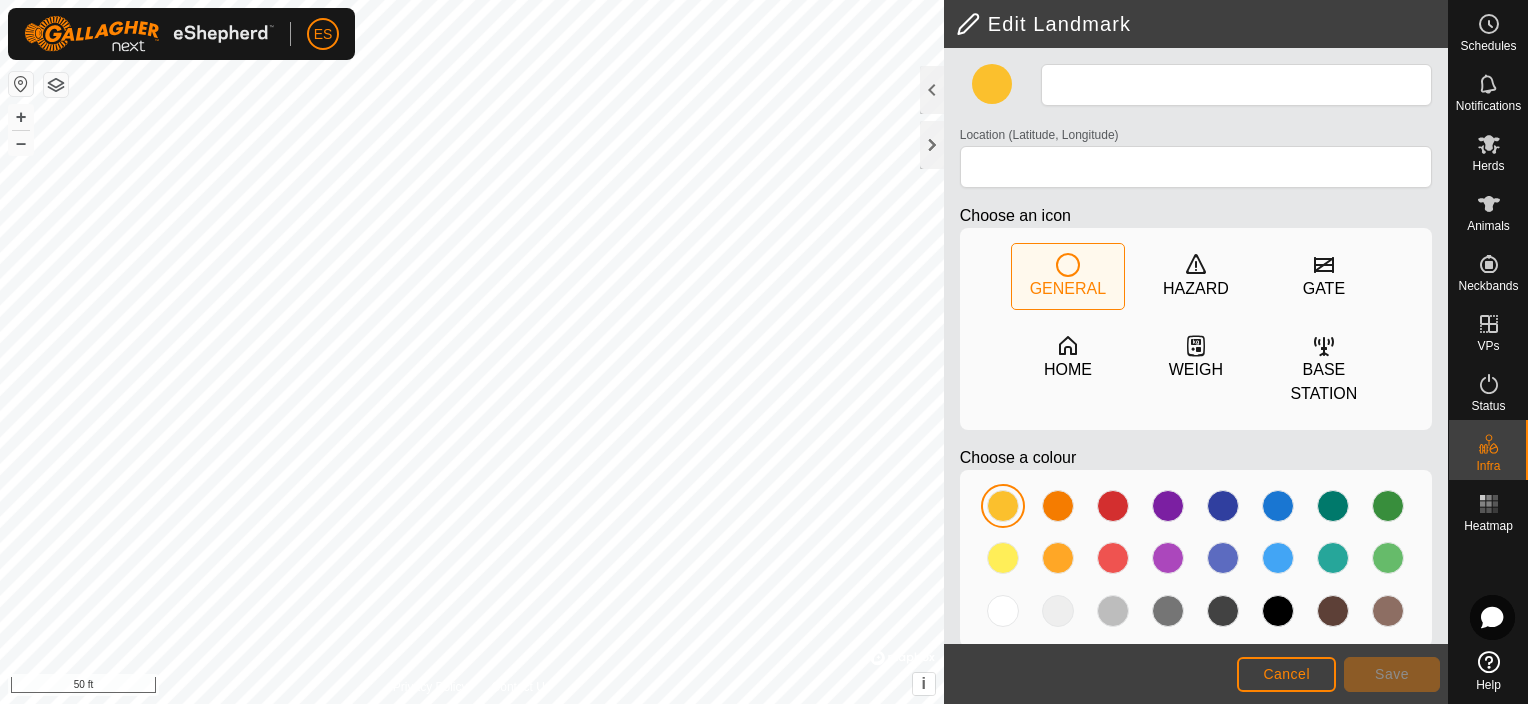 type on "Fence corner" 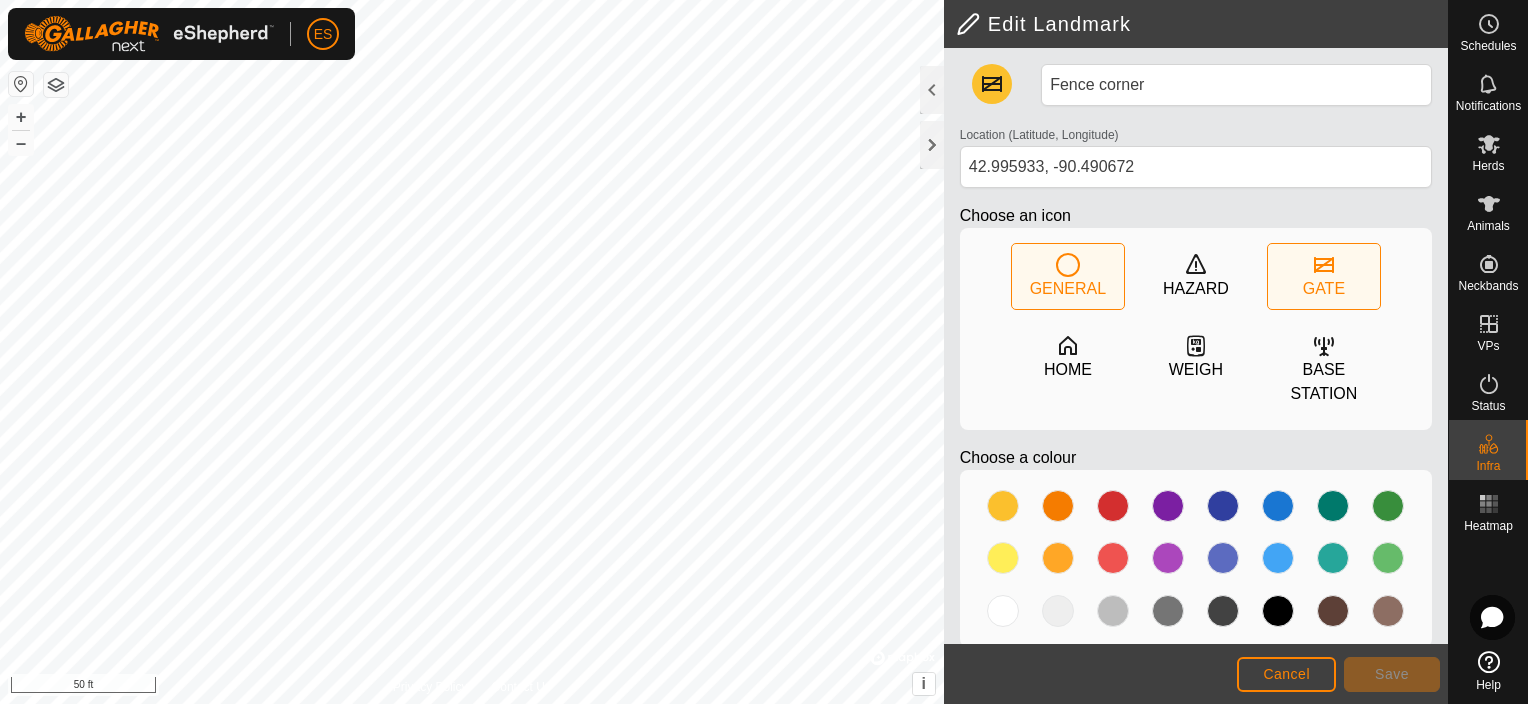 click on "GENERAL" 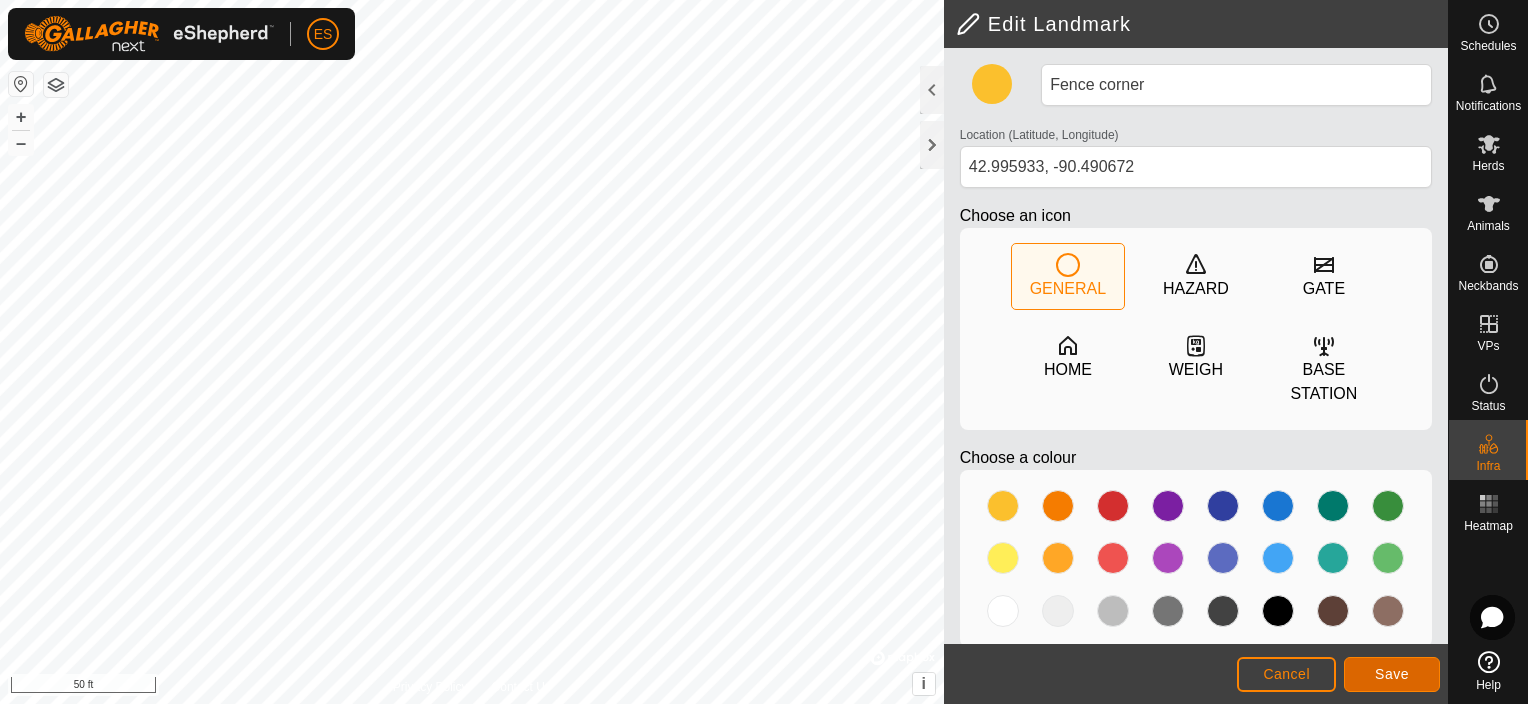 click on "Save" 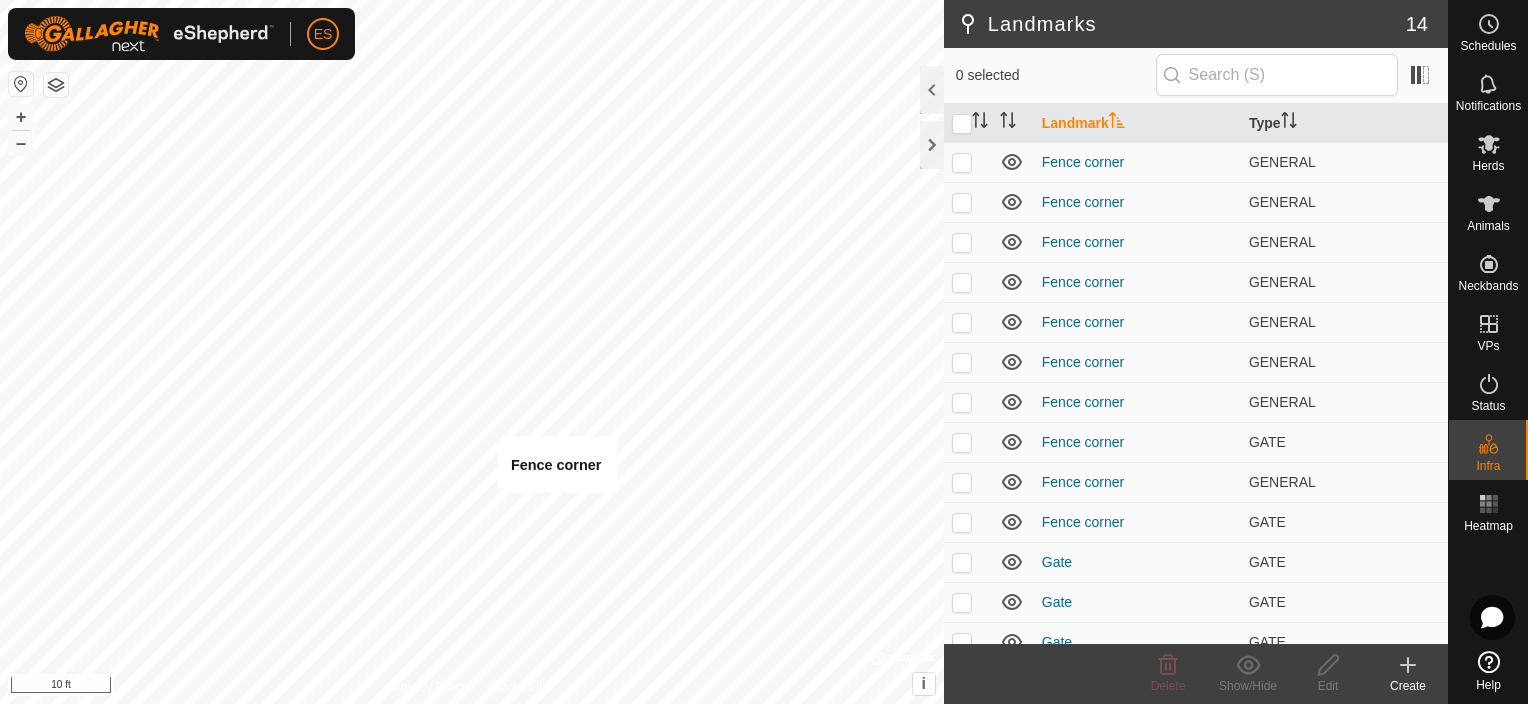 checkbox on "true" 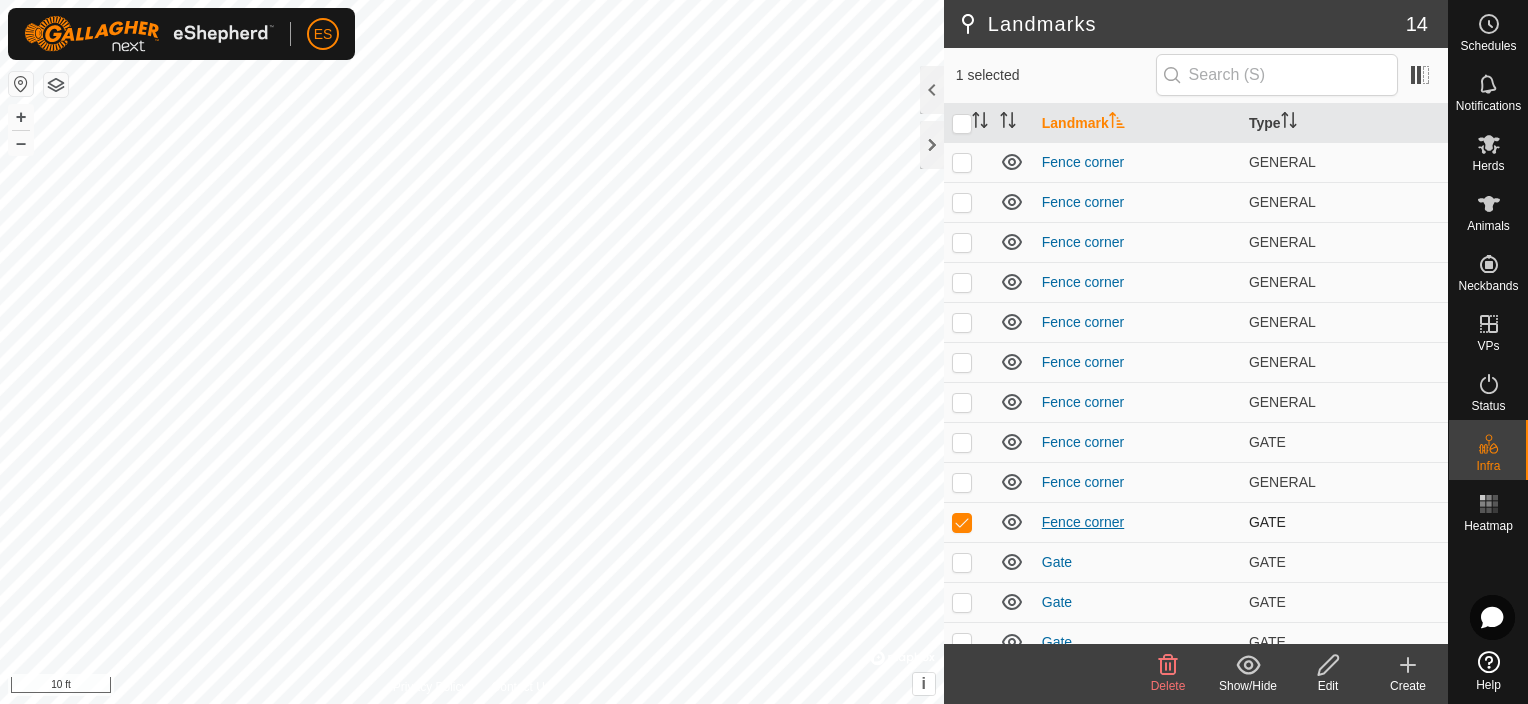 click on "Fence corner" at bounding box center [1083, 522] 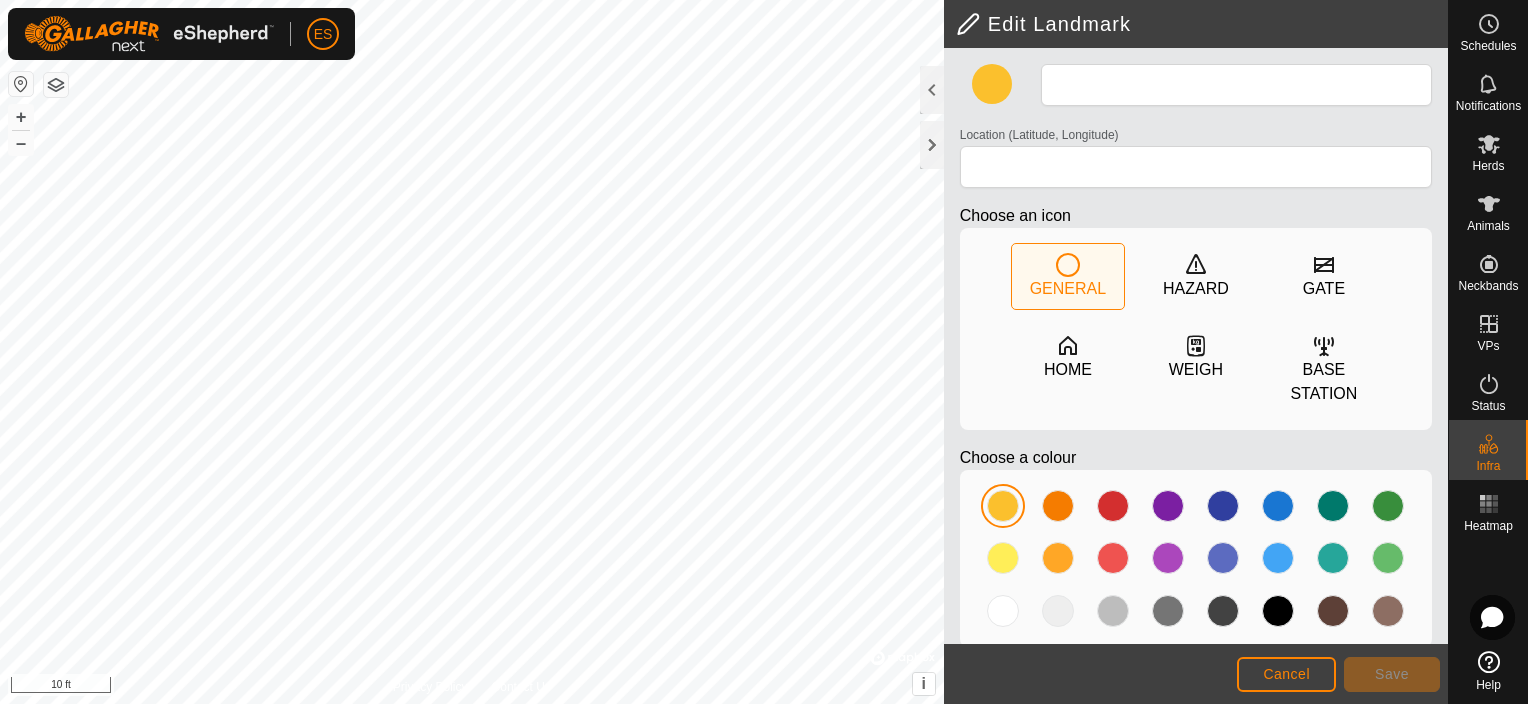 type on "Fence corner" 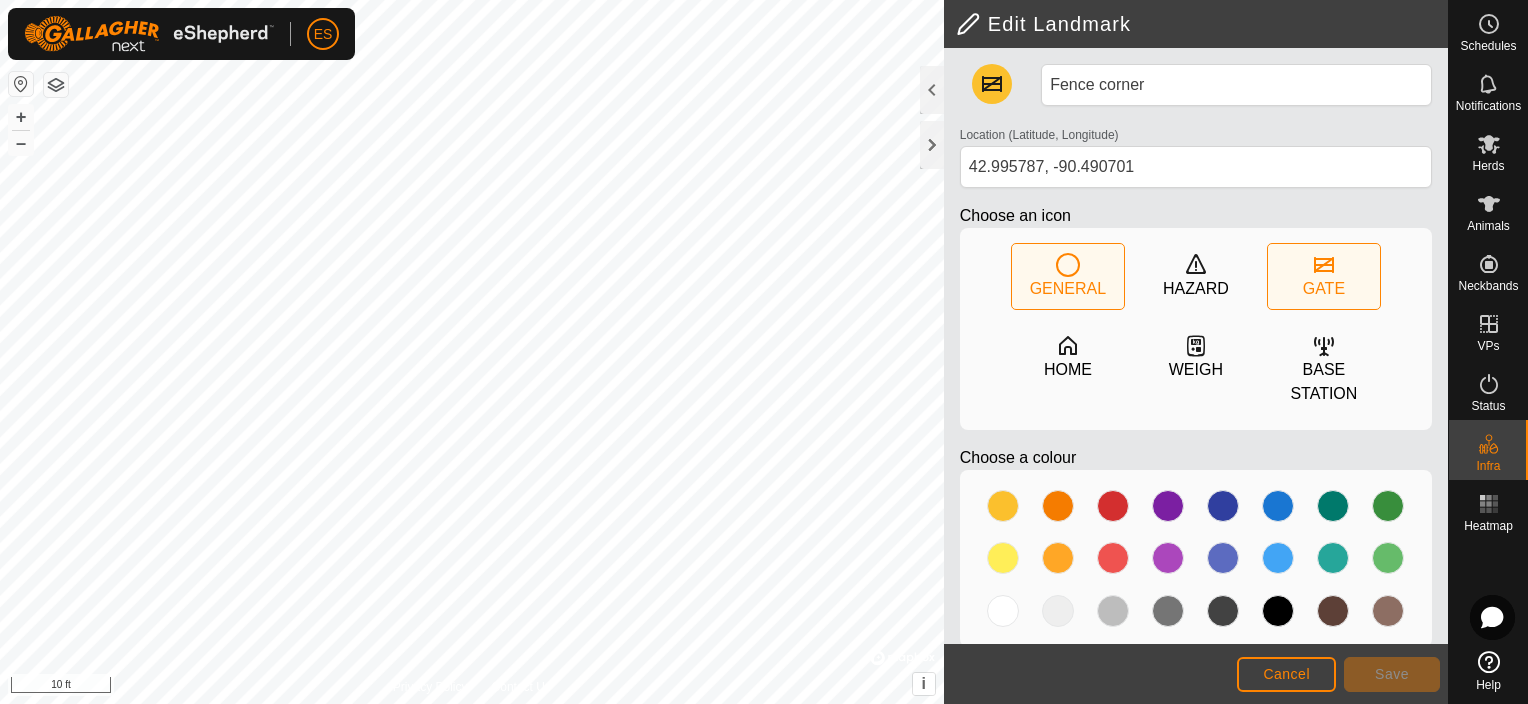 click 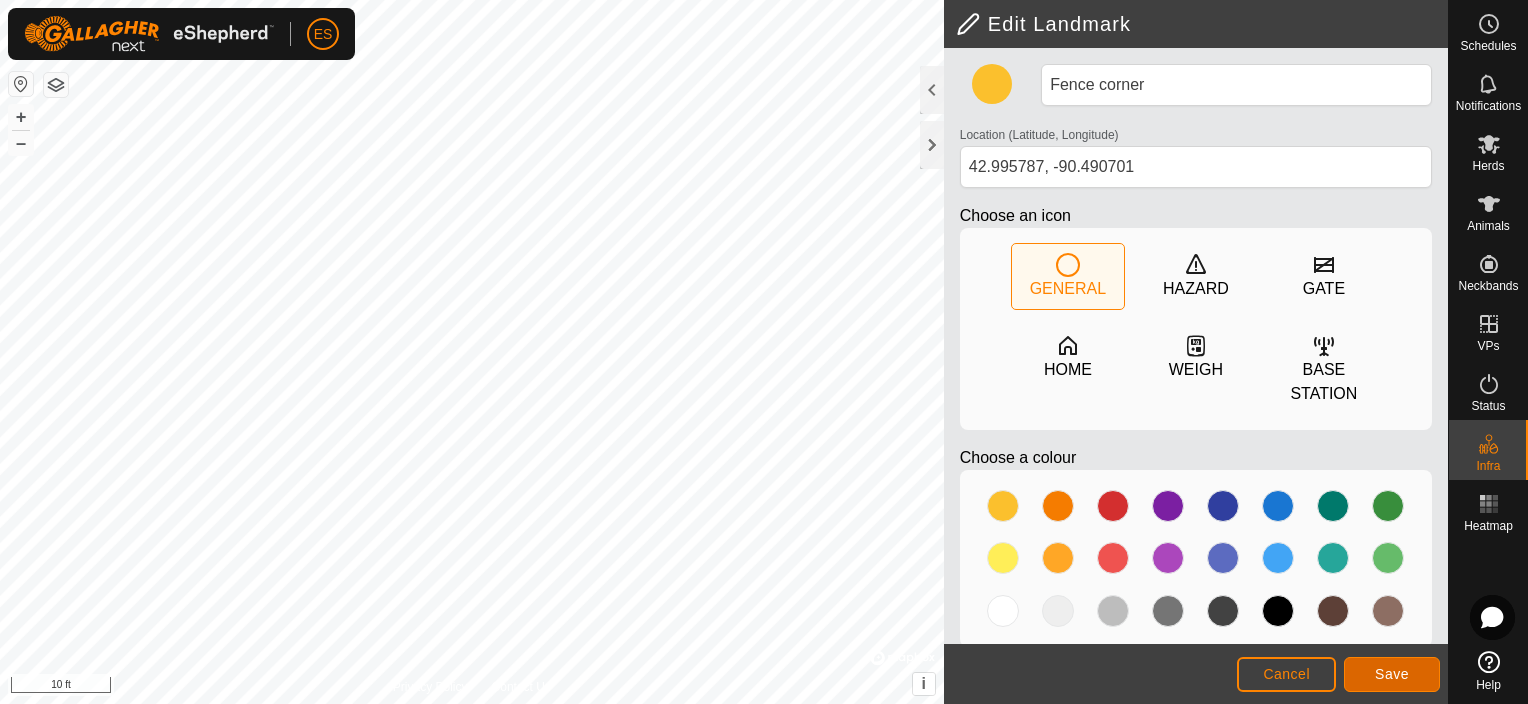 click on "Save" 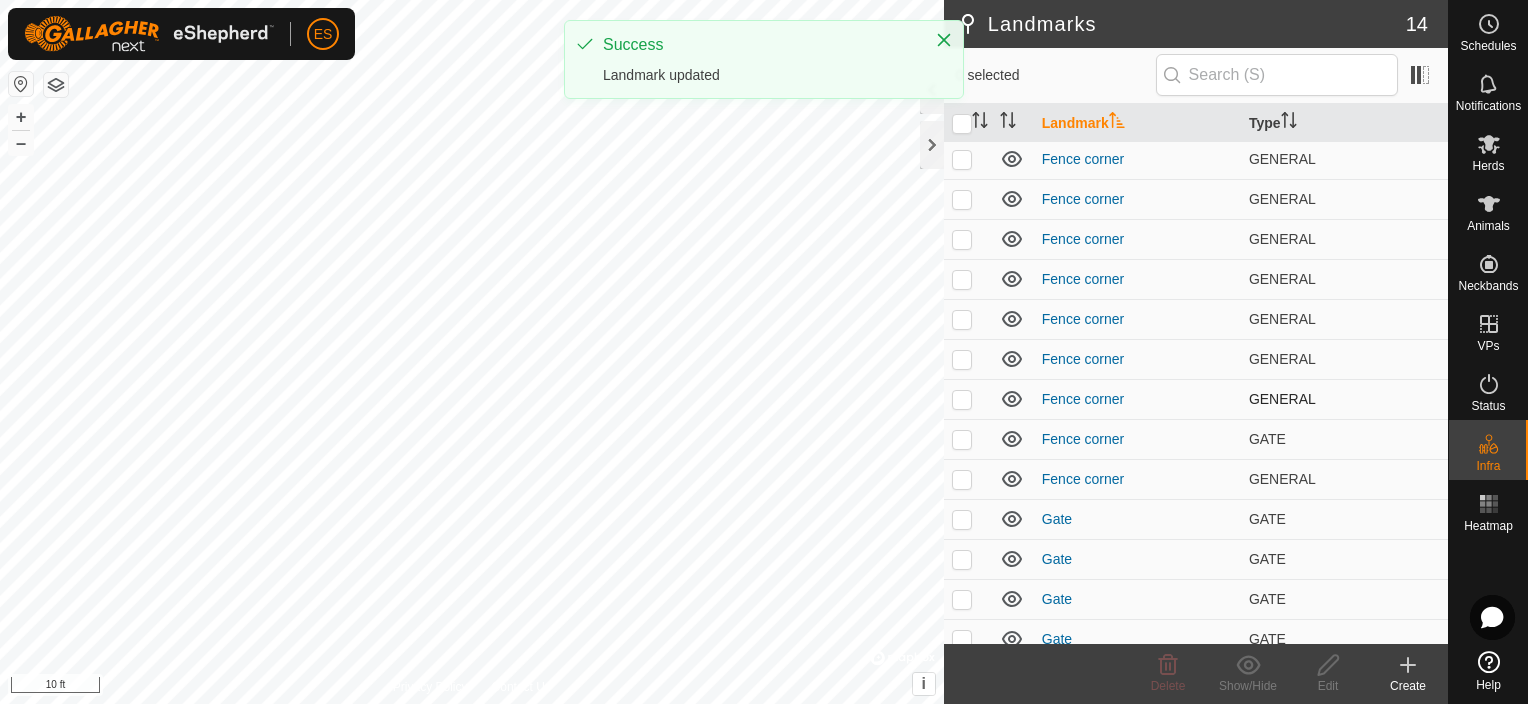 scroll, scrollTop: 57, scrollLeft: 0, axis: vertical 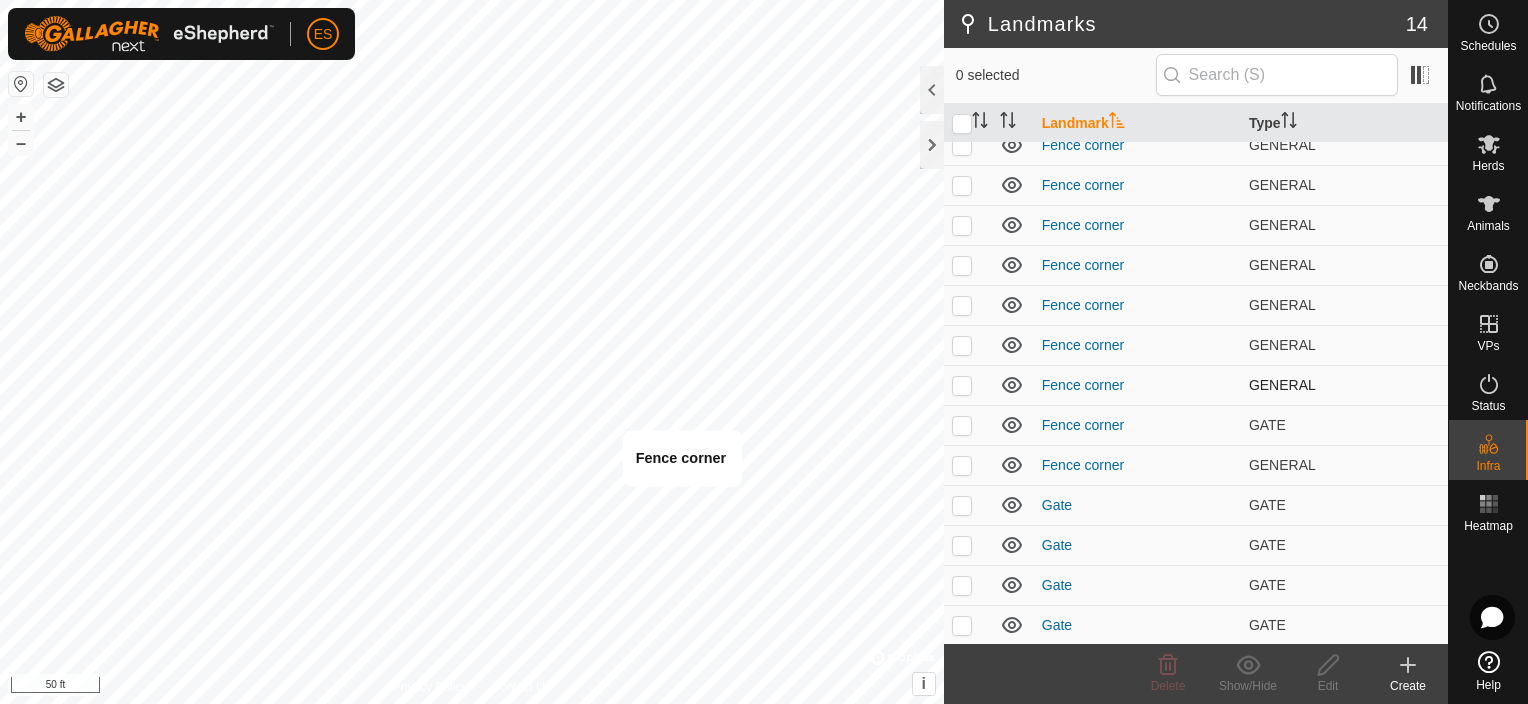 checkbox on "true" 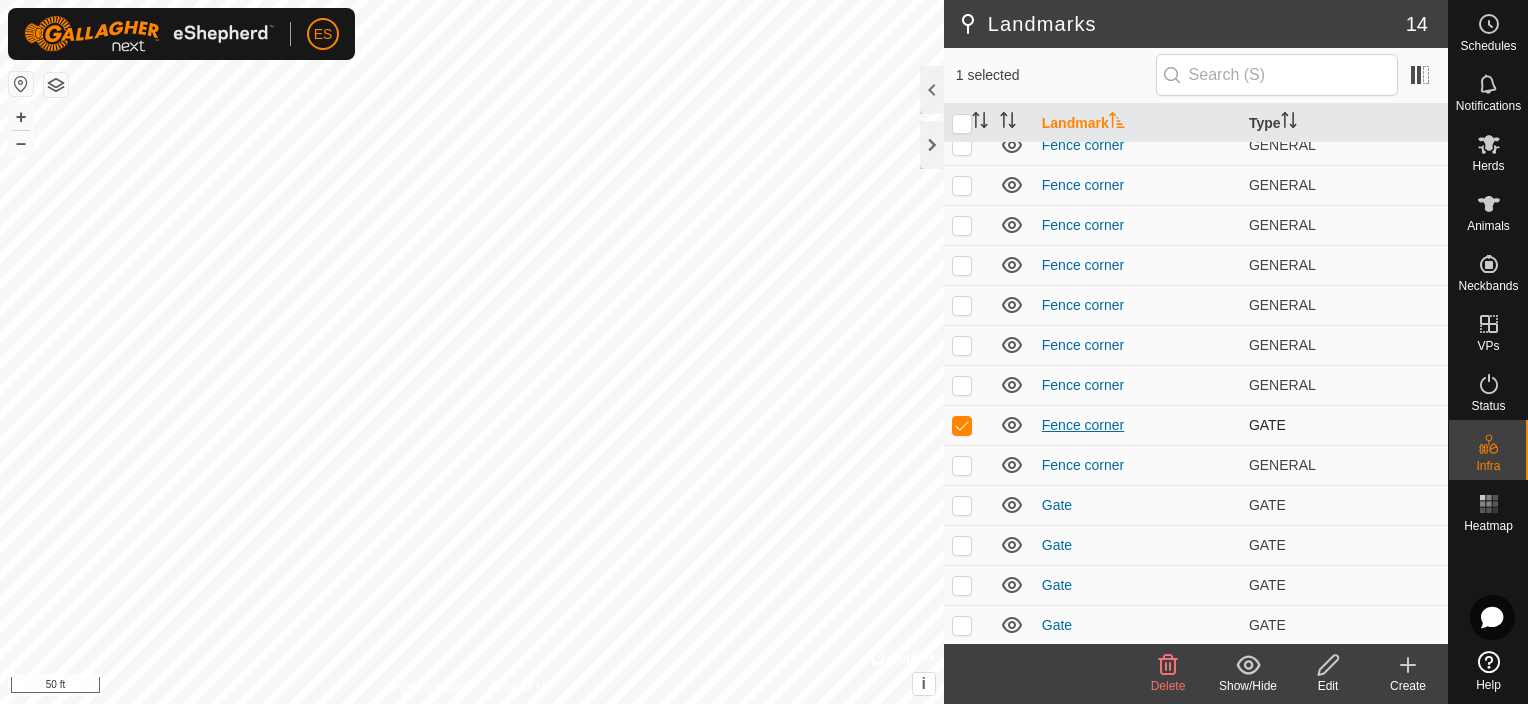 click on "Fence corner" at bounding box center (1083, 425) 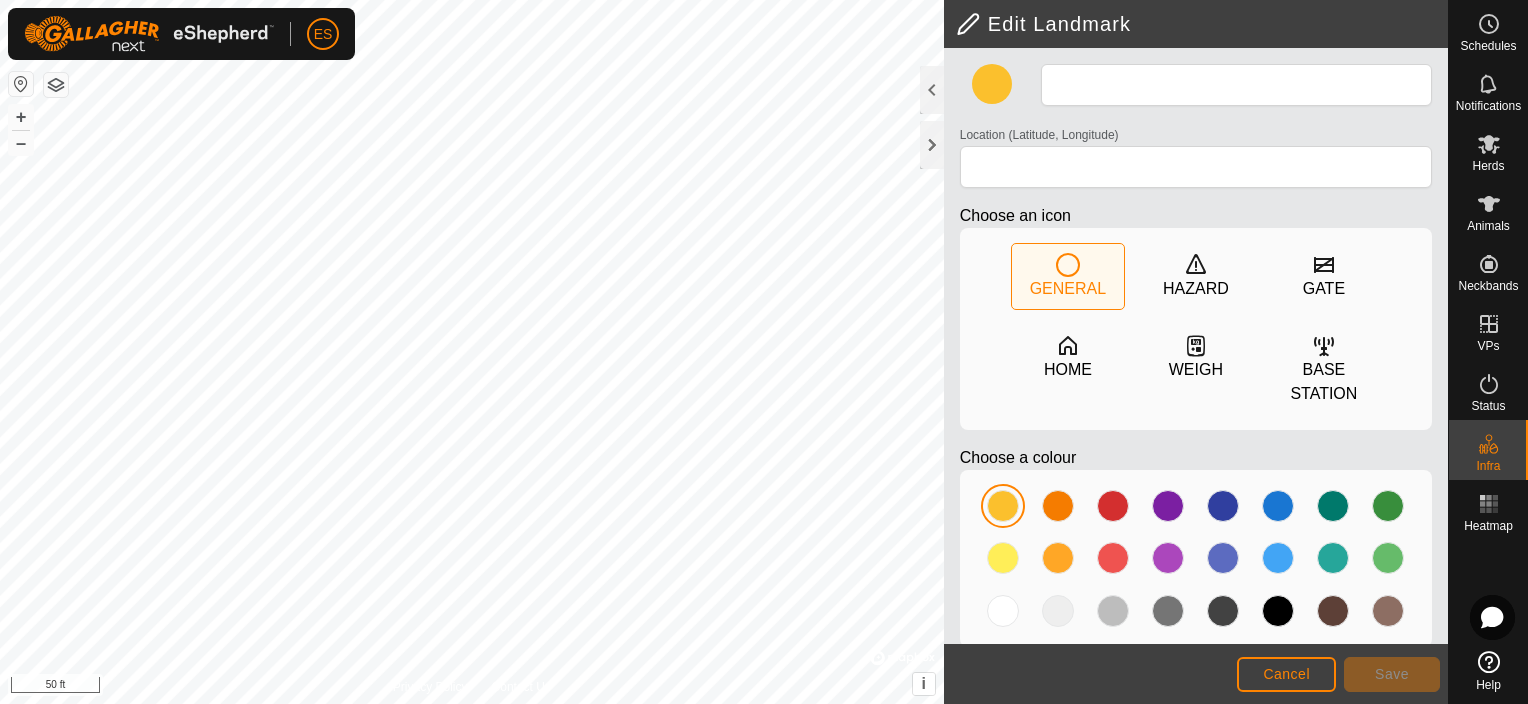 type on "Fence corner" 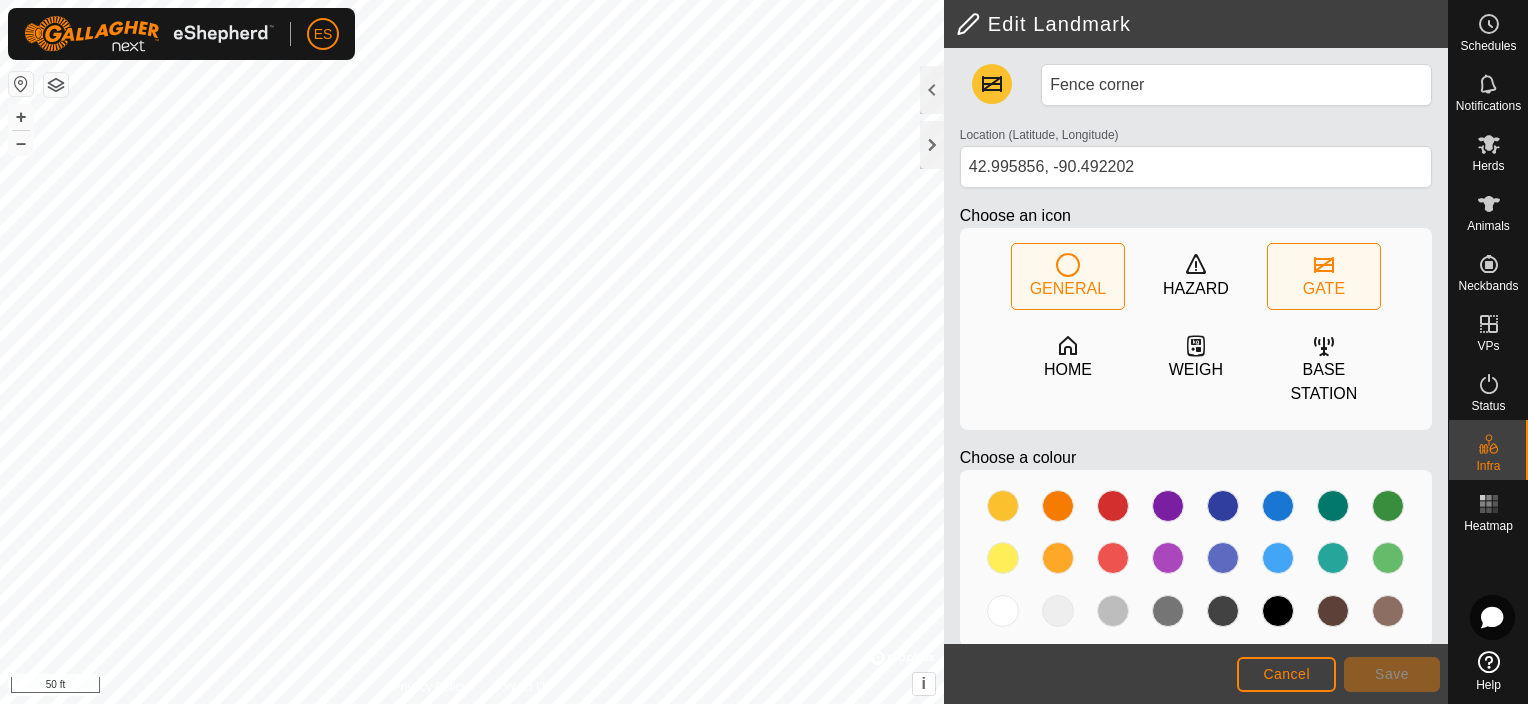 click on "GENERAL" 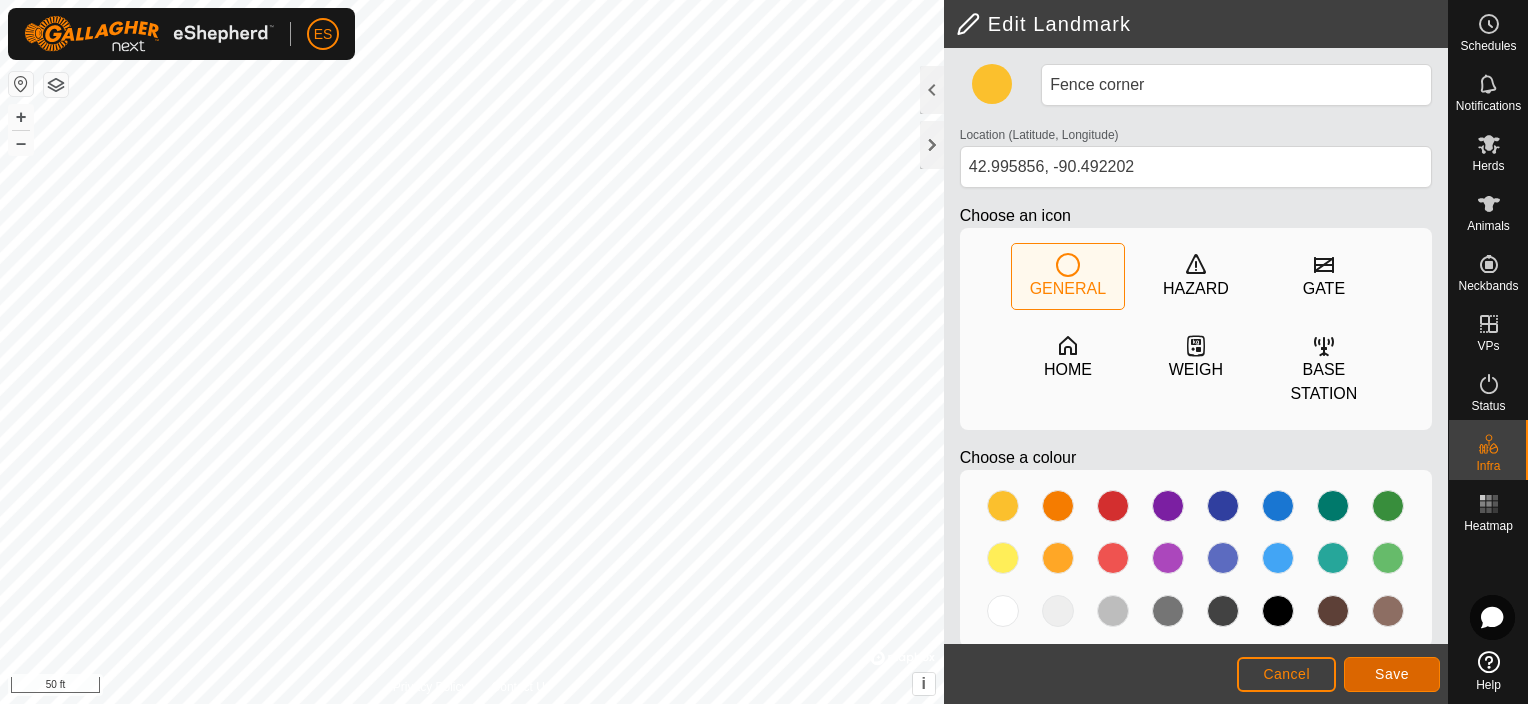 click on "Save" 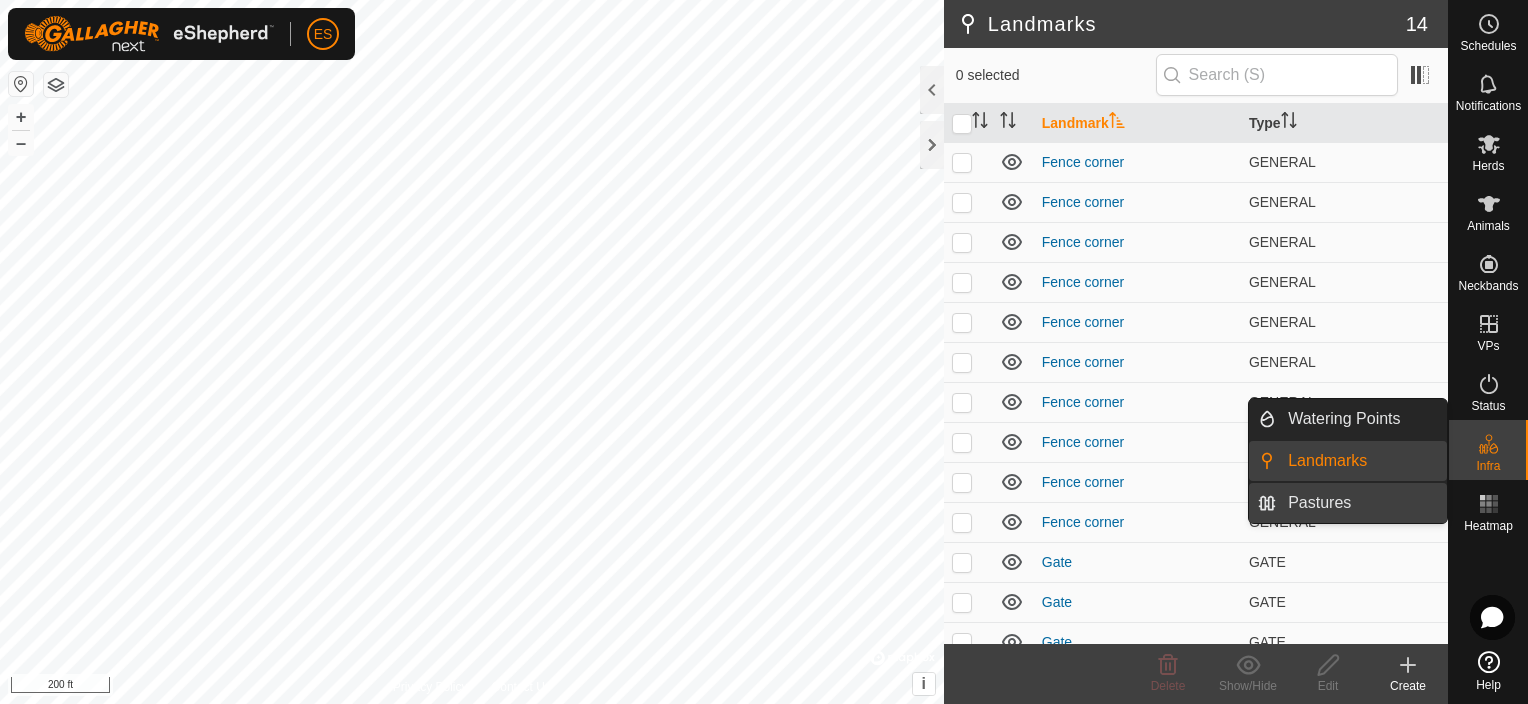 click on "Pastures" at bounding box center [1361, 503] 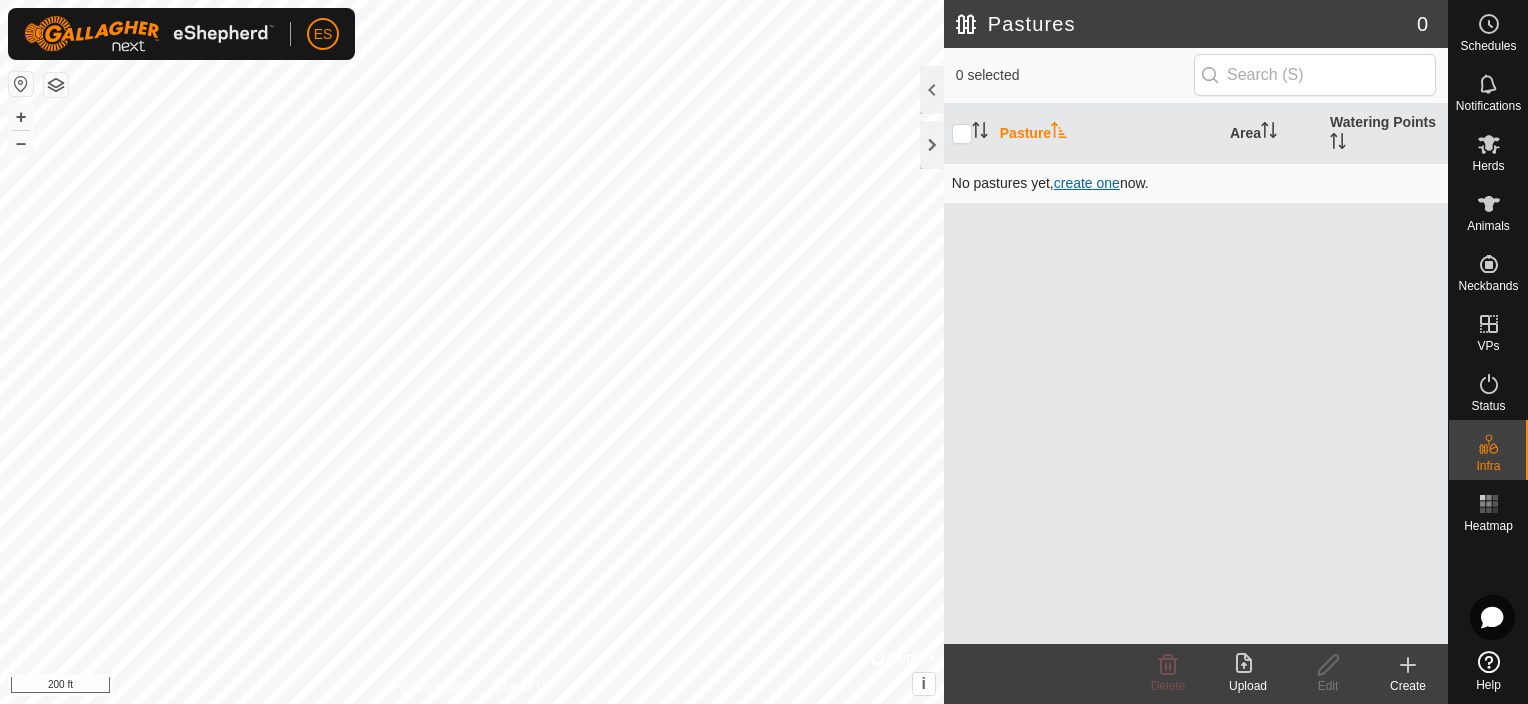 click on "create one" at bounding box center (1087, 183) 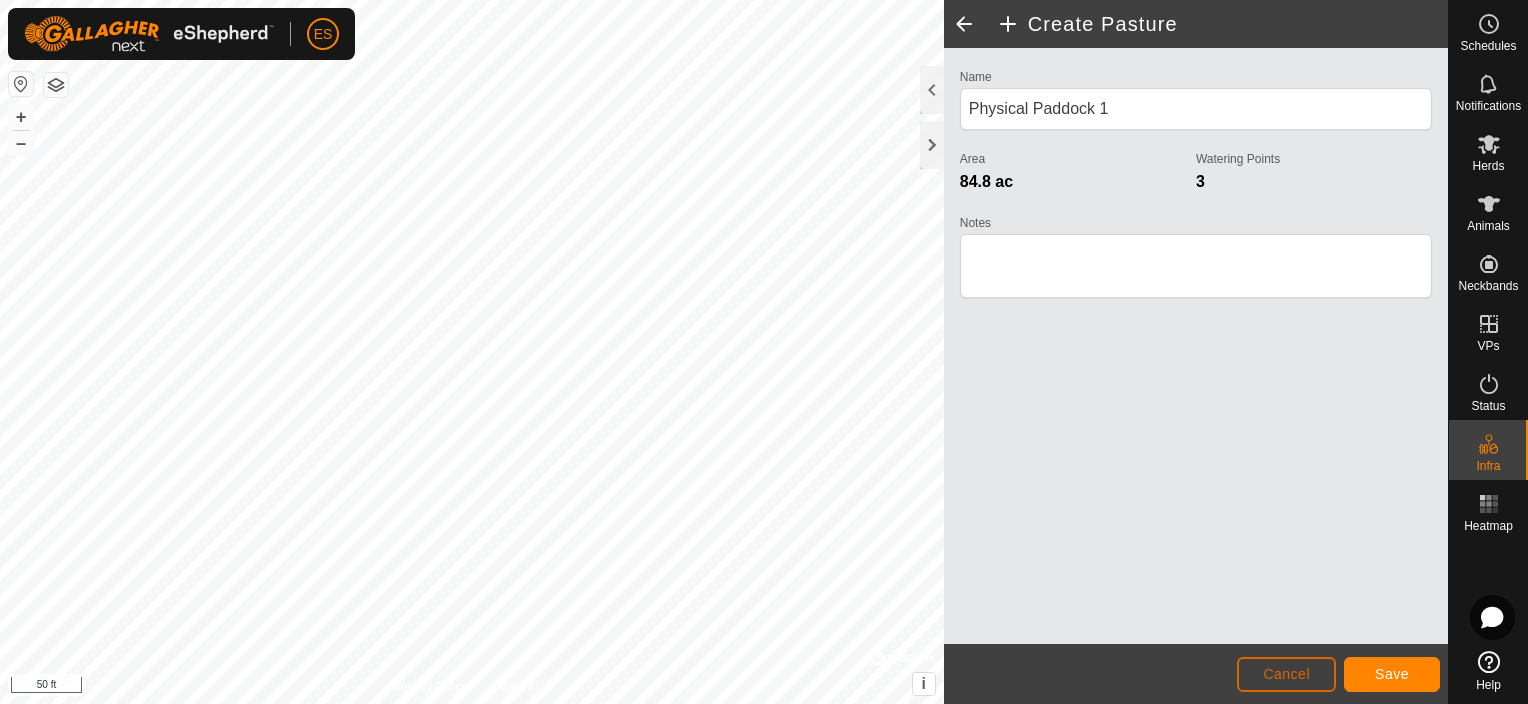 click on "Cancel" 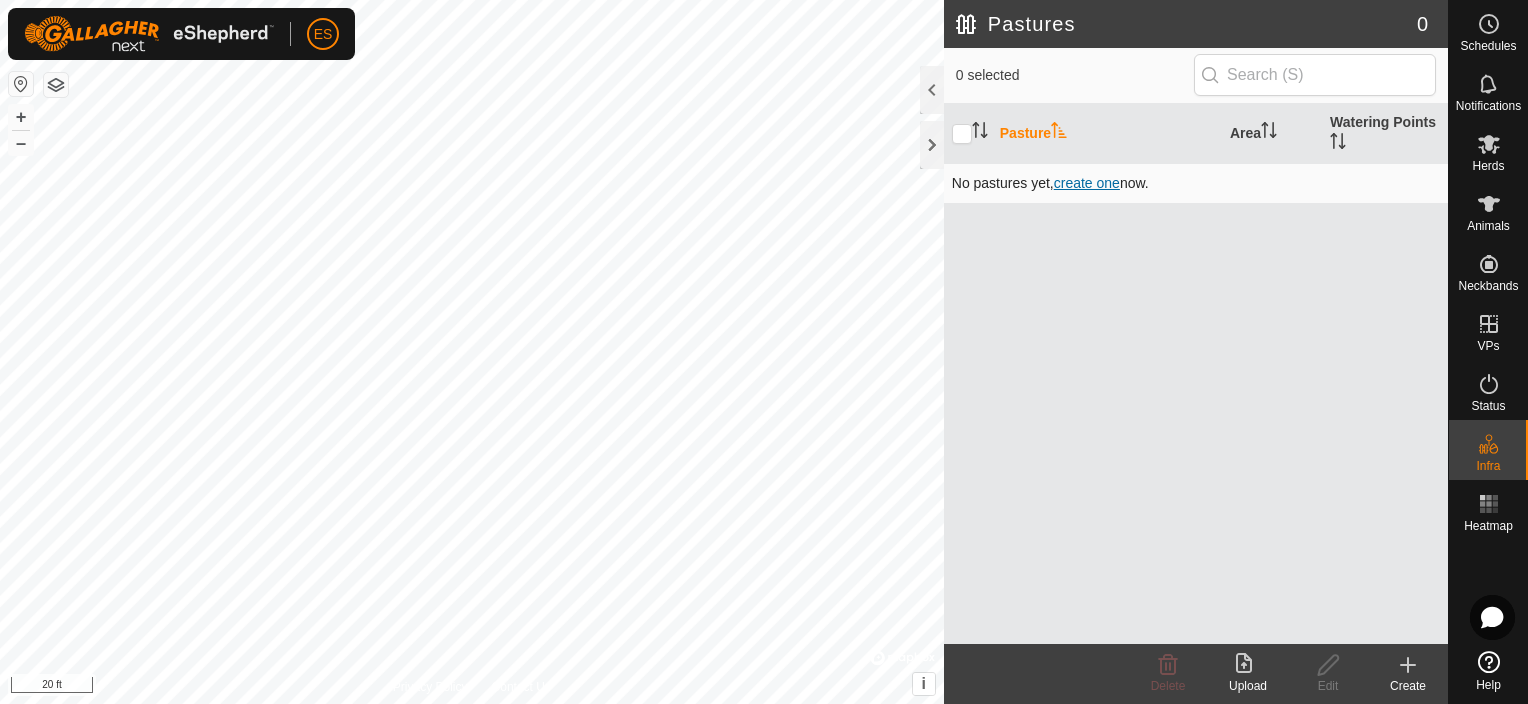click on "create one" at bounding box center (1087, 183) 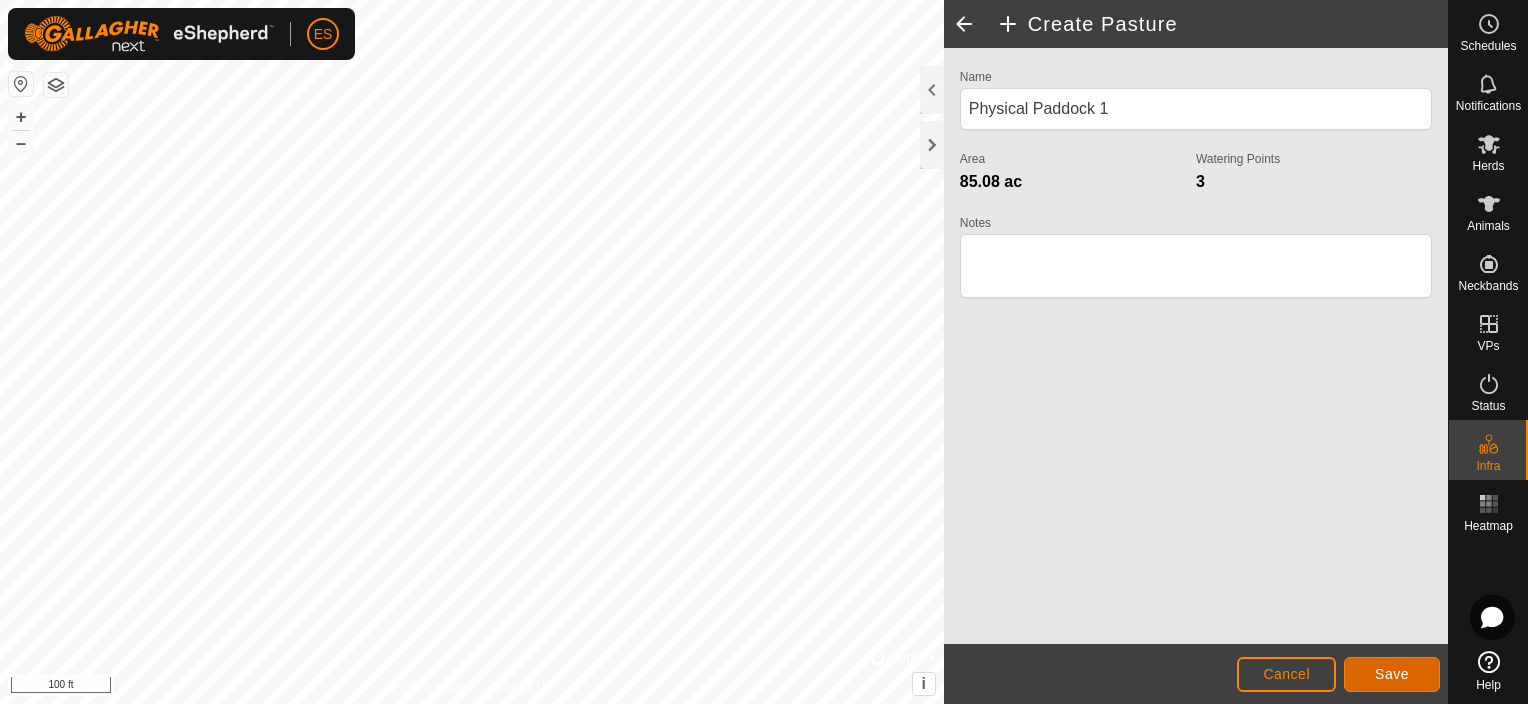 click on "Save" 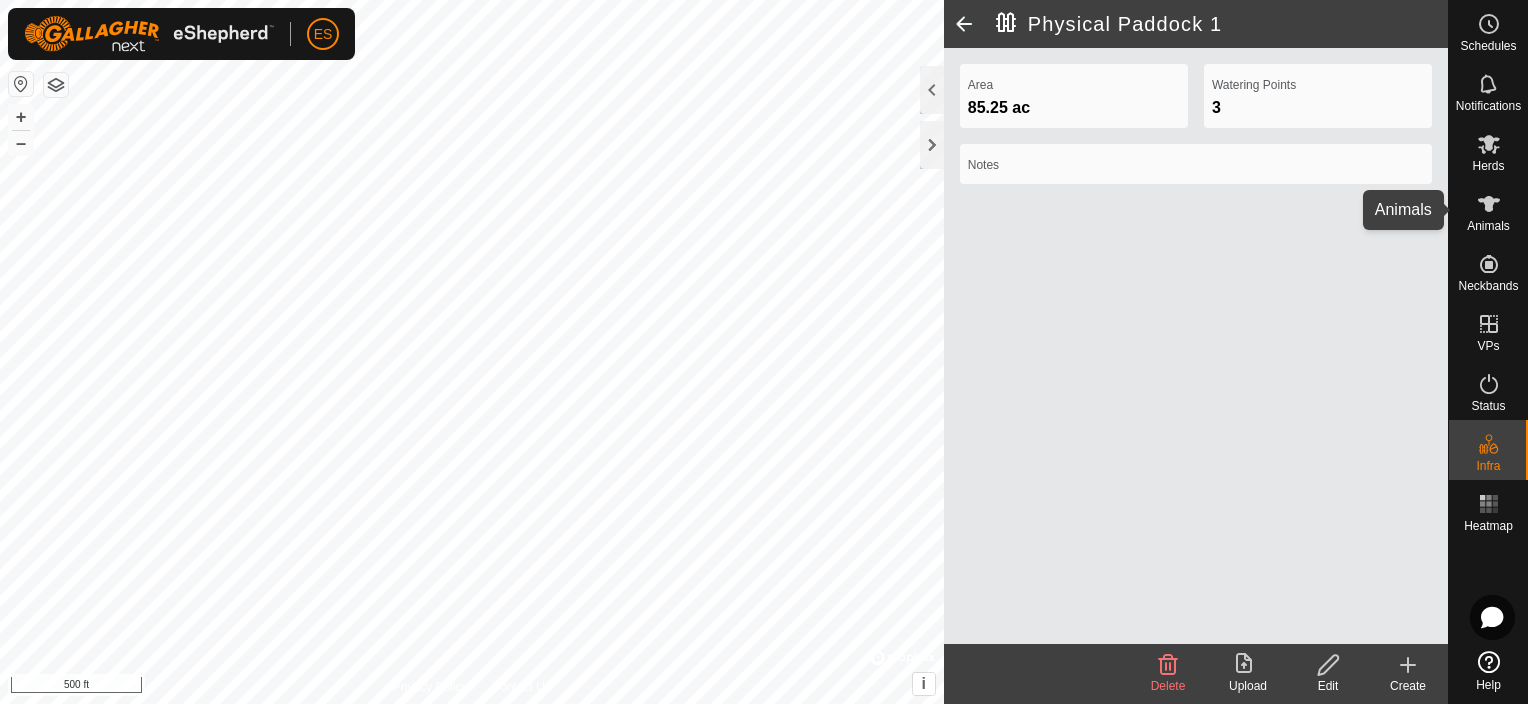 click at bounding box center (1489, 204) 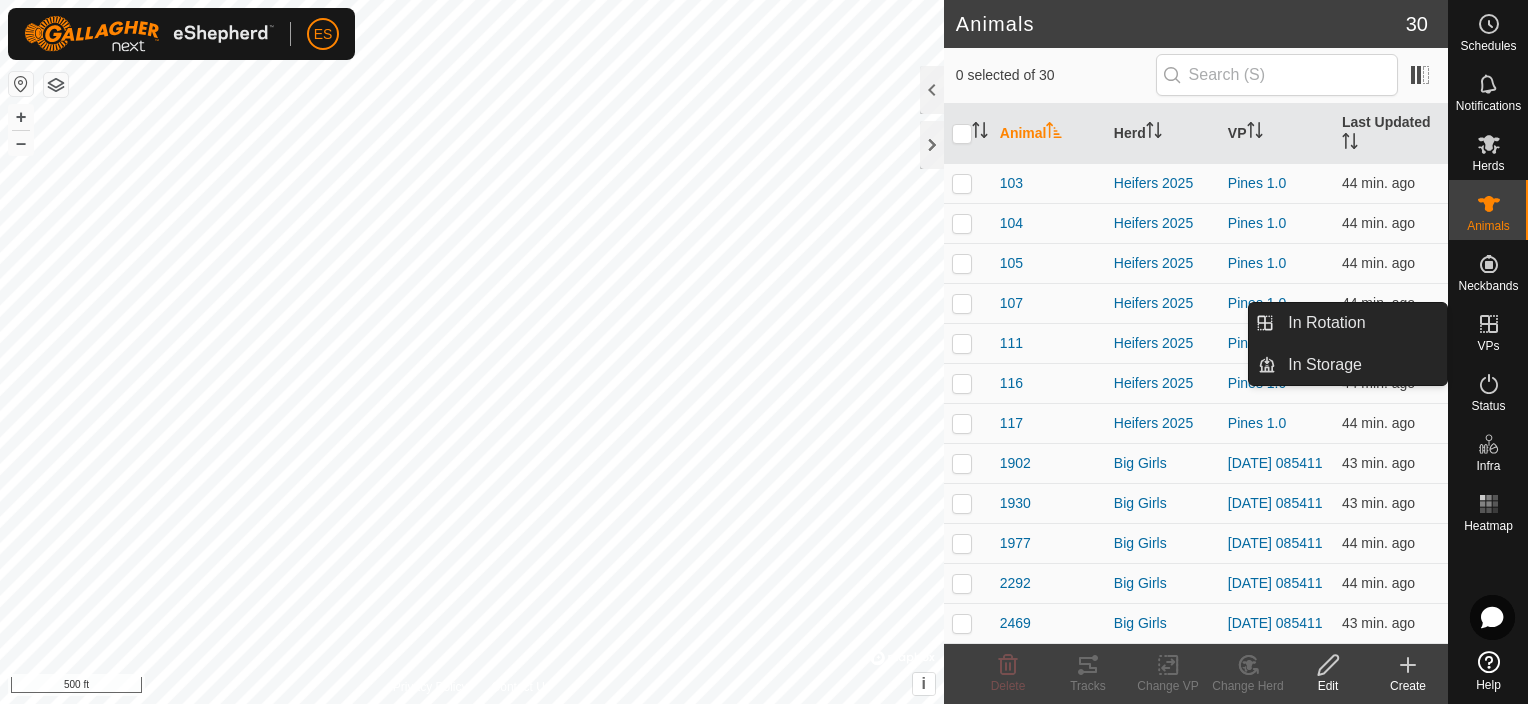 click at bounding box center (1489, 324) 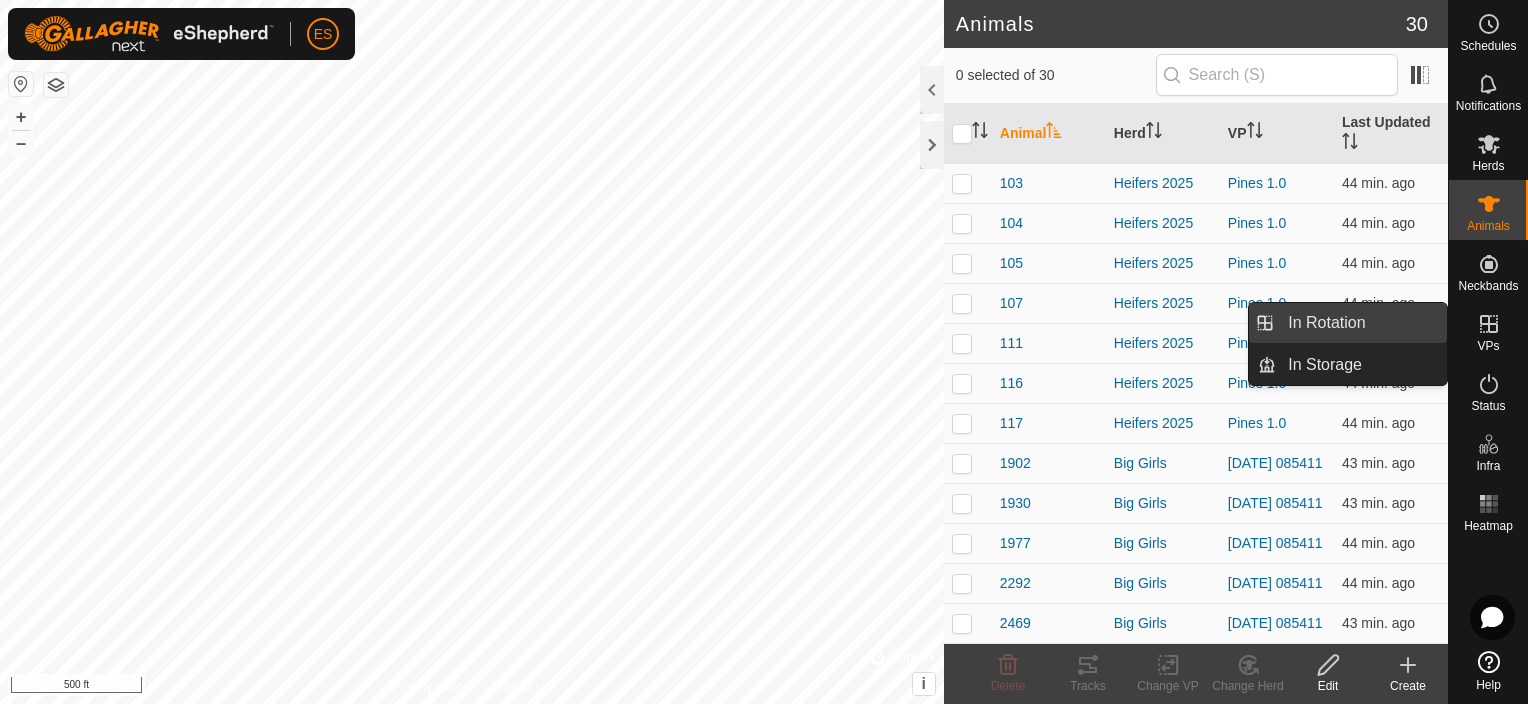 click on "In Rotation" at bounding box center (1361, 323) 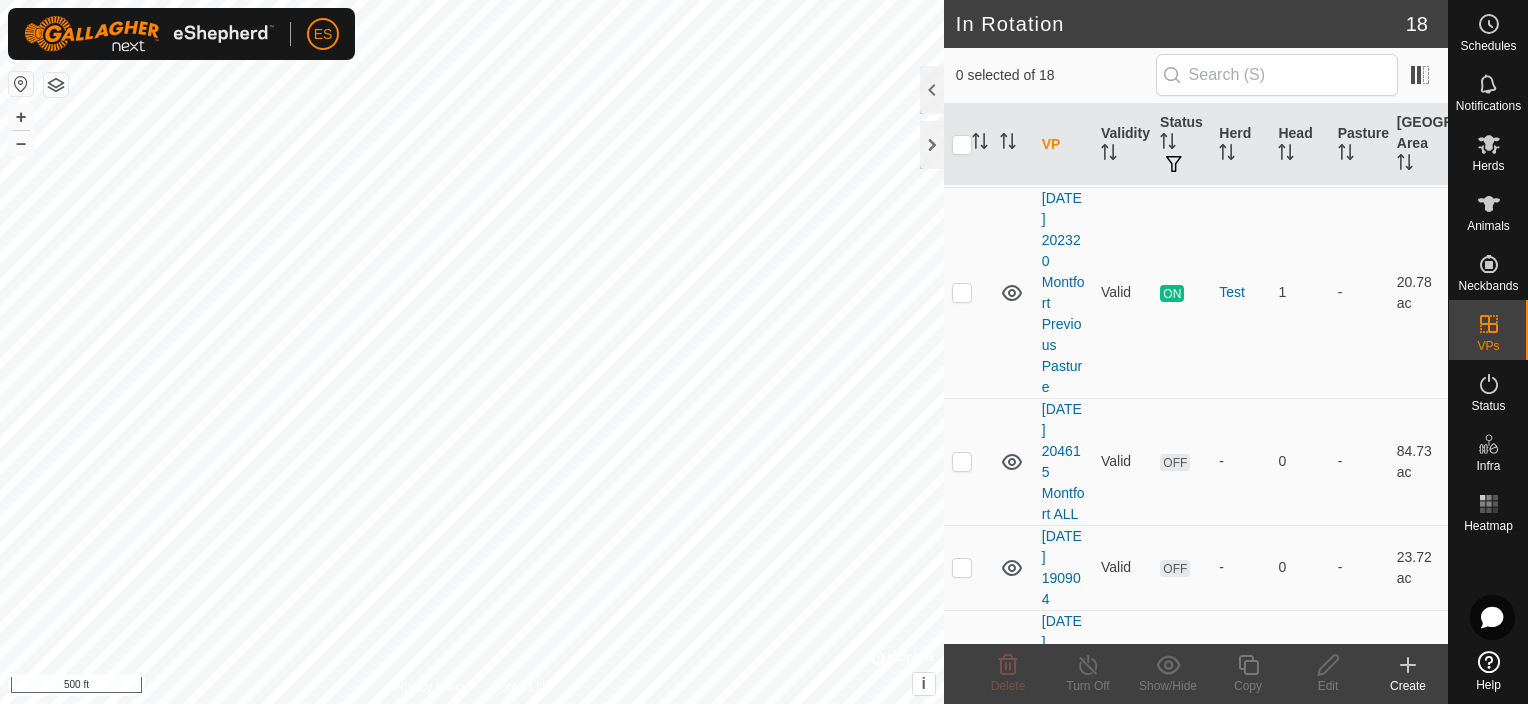scroll, scrollTop: 750, scrollLeft: 0, axis: vertical 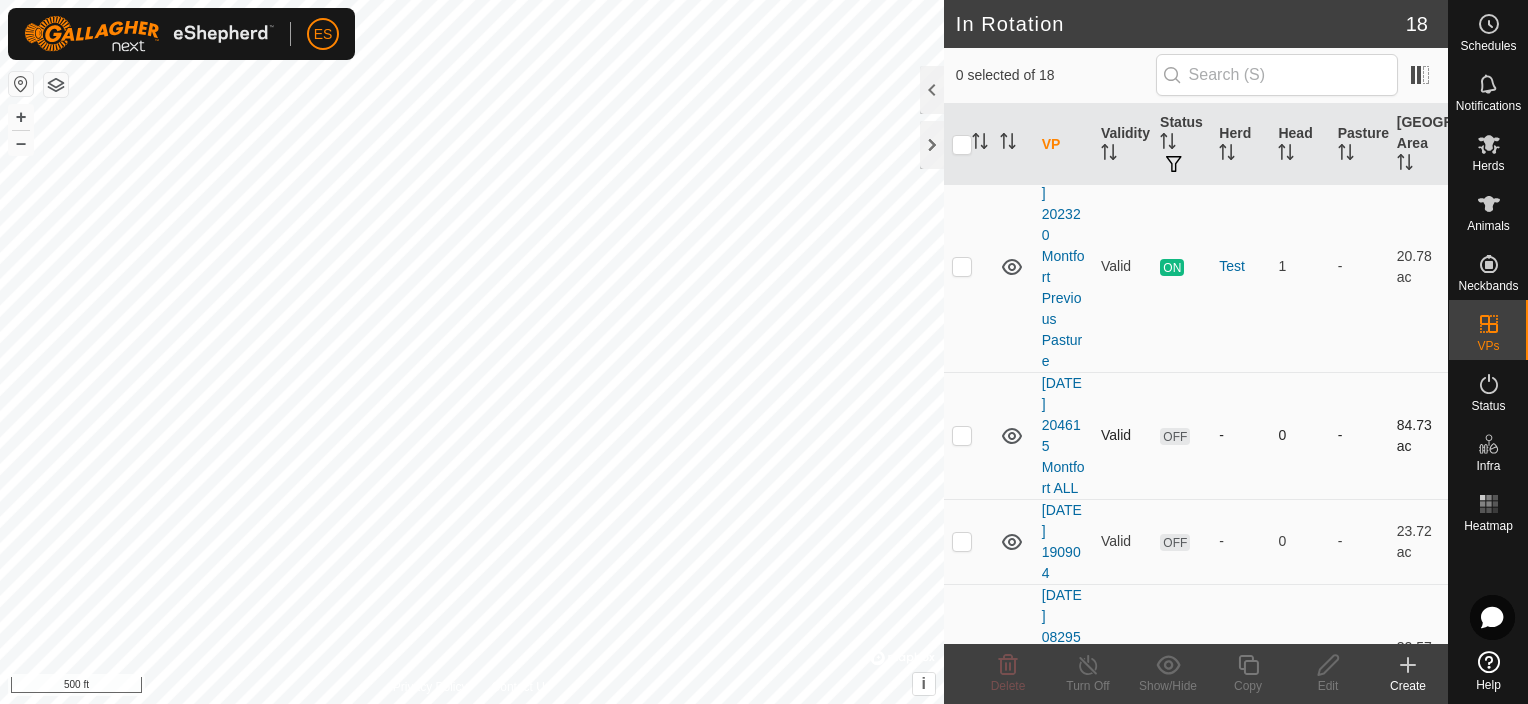 click 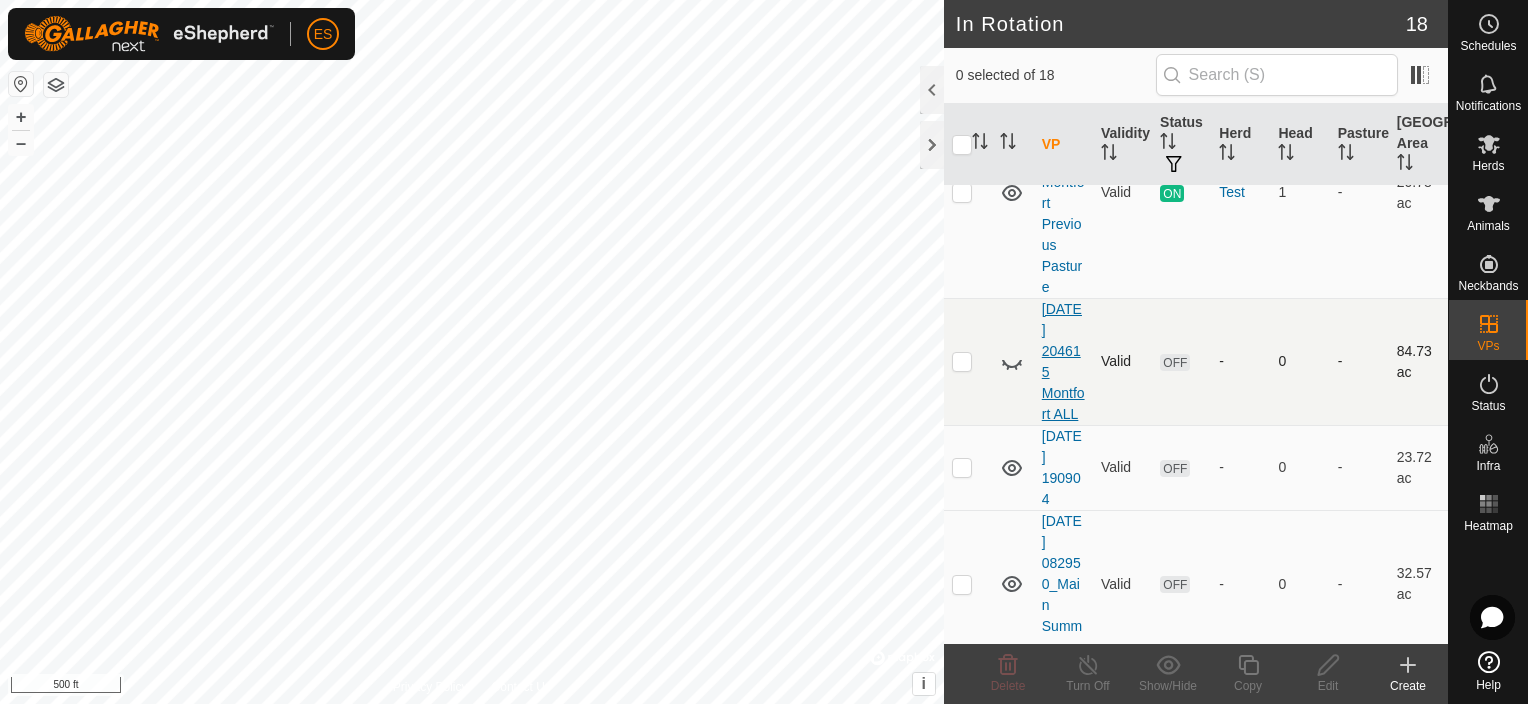 scroll, scrollTop: 850, scrollLeft: 0, axis: vertical 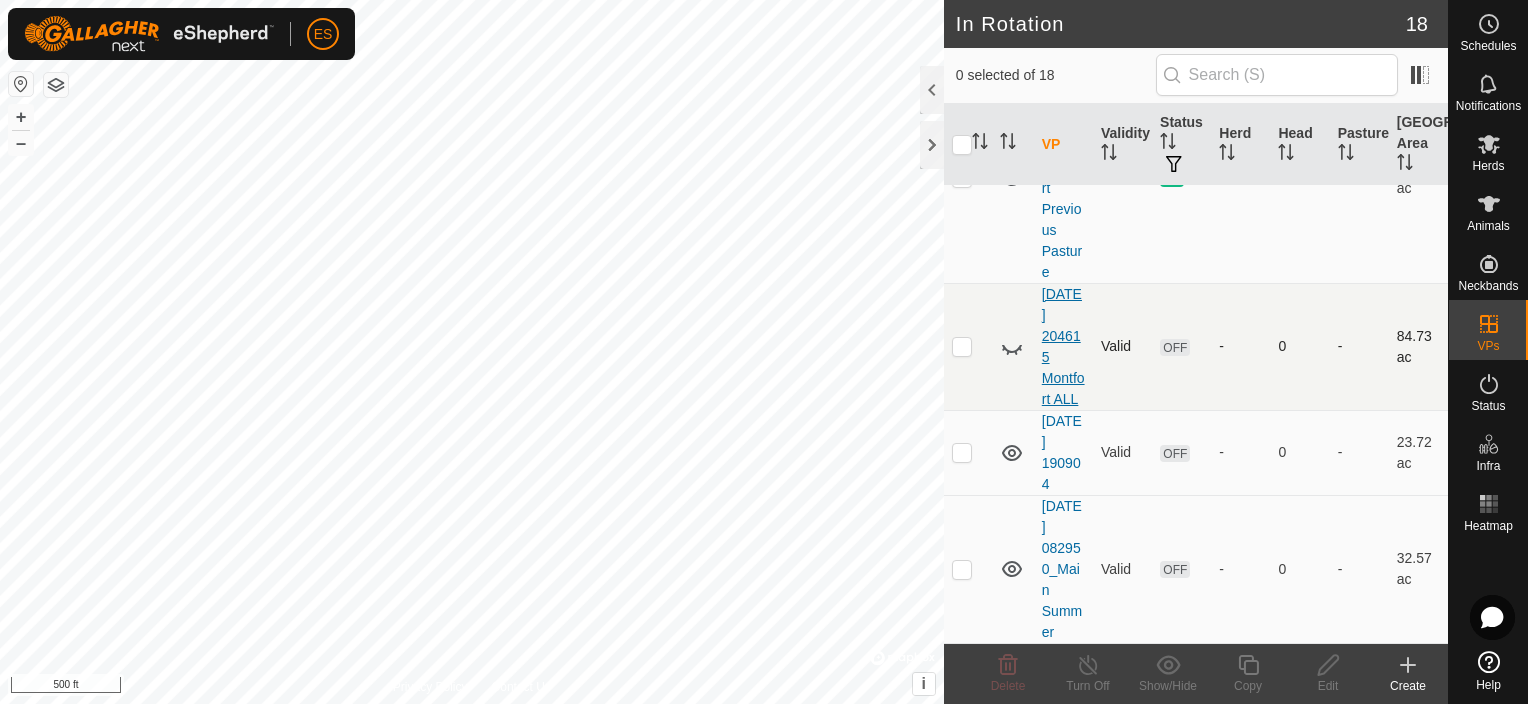 click on "[DATE] 204615 Montfort ALL" at bounding box center [1063, 346] 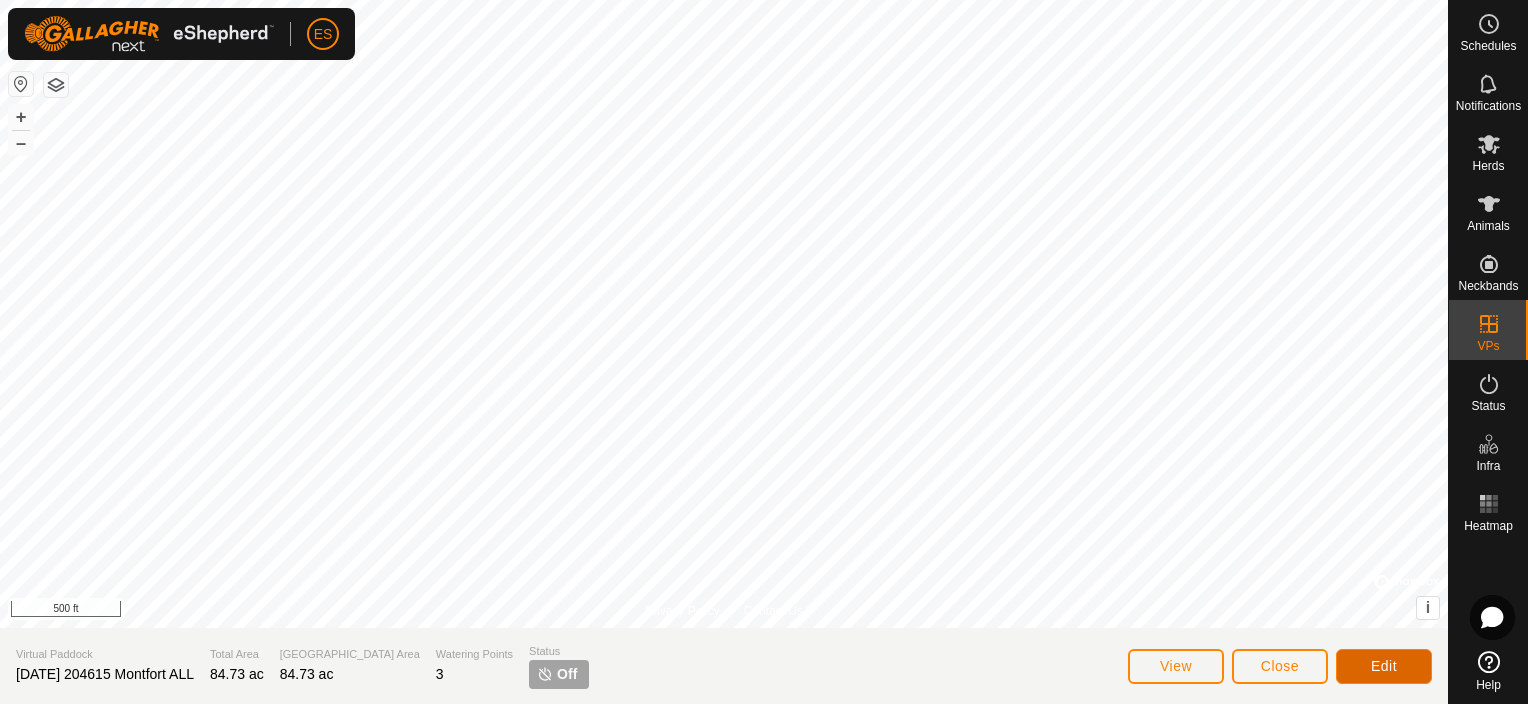 click on "Edit" 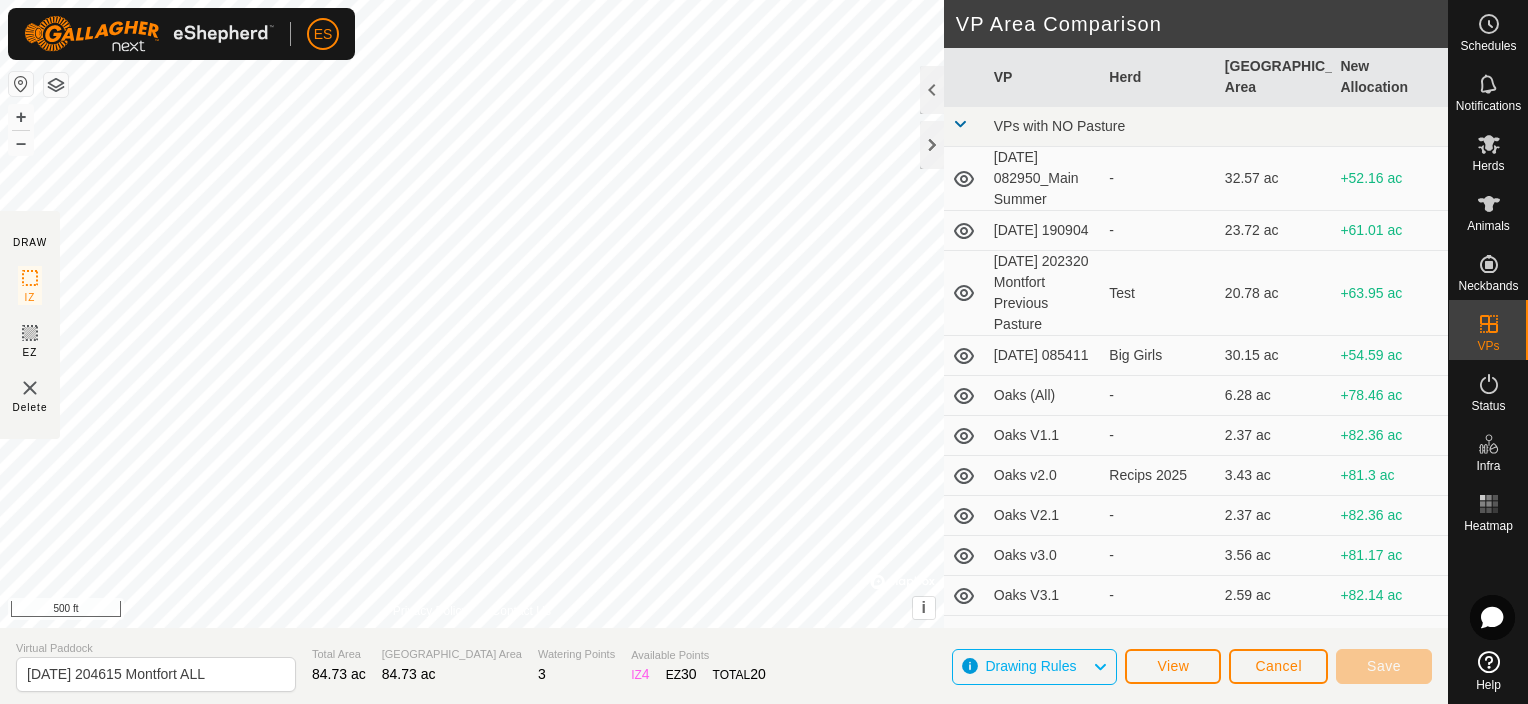 click 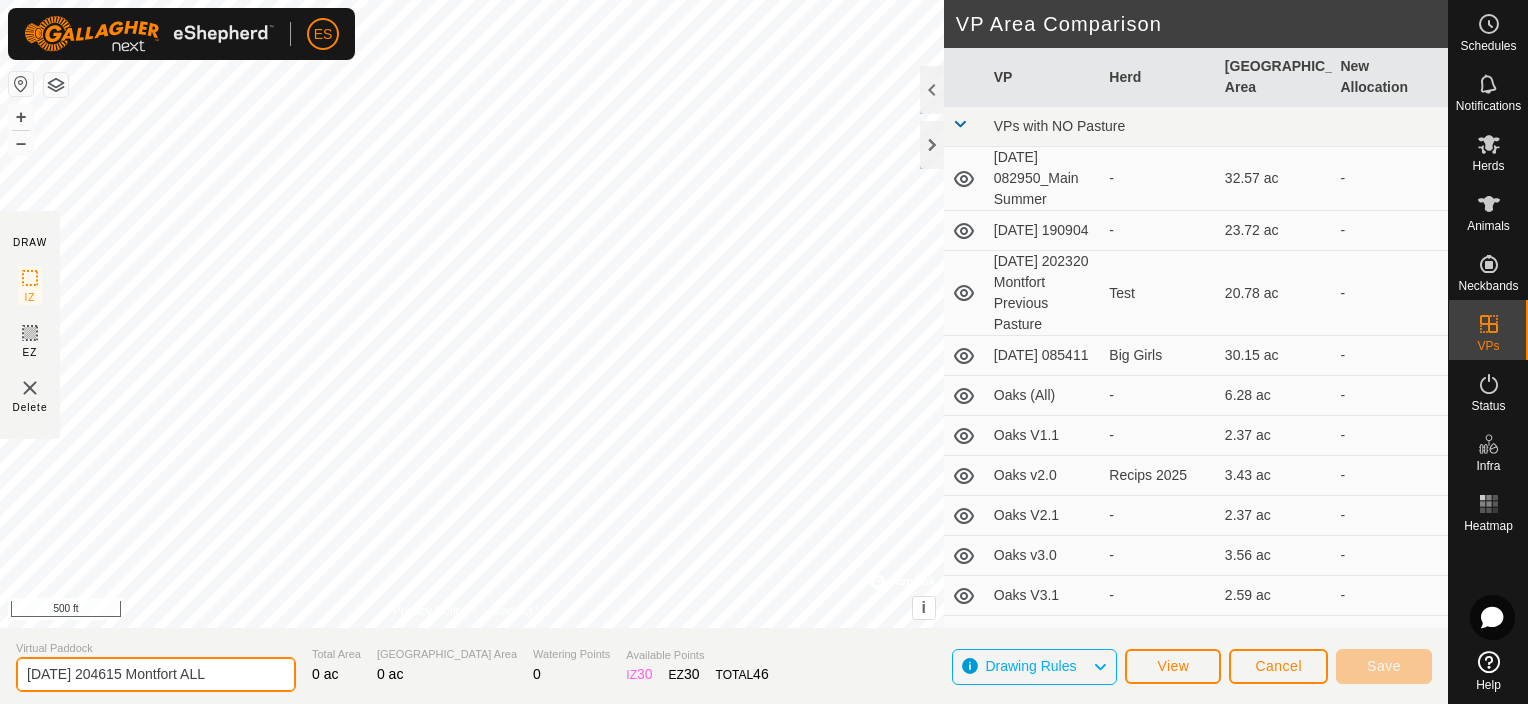 click on "[DATE] 204615 Montfort ALL" 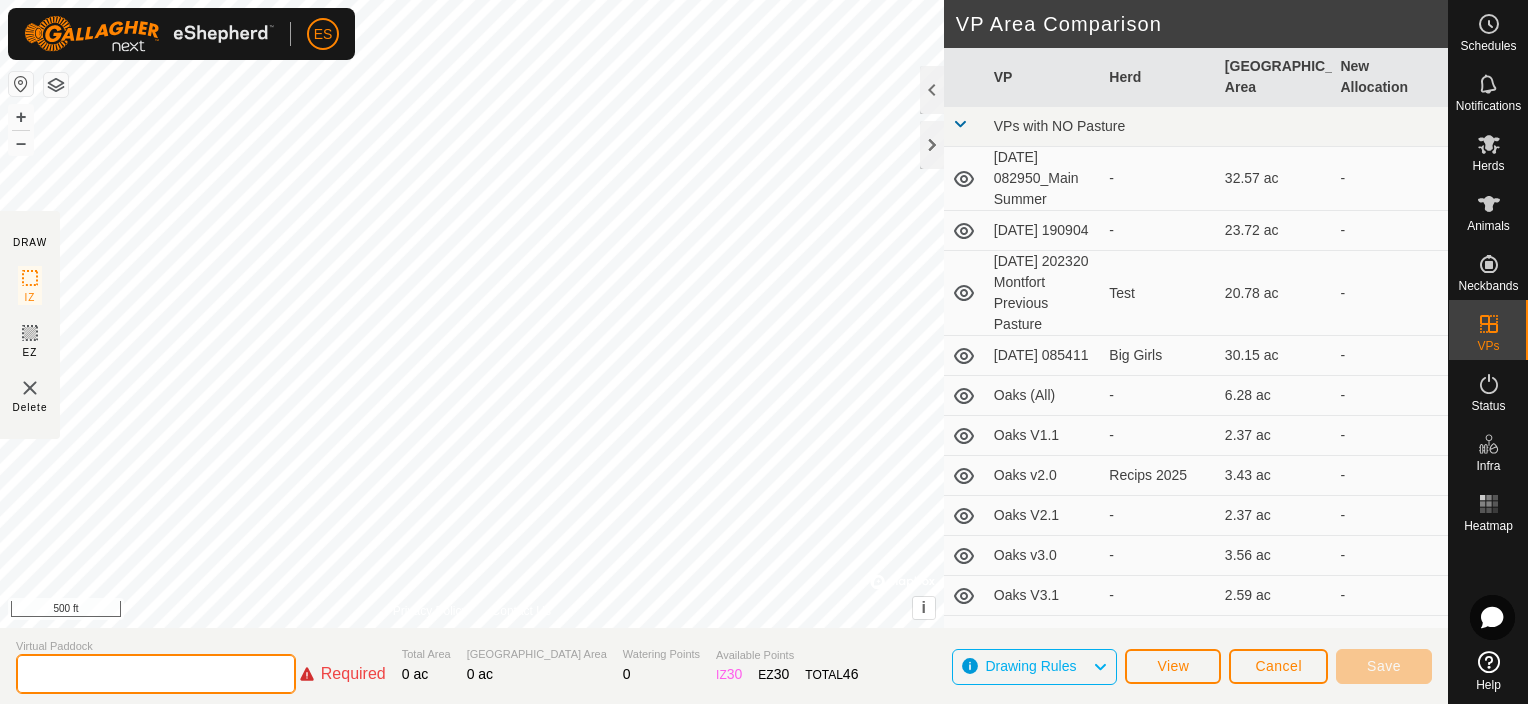 type 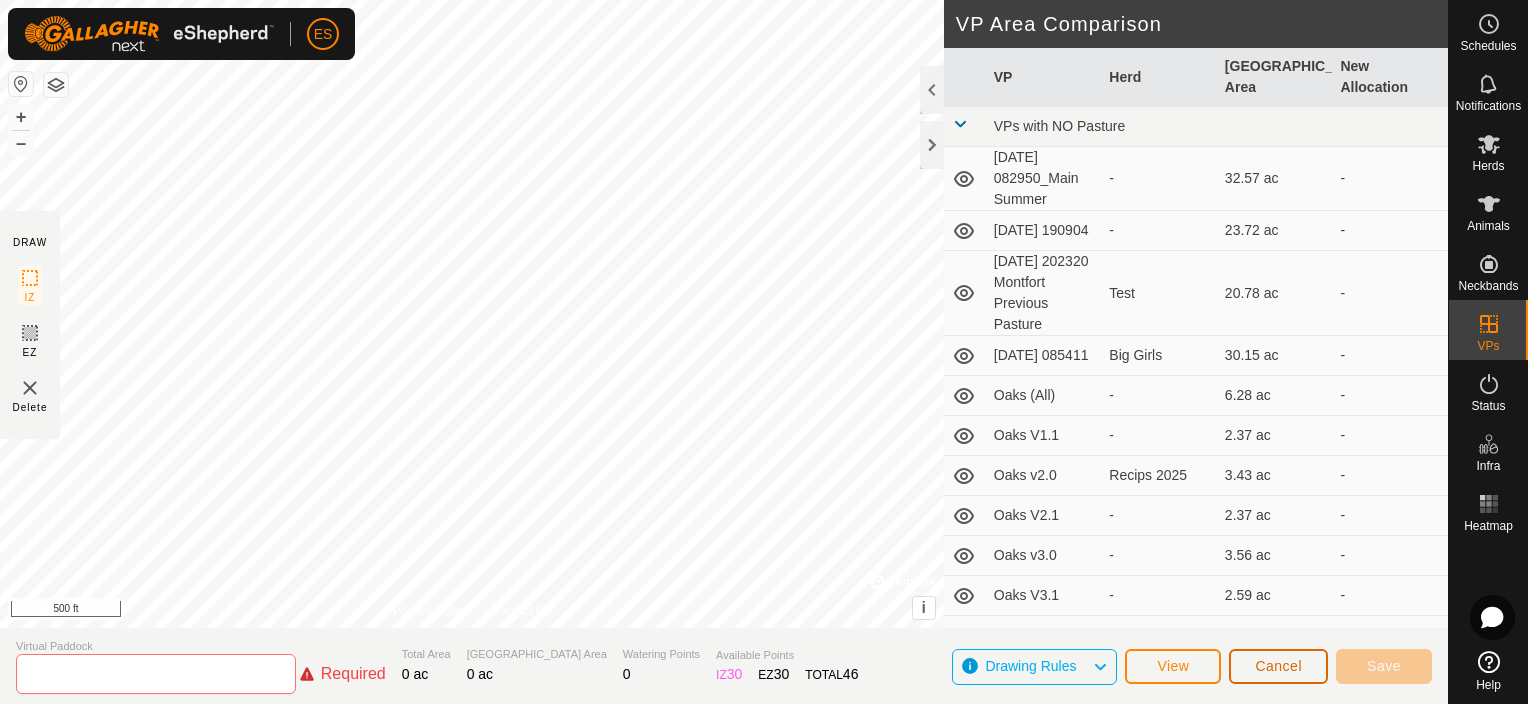 click on "Cancel" 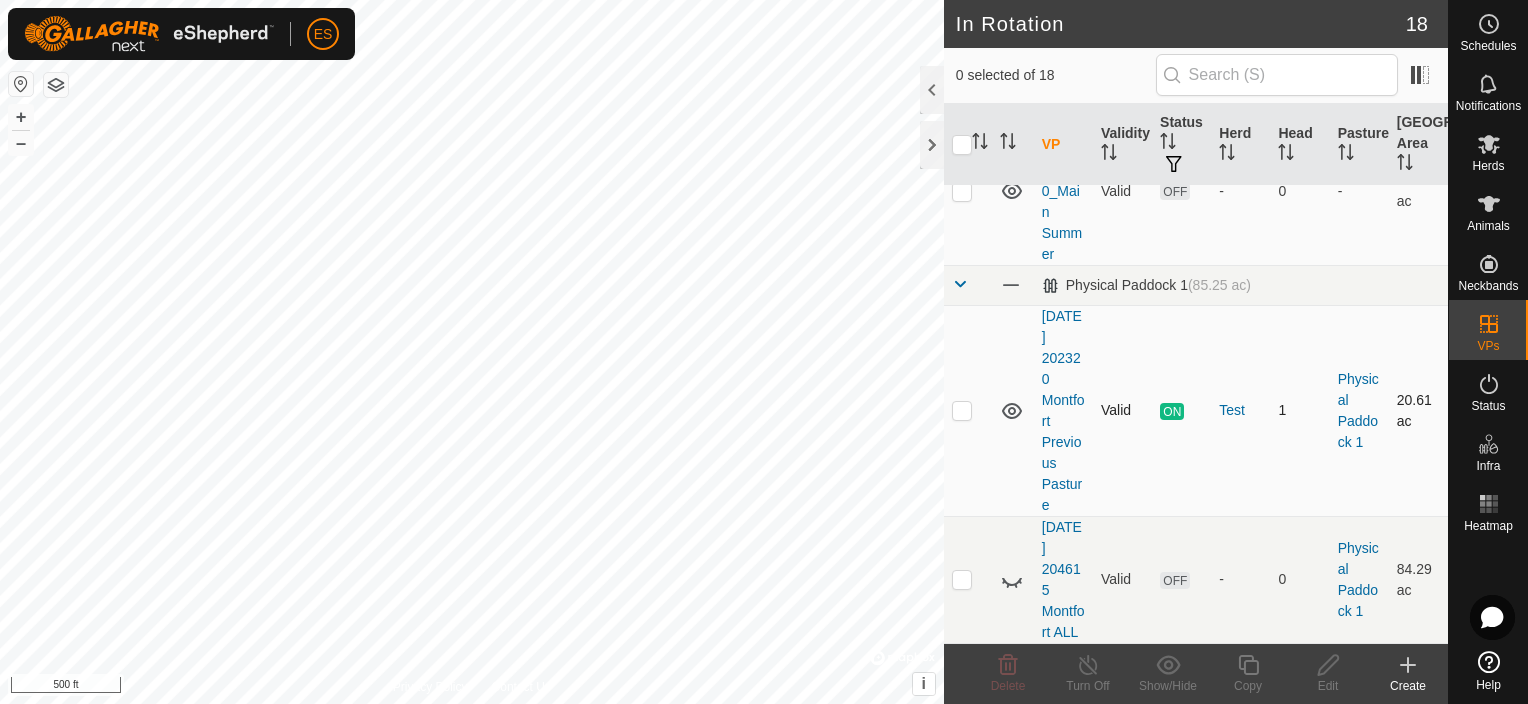 scroll, scrollTop: 937, scrollLeft: 0, axis: vertical 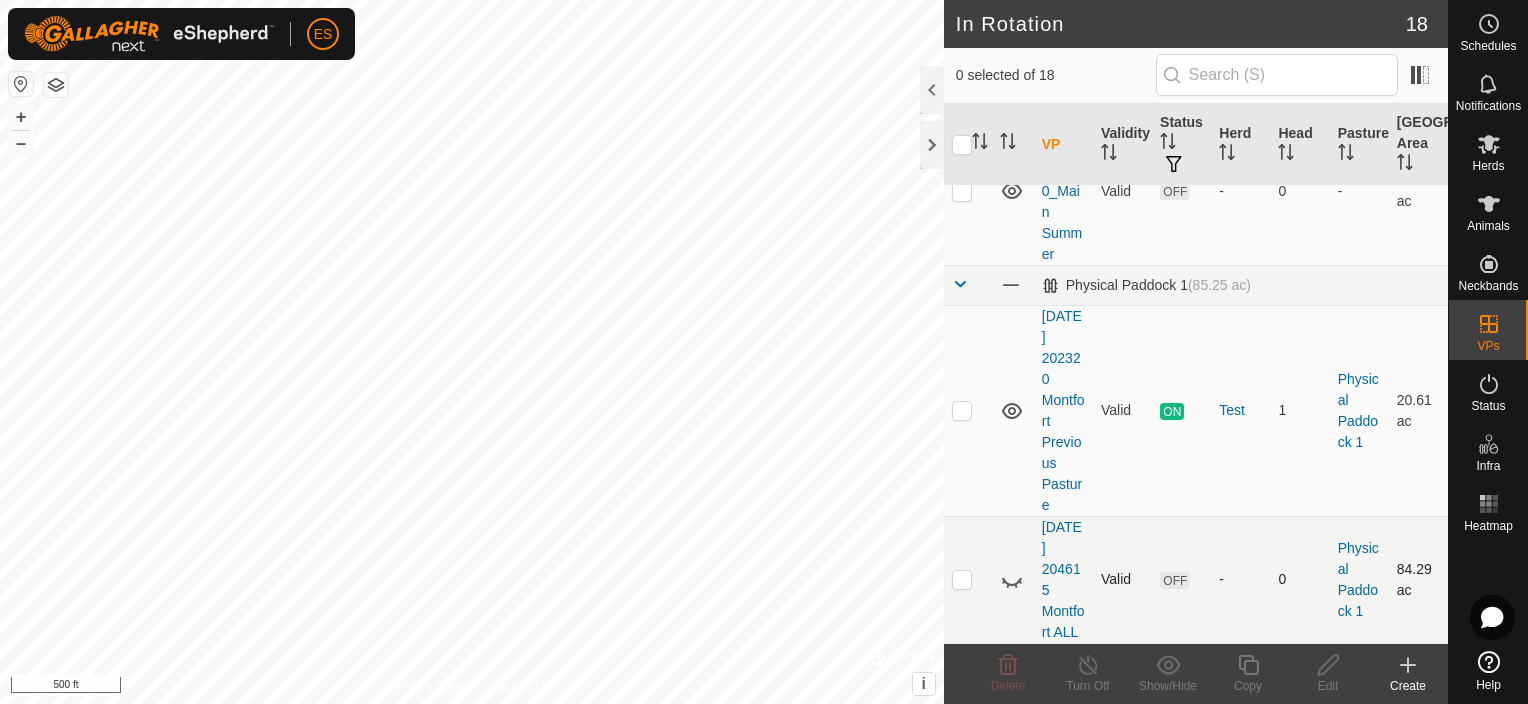 click 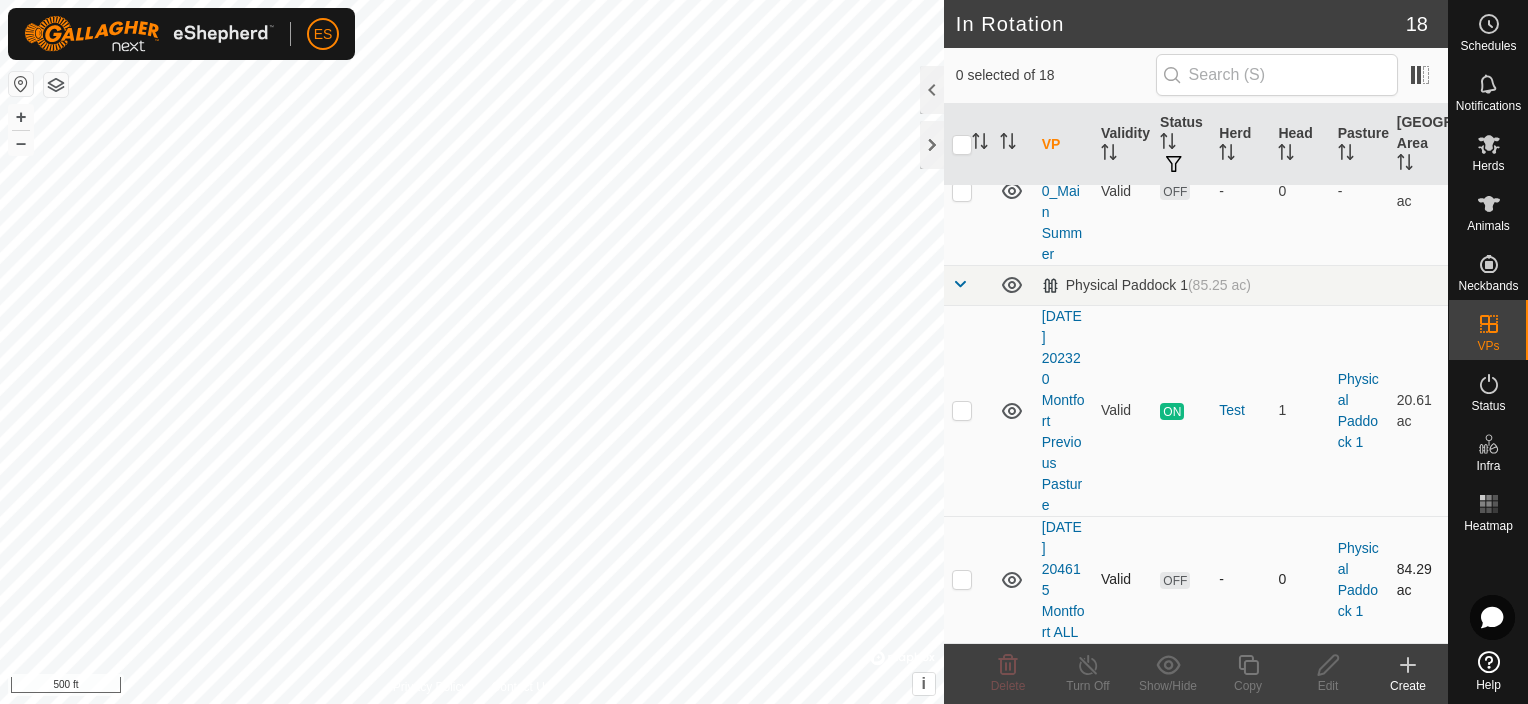 click at bounding box center [962, 579] 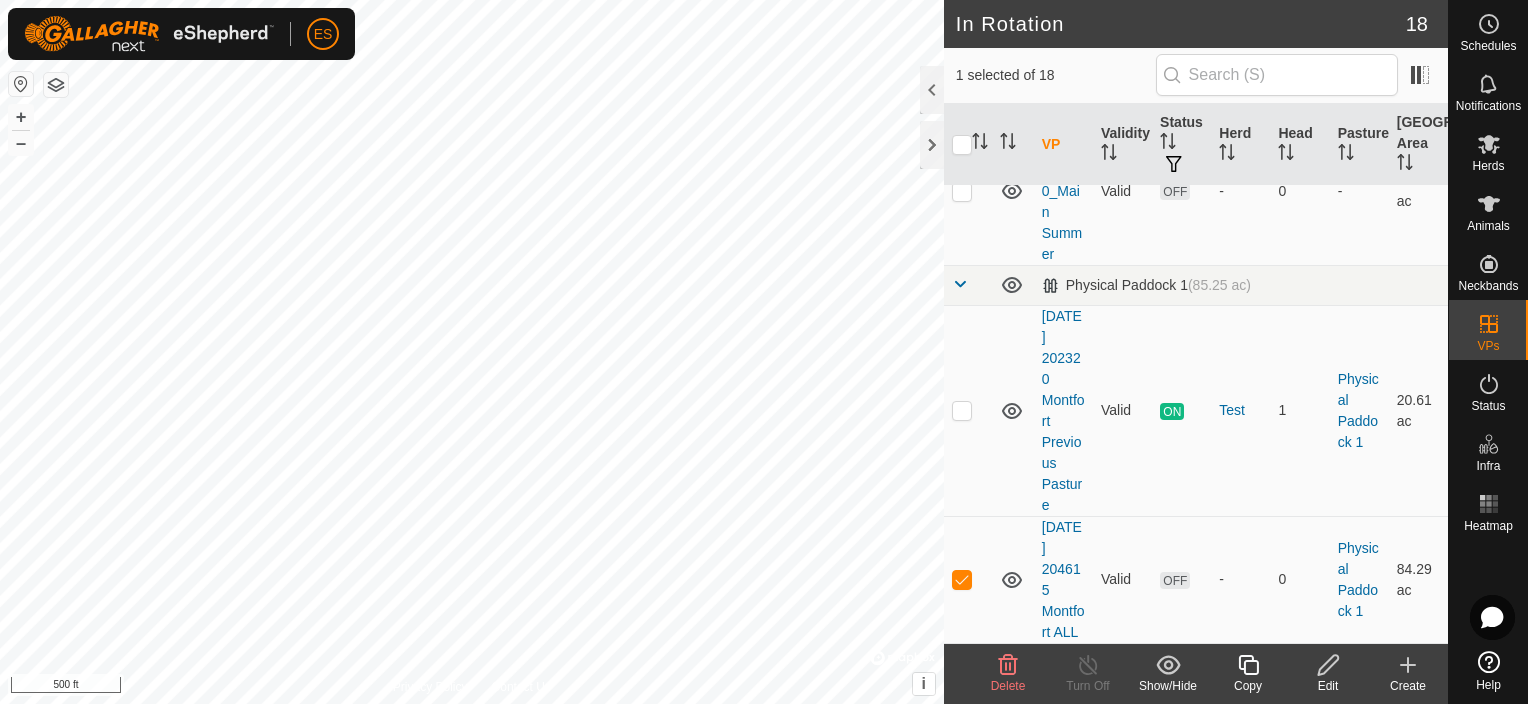 click 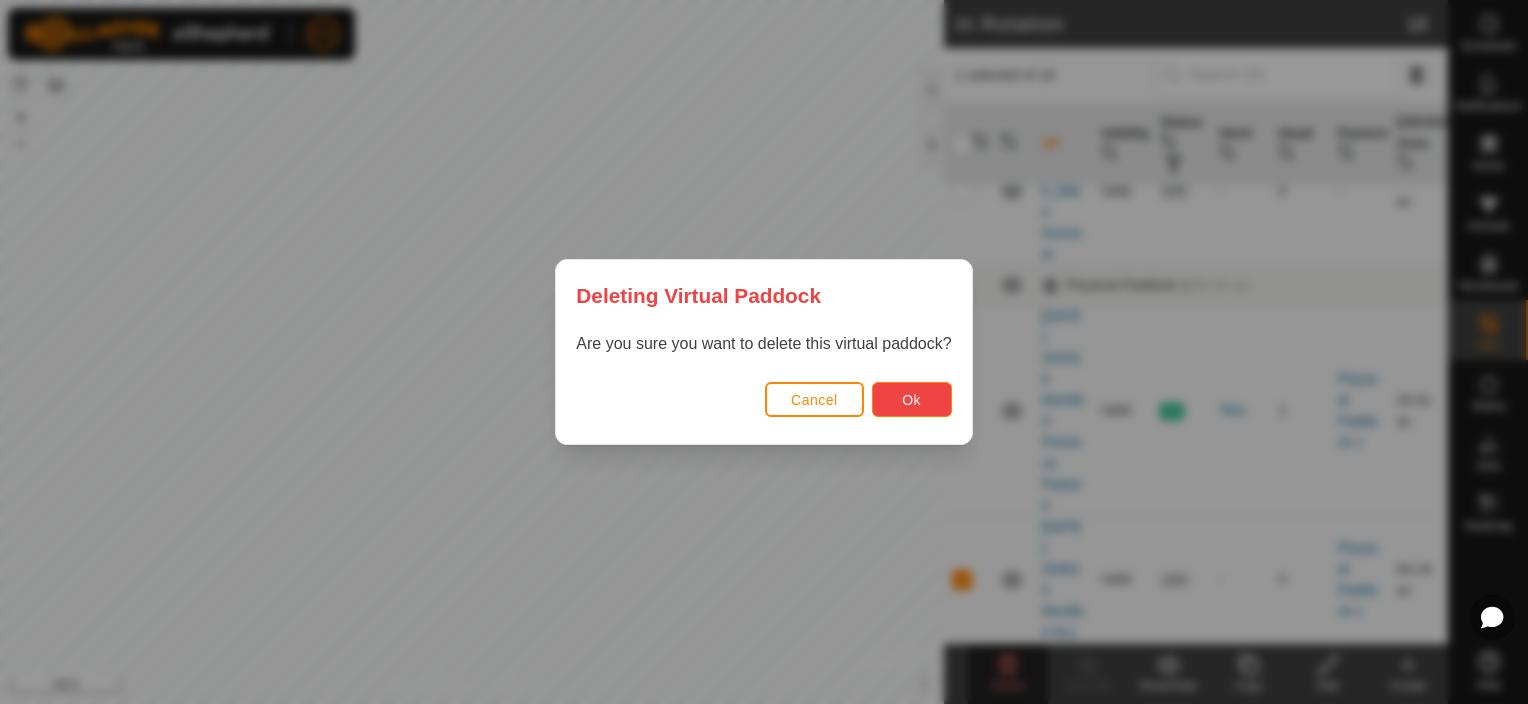 click on "Ok" at bounding box center [911, 400] 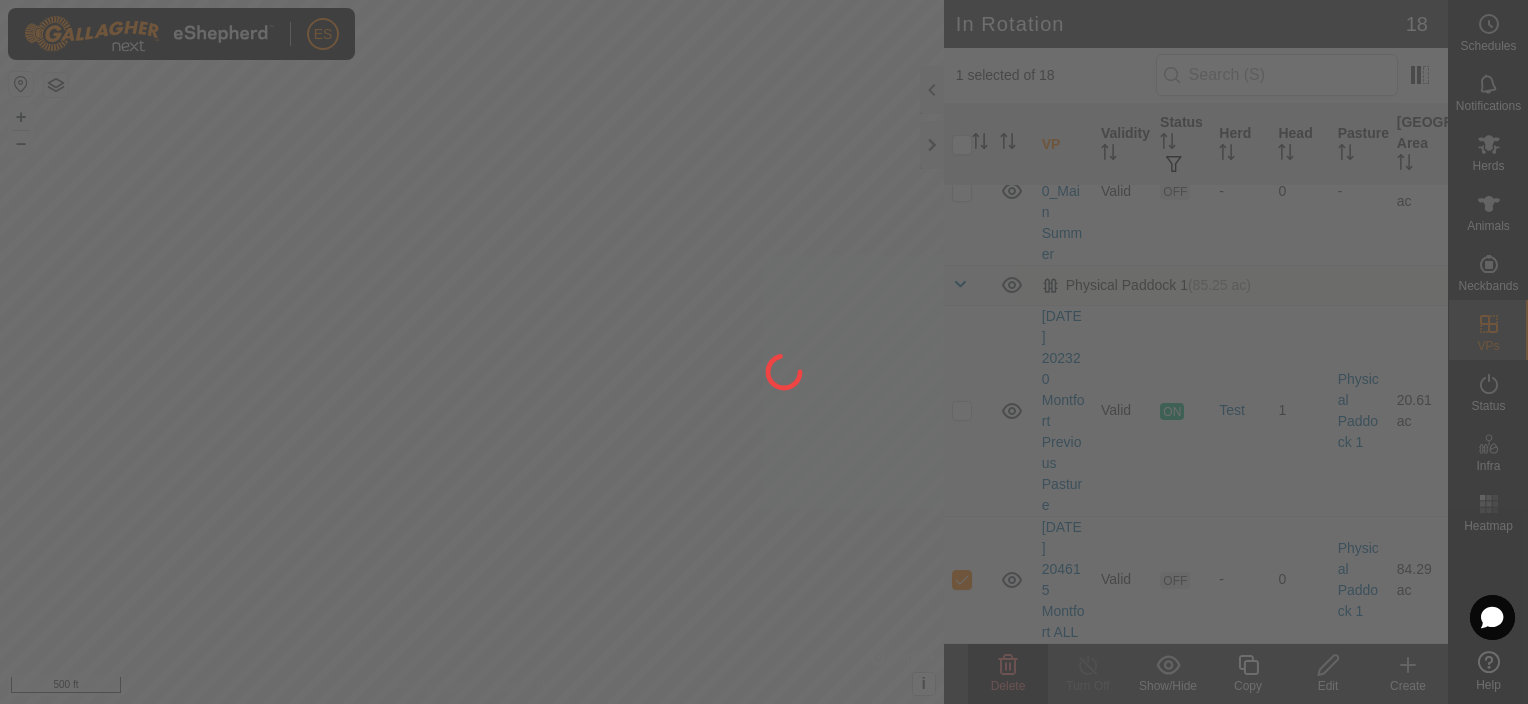 checkbox on "false" 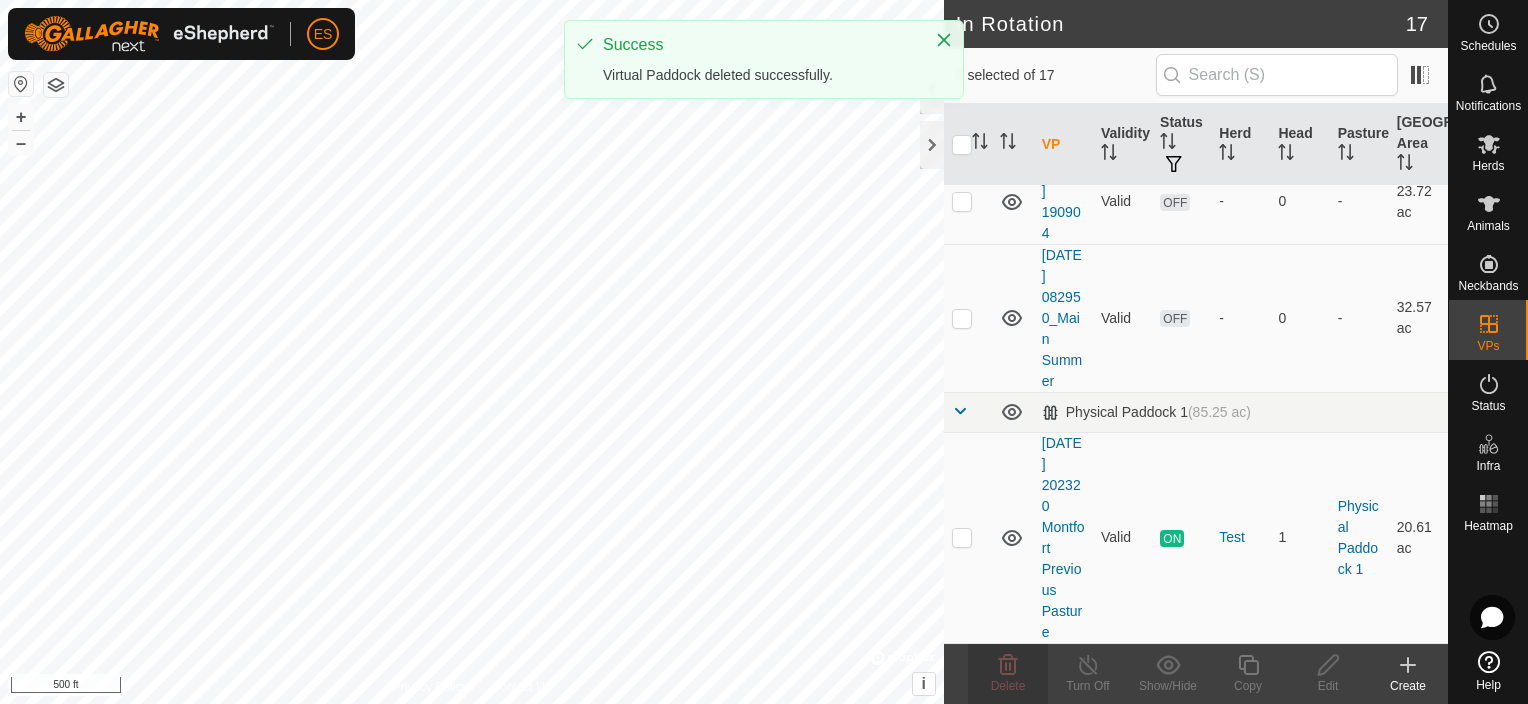scroll, scrollTop: 0, scrollLeft: 0, axis: both 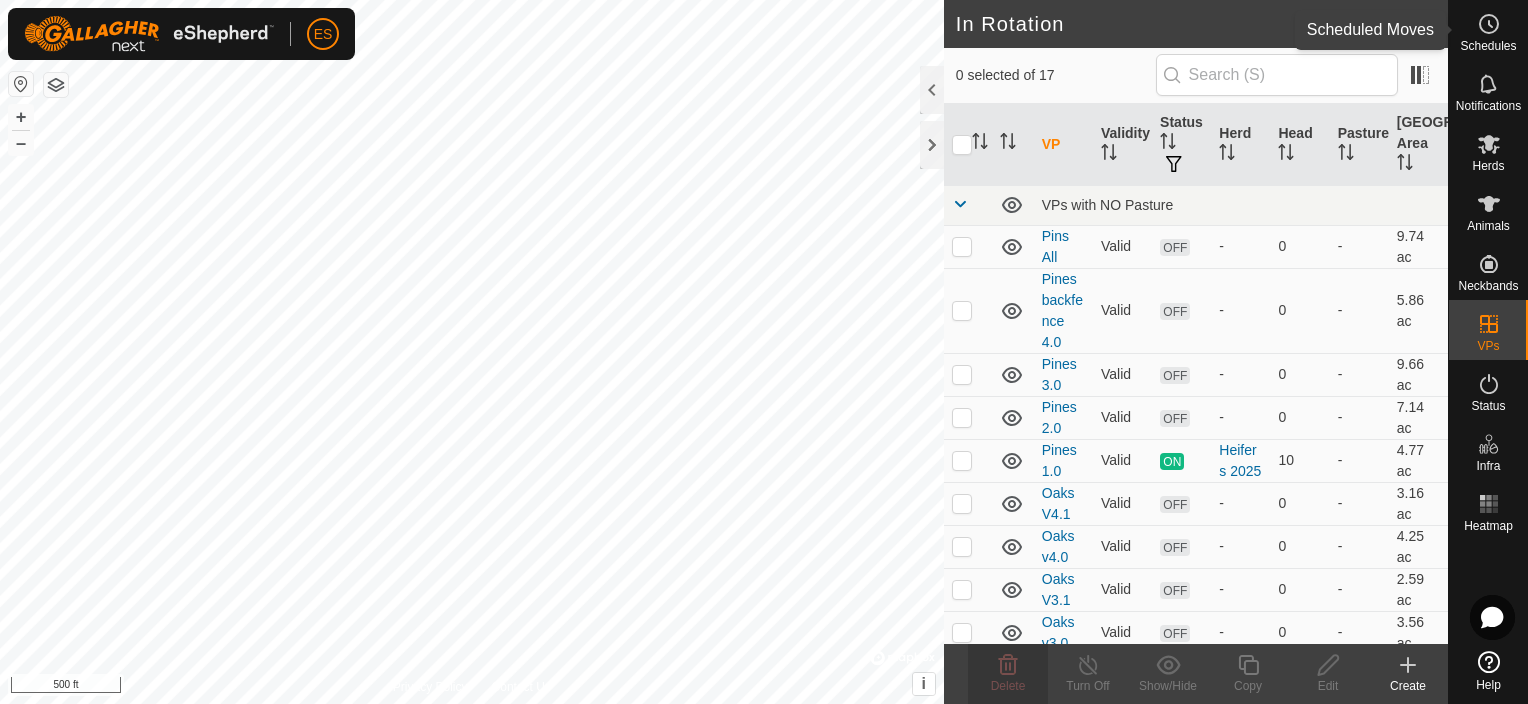 click 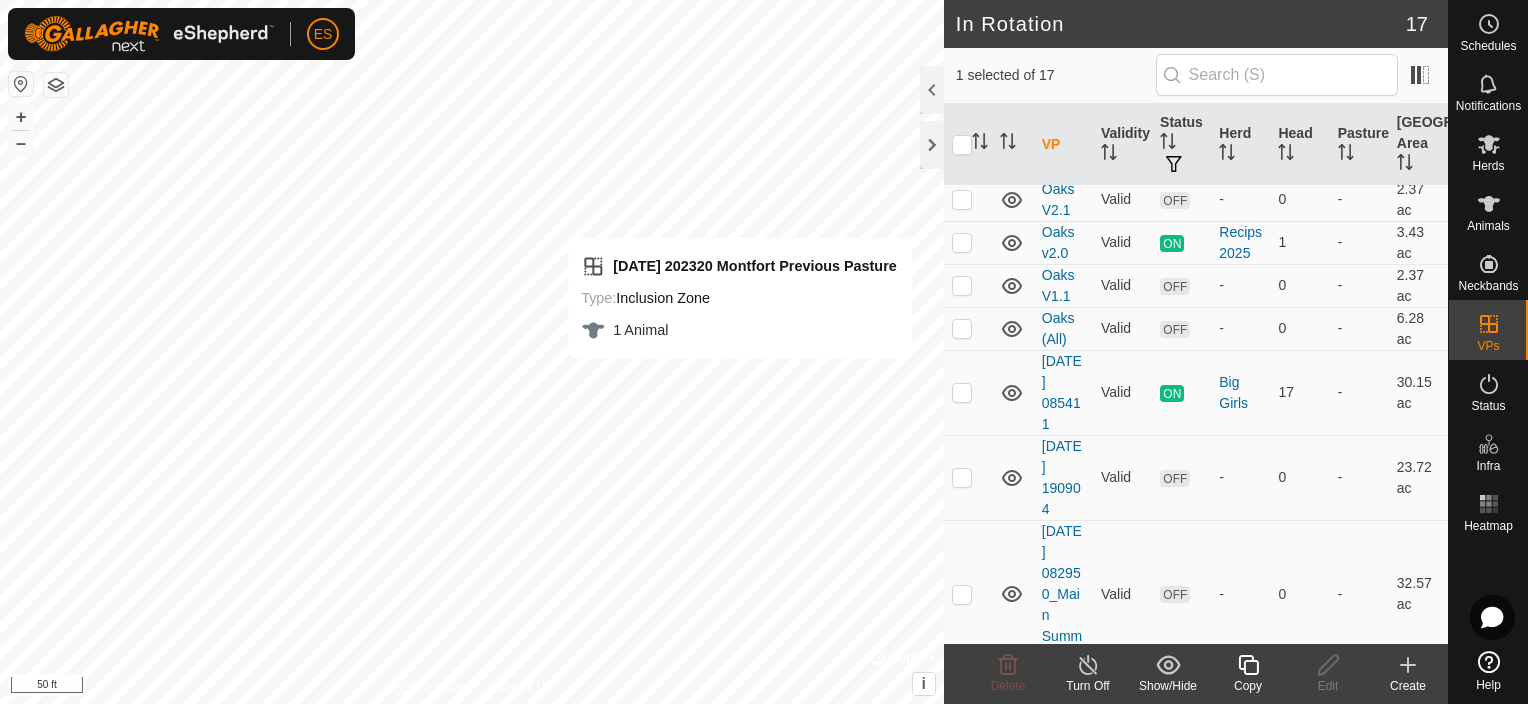 scroll, scrollTop: 789, scrollLeft: 0, axis: vertical 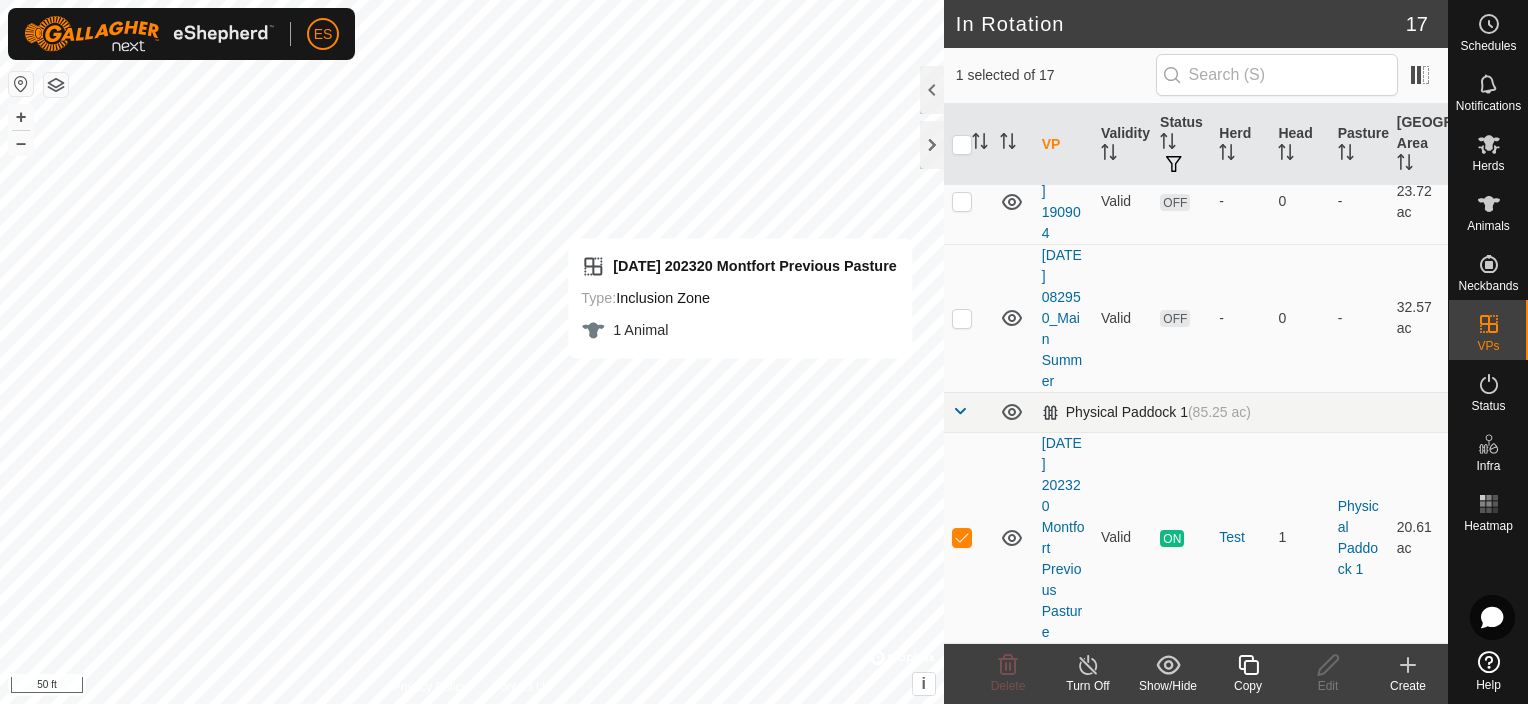 click at bounding box center (960, 411) 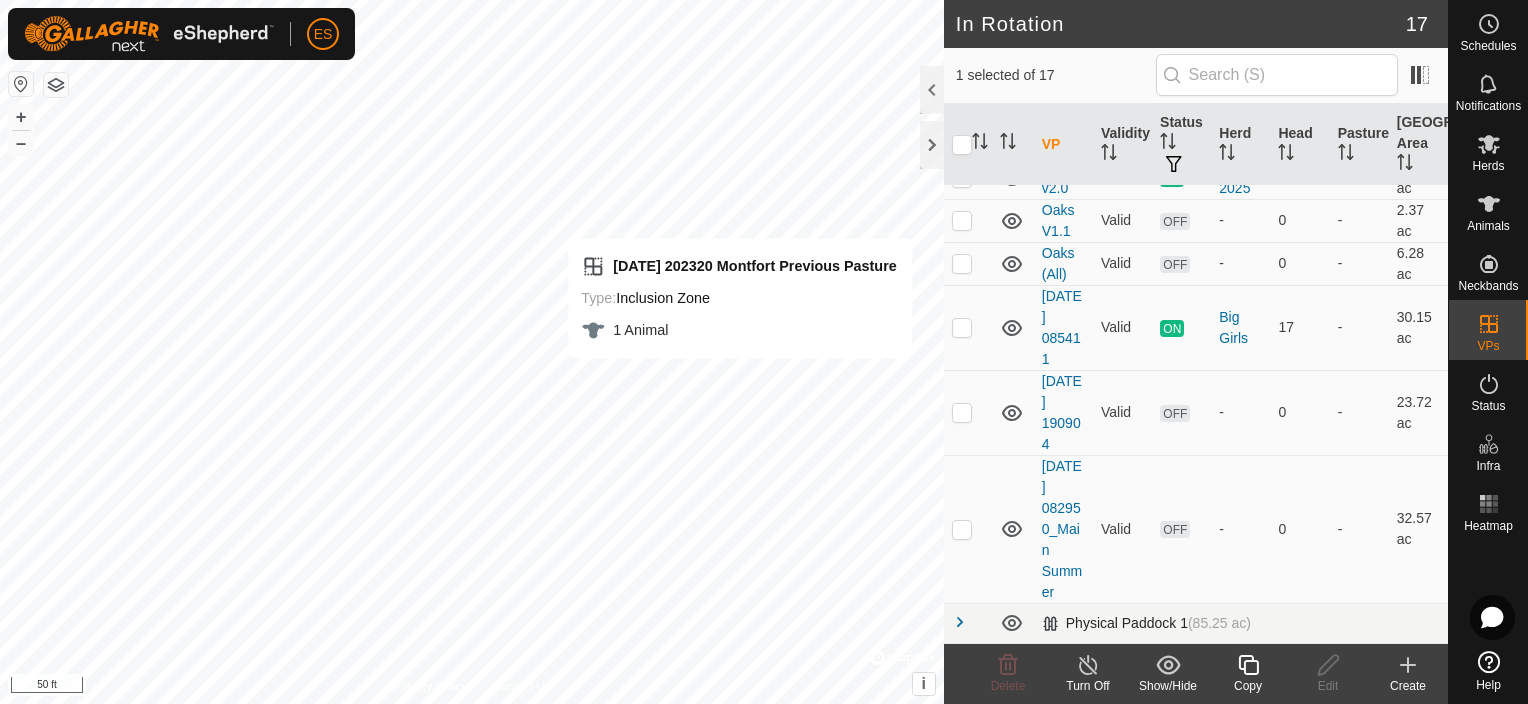 click at bounding box center (960, 622) 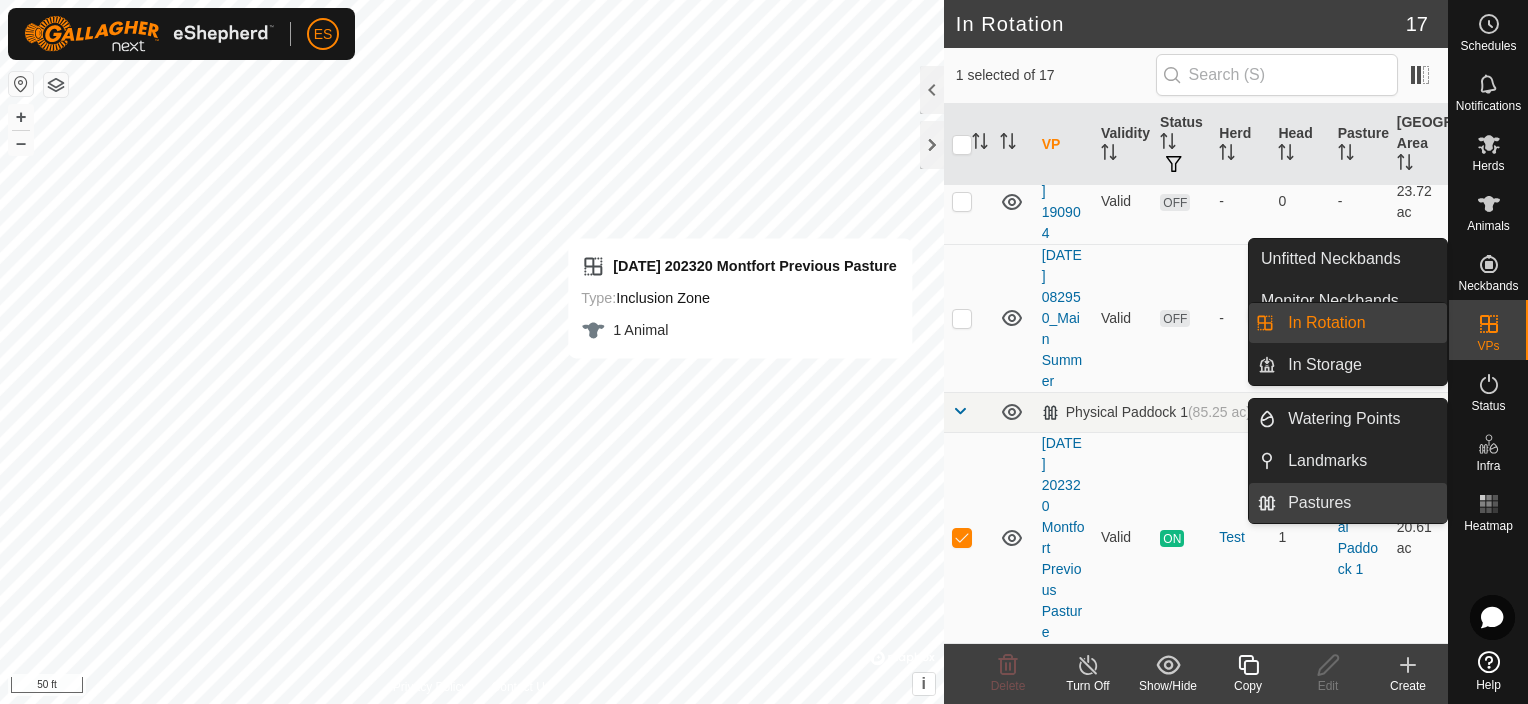 click on "Pastures" at bounding box center [1361, 503] 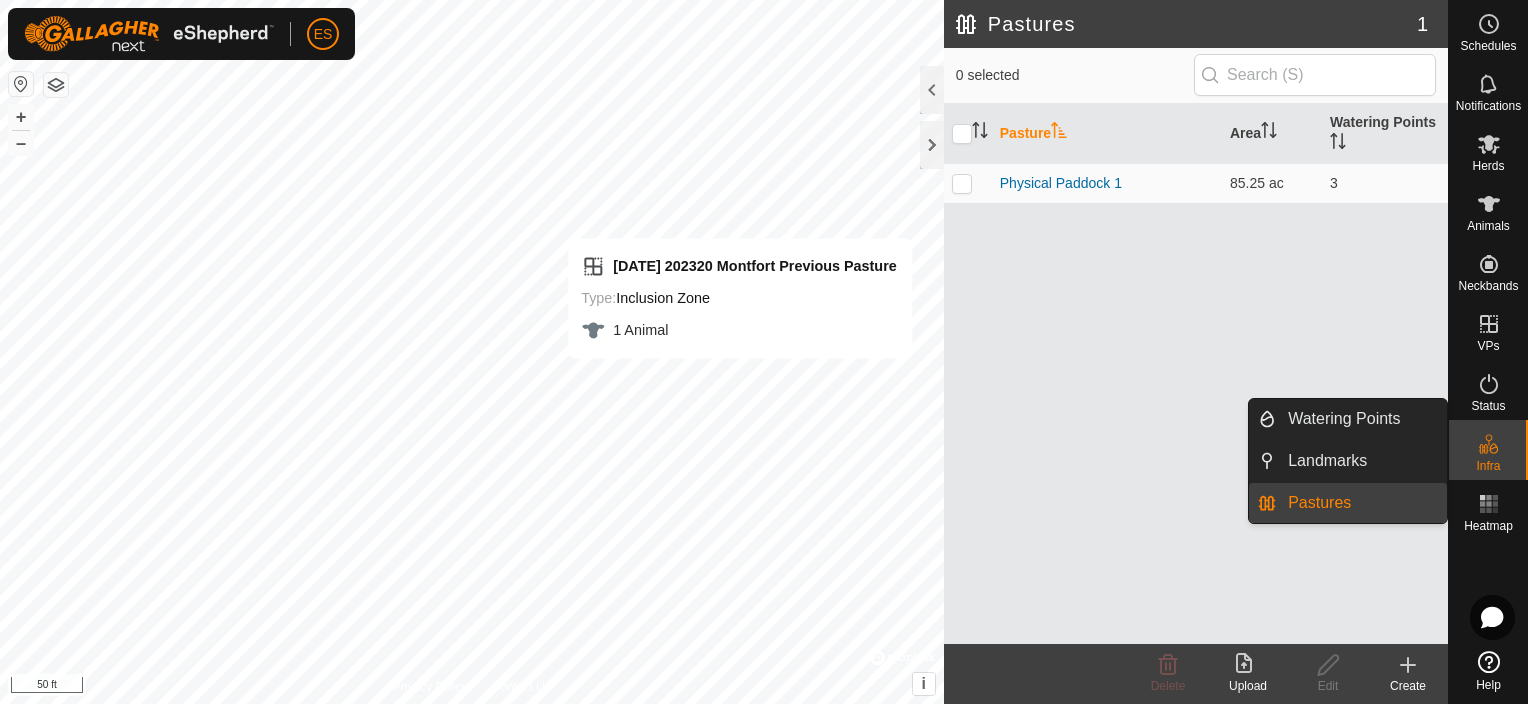 click on "Pastures" at bounding box center (1361, 503) 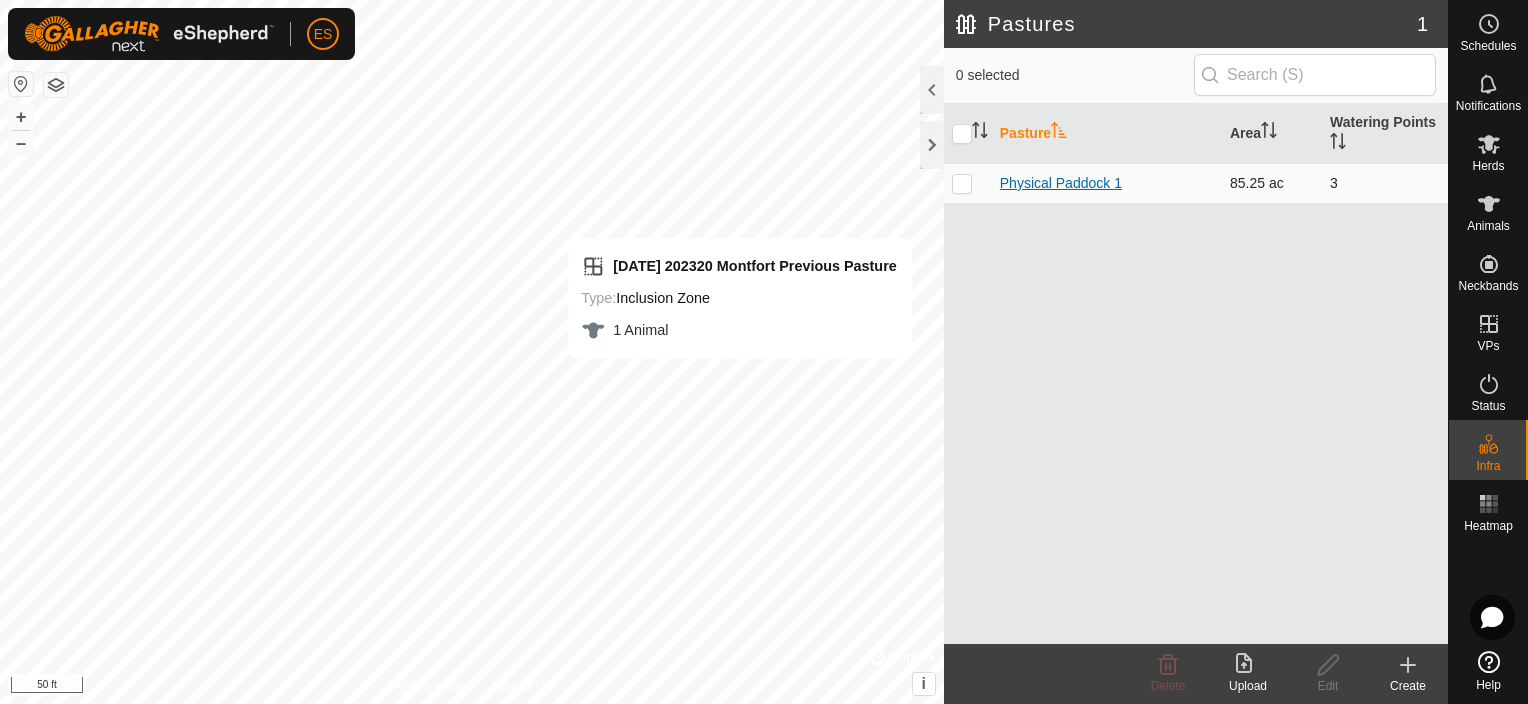 click on "Physical Paddock 1" at bounding box center (1061, 183) 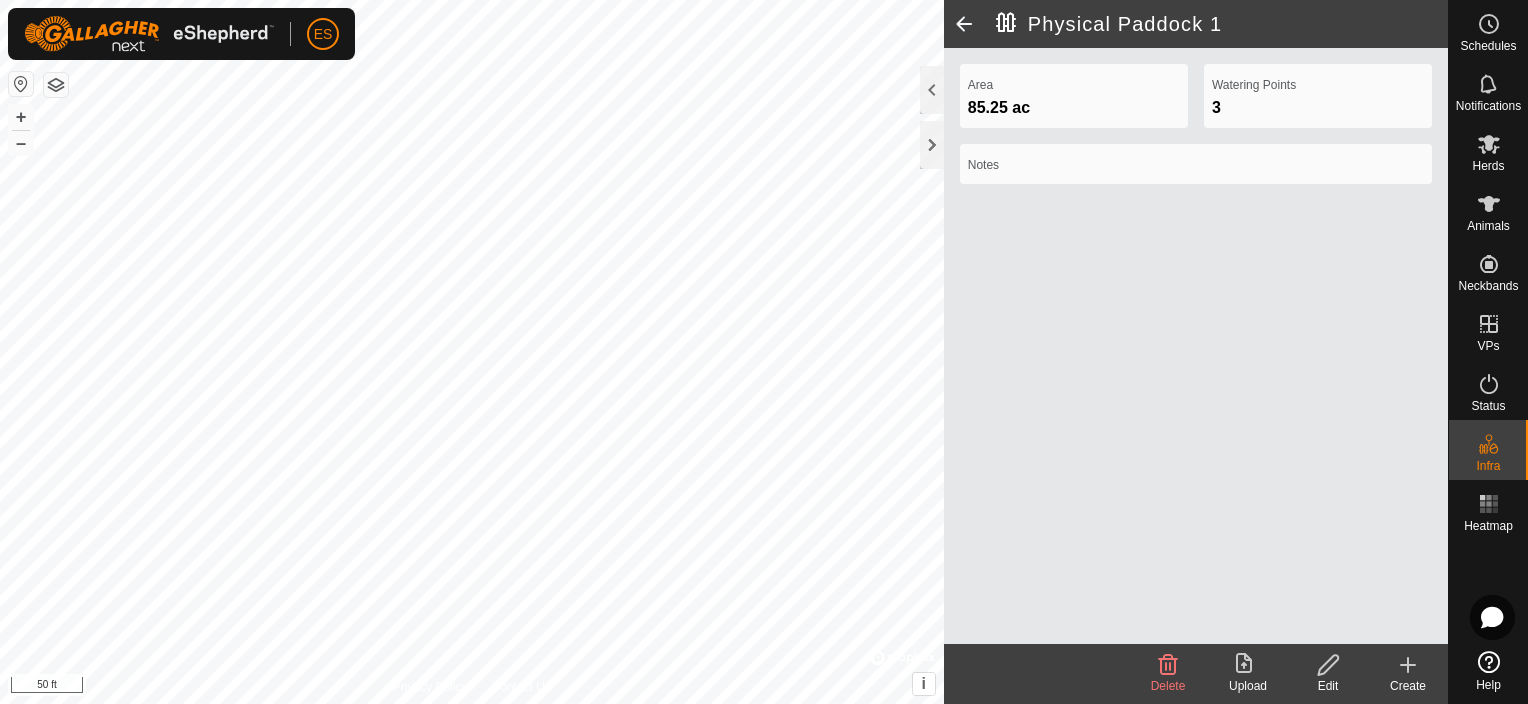 click 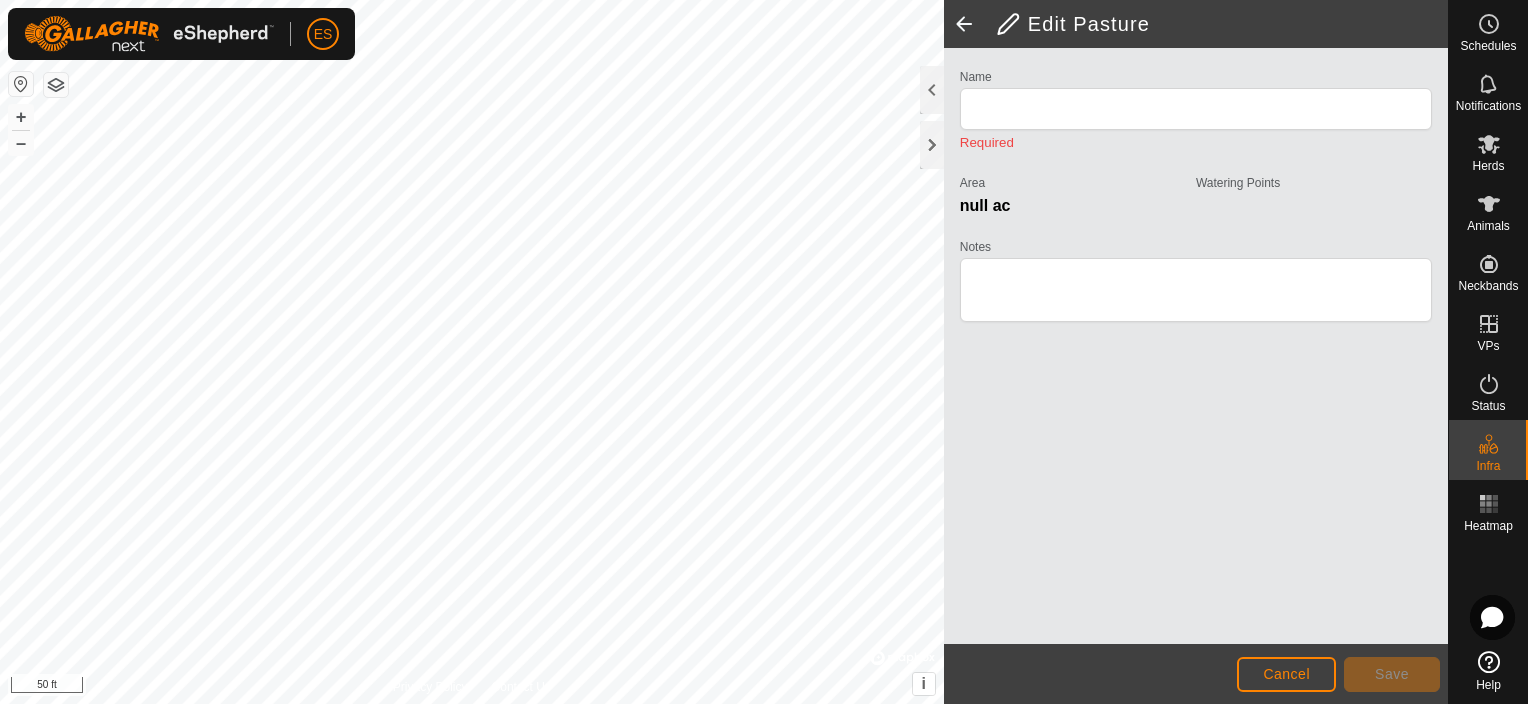 type on "Physical Paddock 1" 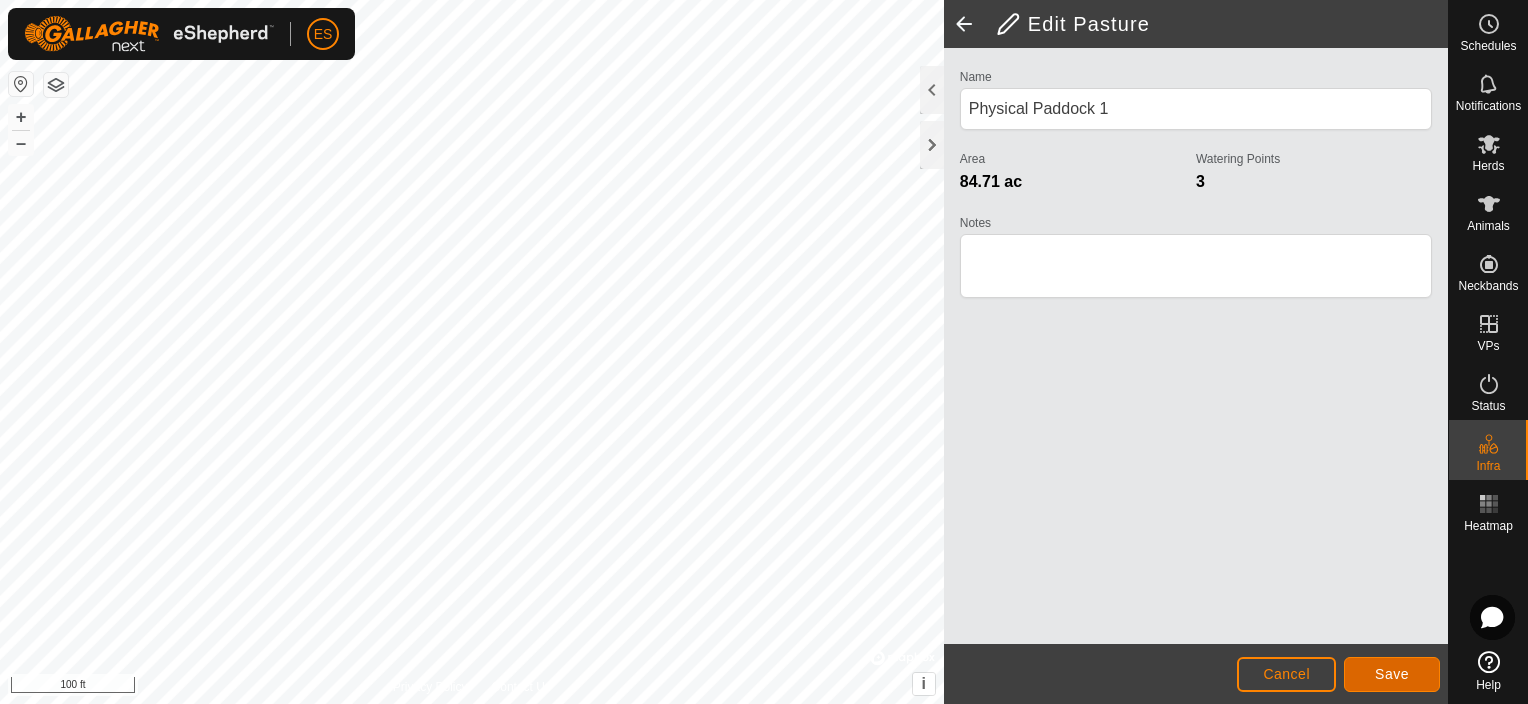 click on "Save" 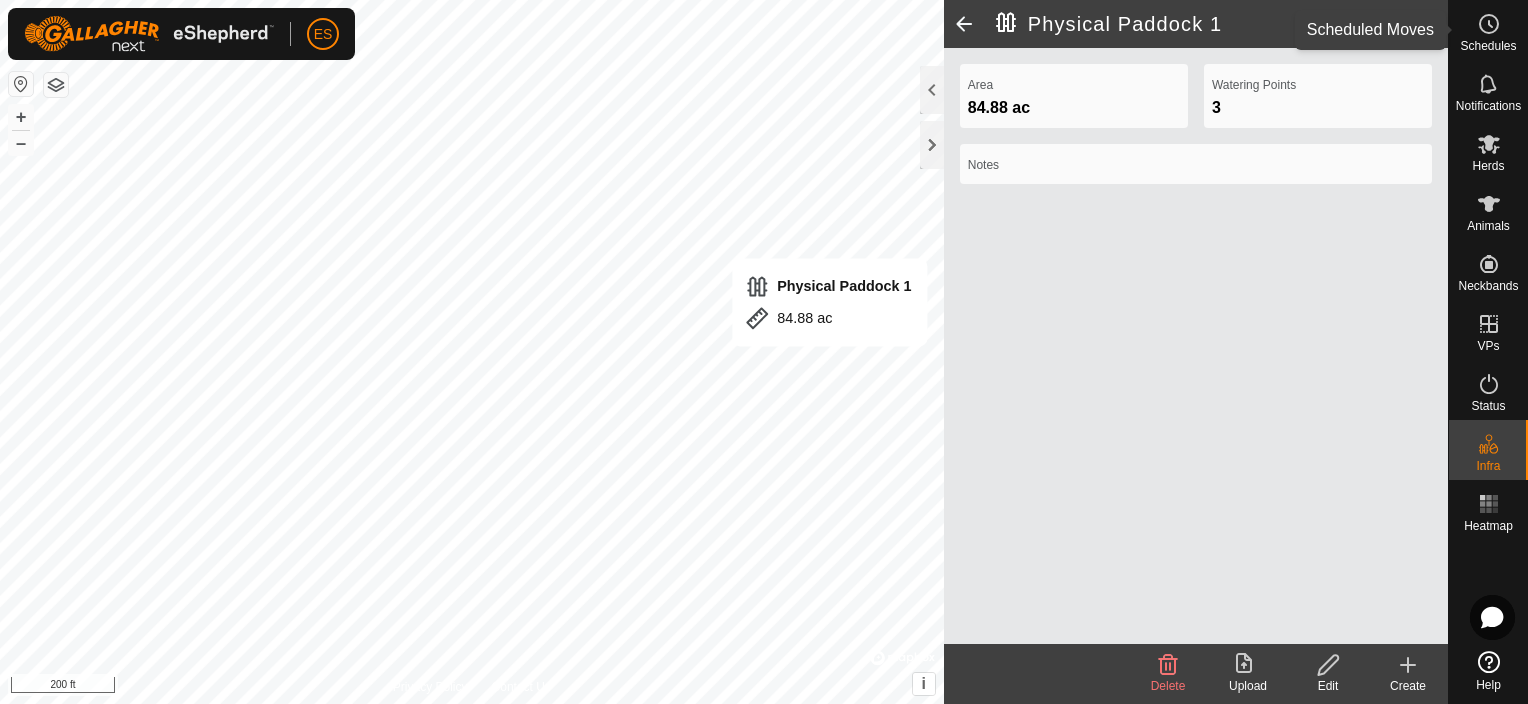 click on "Schedules" at bounding box center (1488, 46) 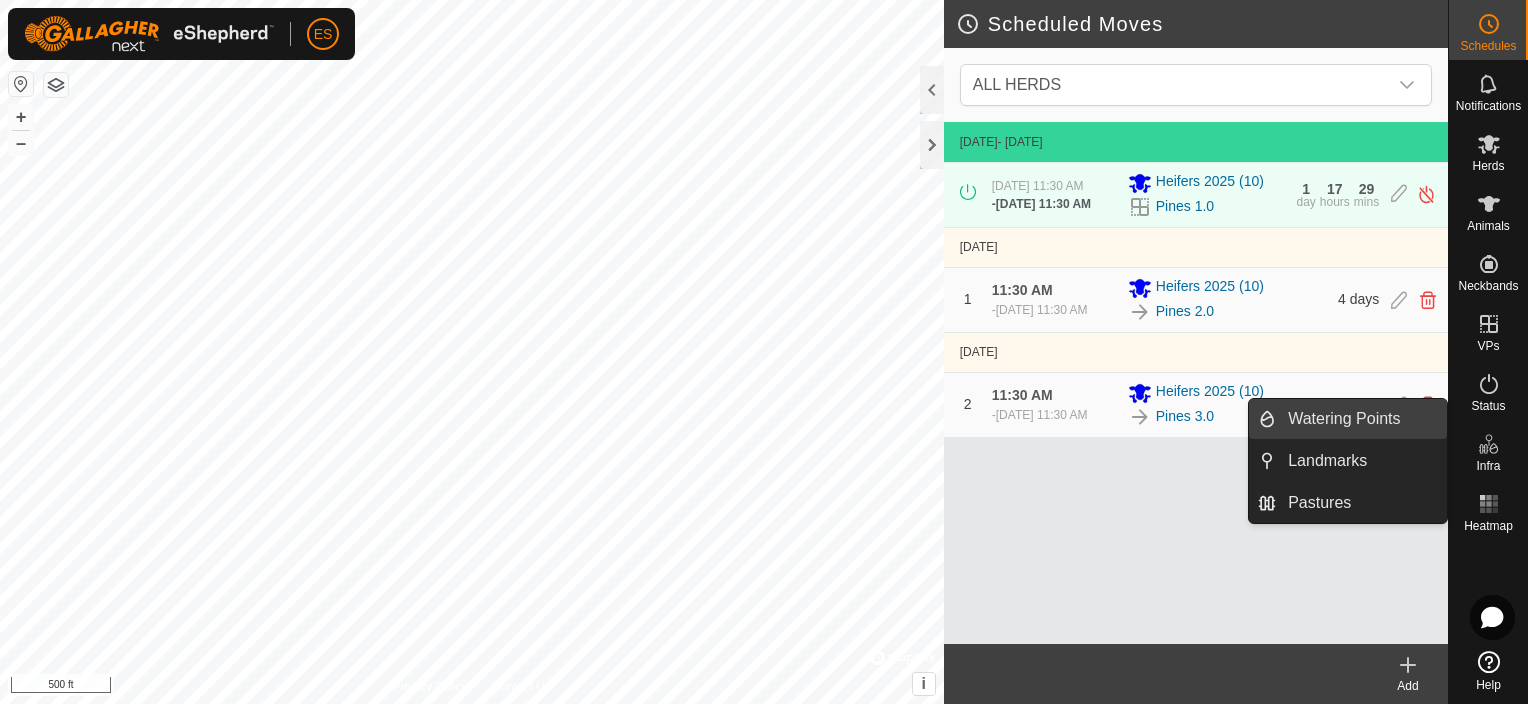 click on "Watering Points" at bounding box center [1361, 419] 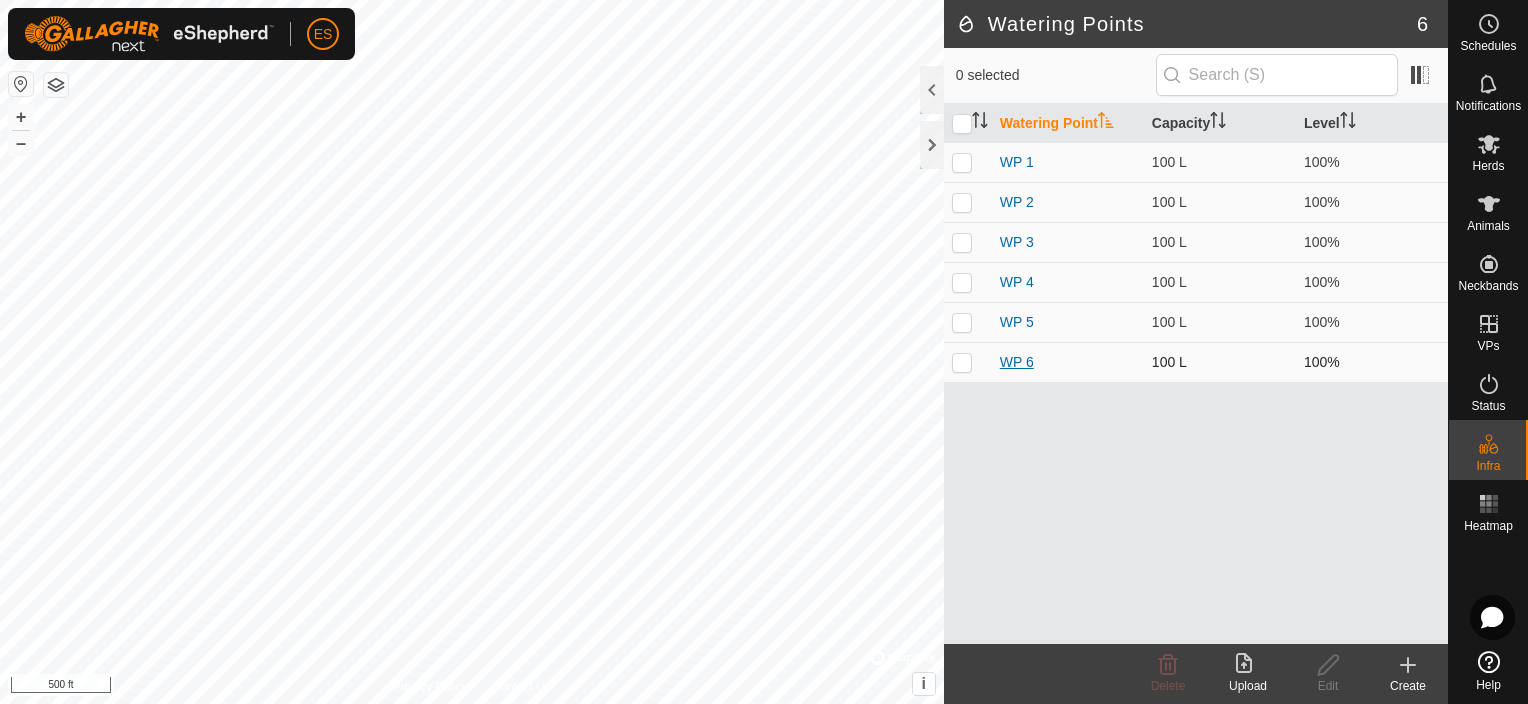 click on "WP 6" at bounding box center (1017, 362) 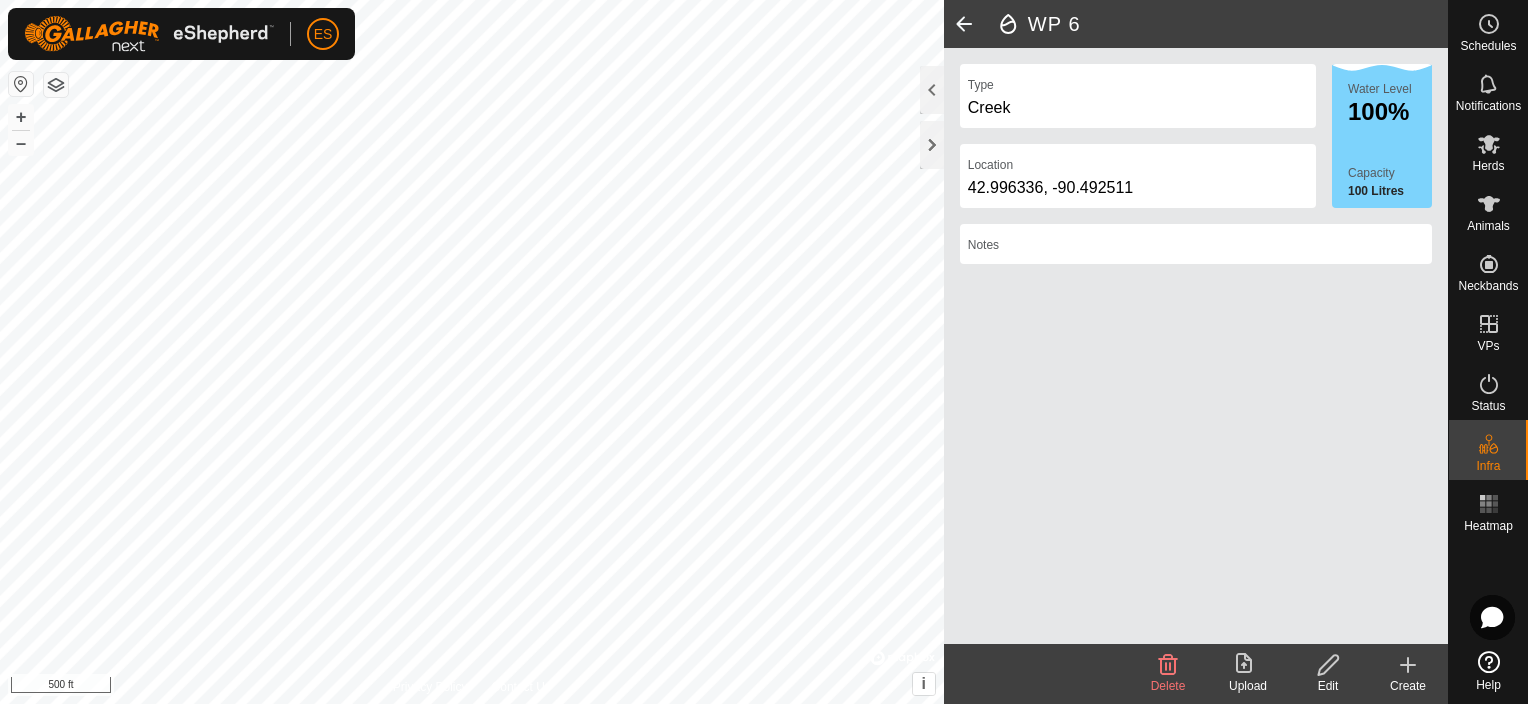 click 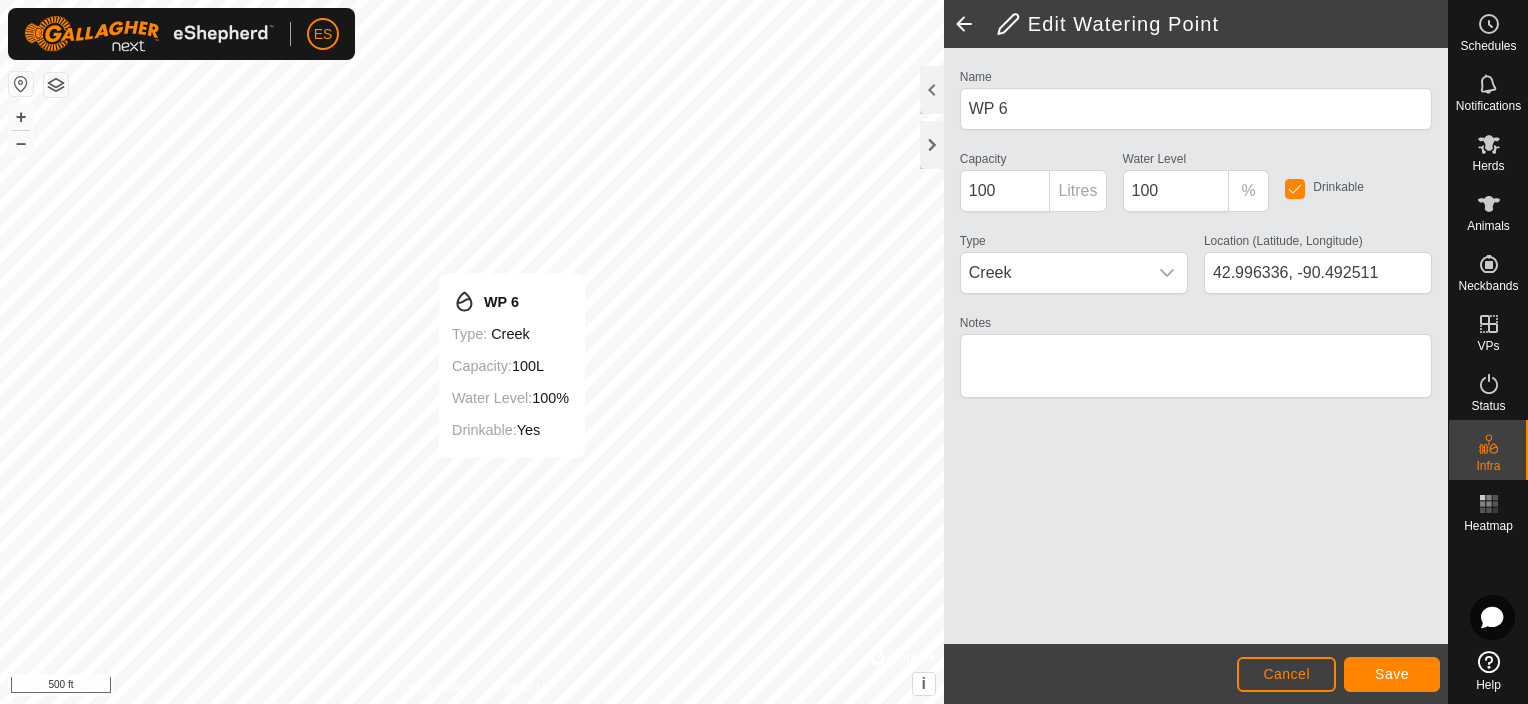 type on "42.995996, -90.493125" 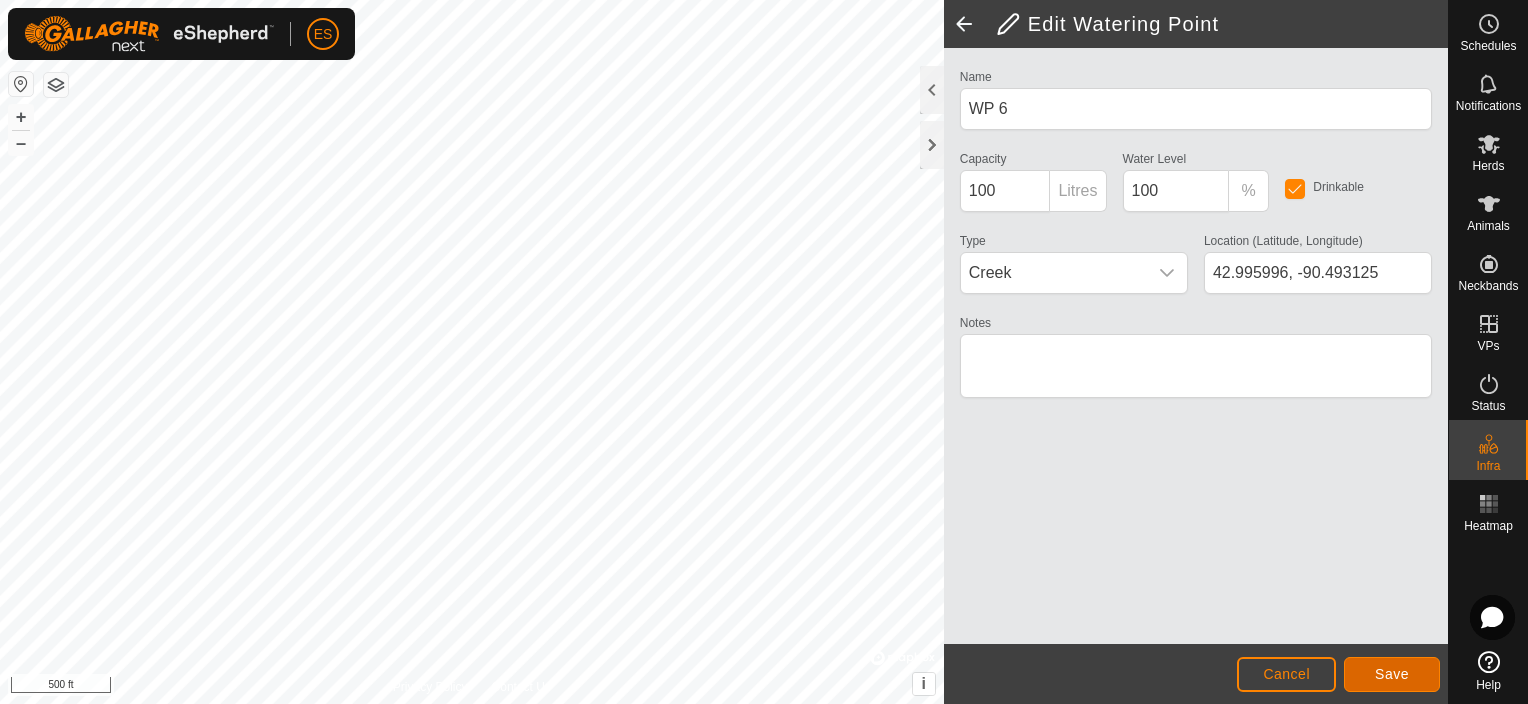 click on "Save" 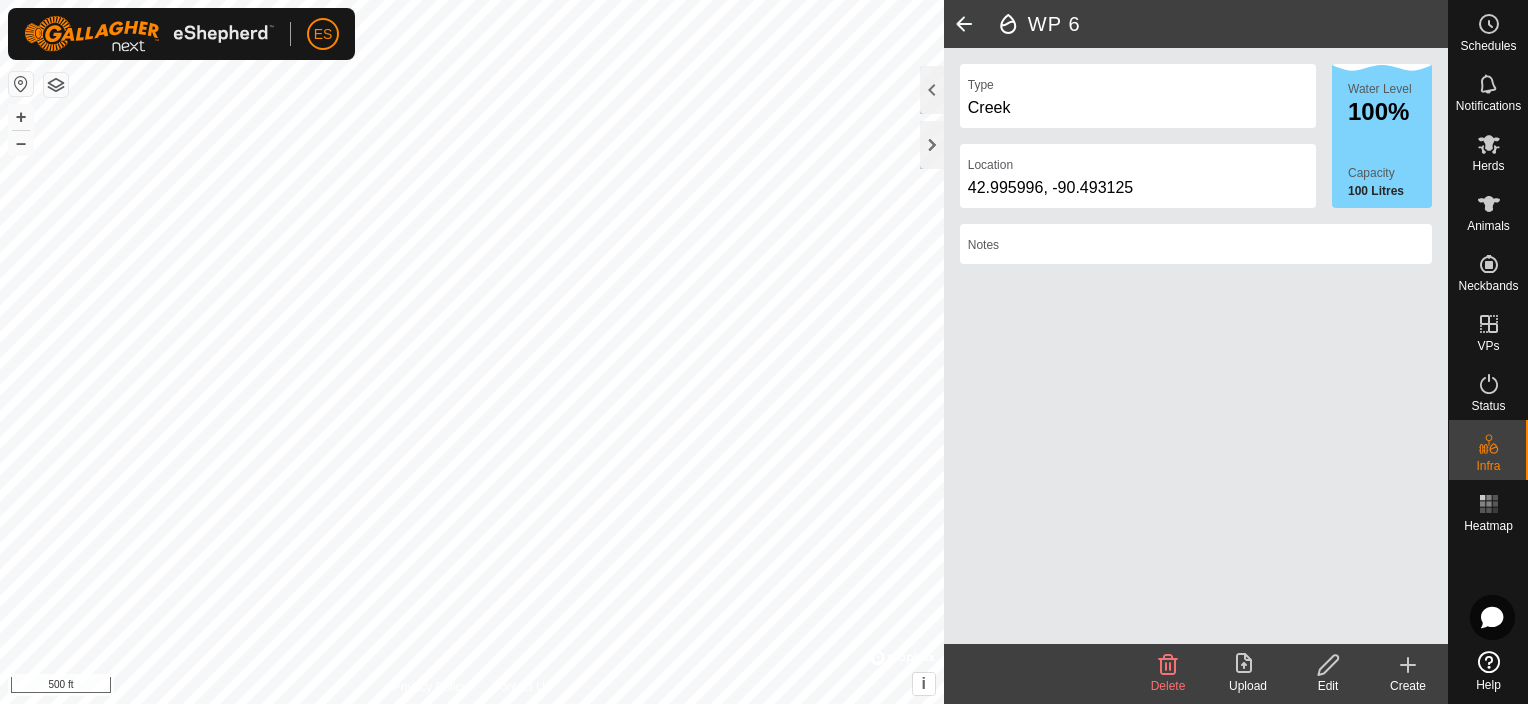 click 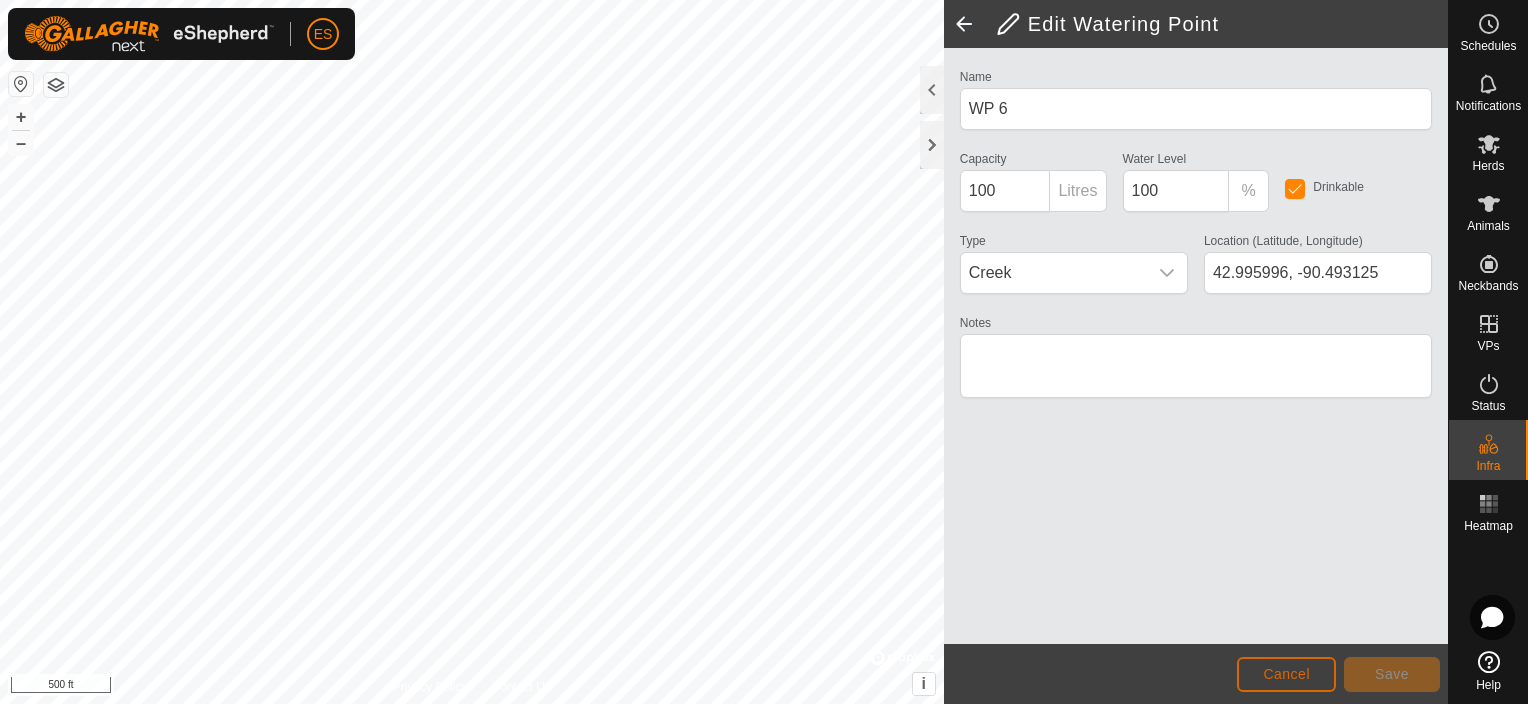 click on "Cancel" 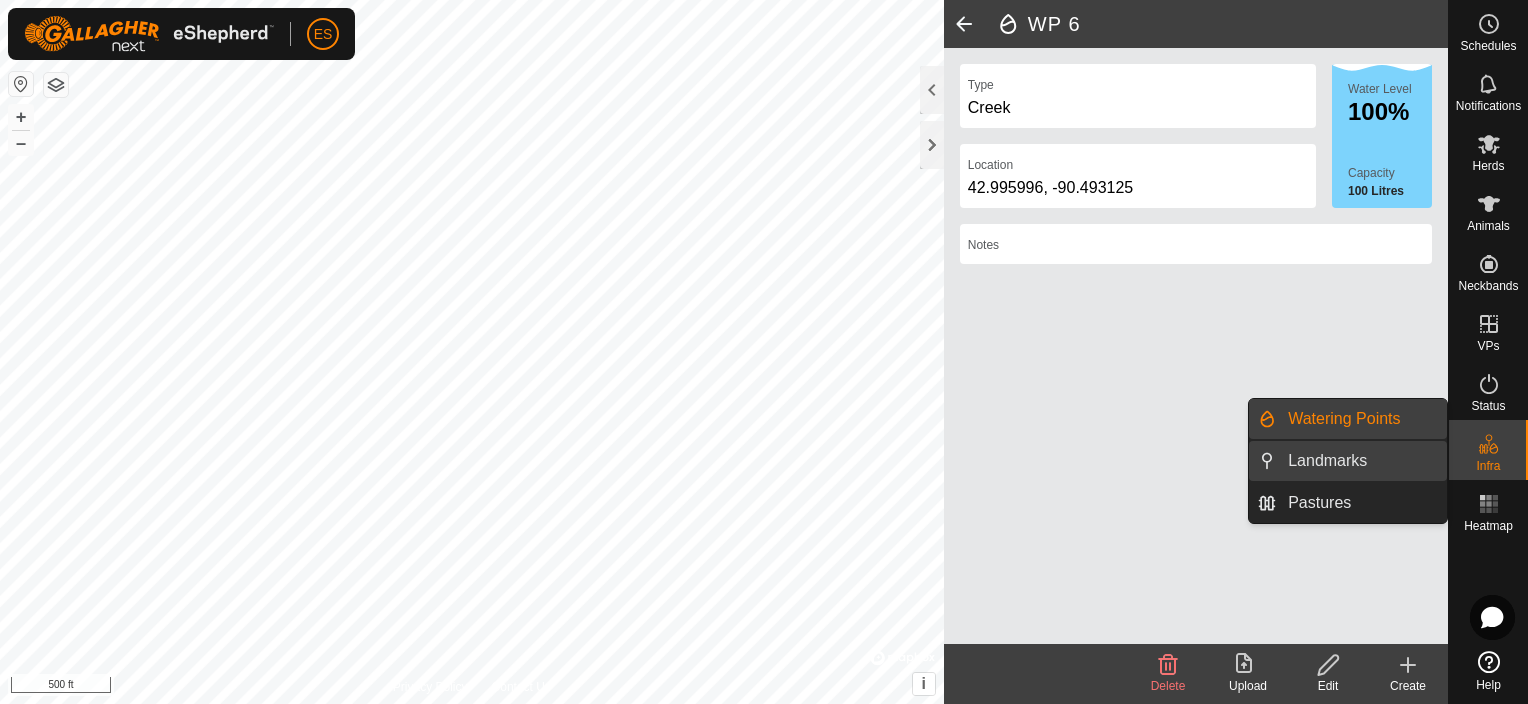 click on "Landmarks" at bounding box center [1361, 461] 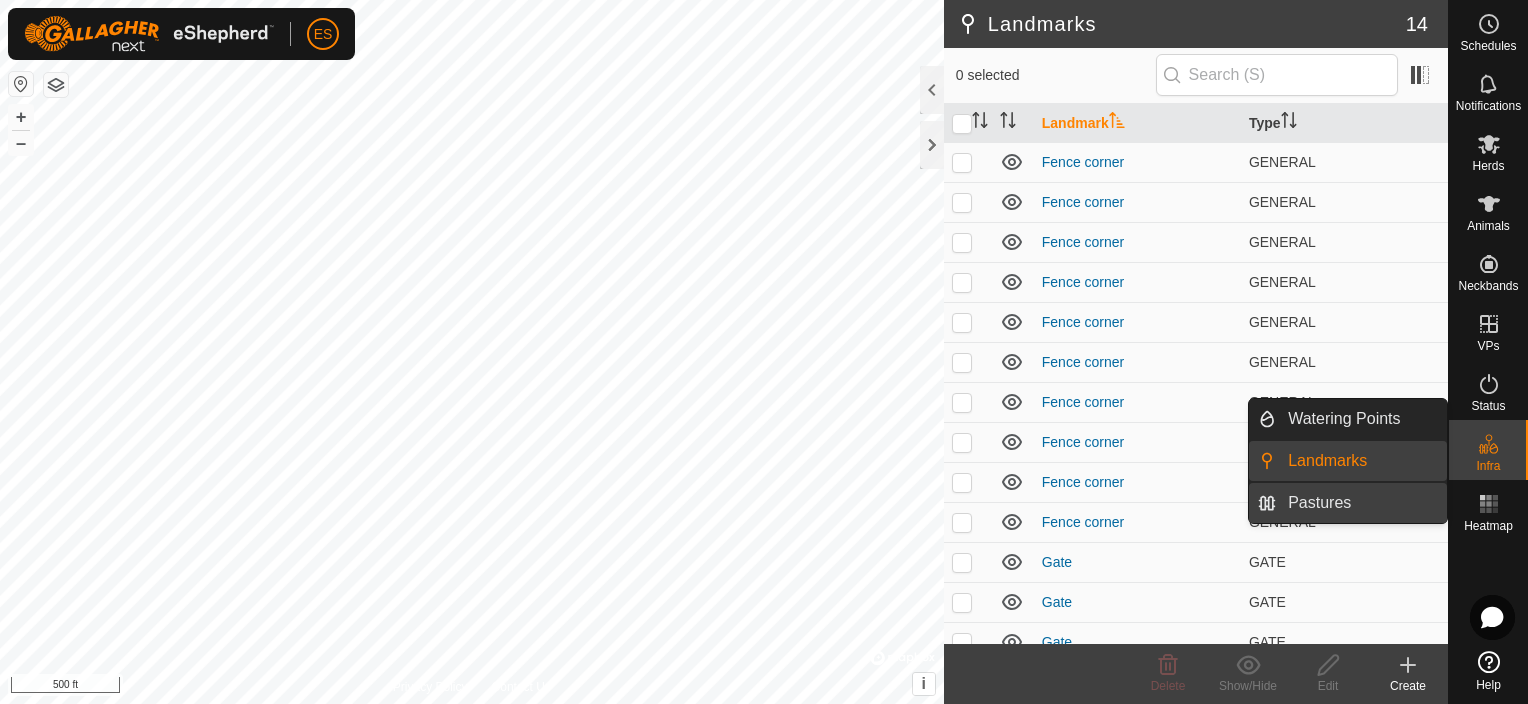 click on "Pastures" at bounding box center [1361, 503] 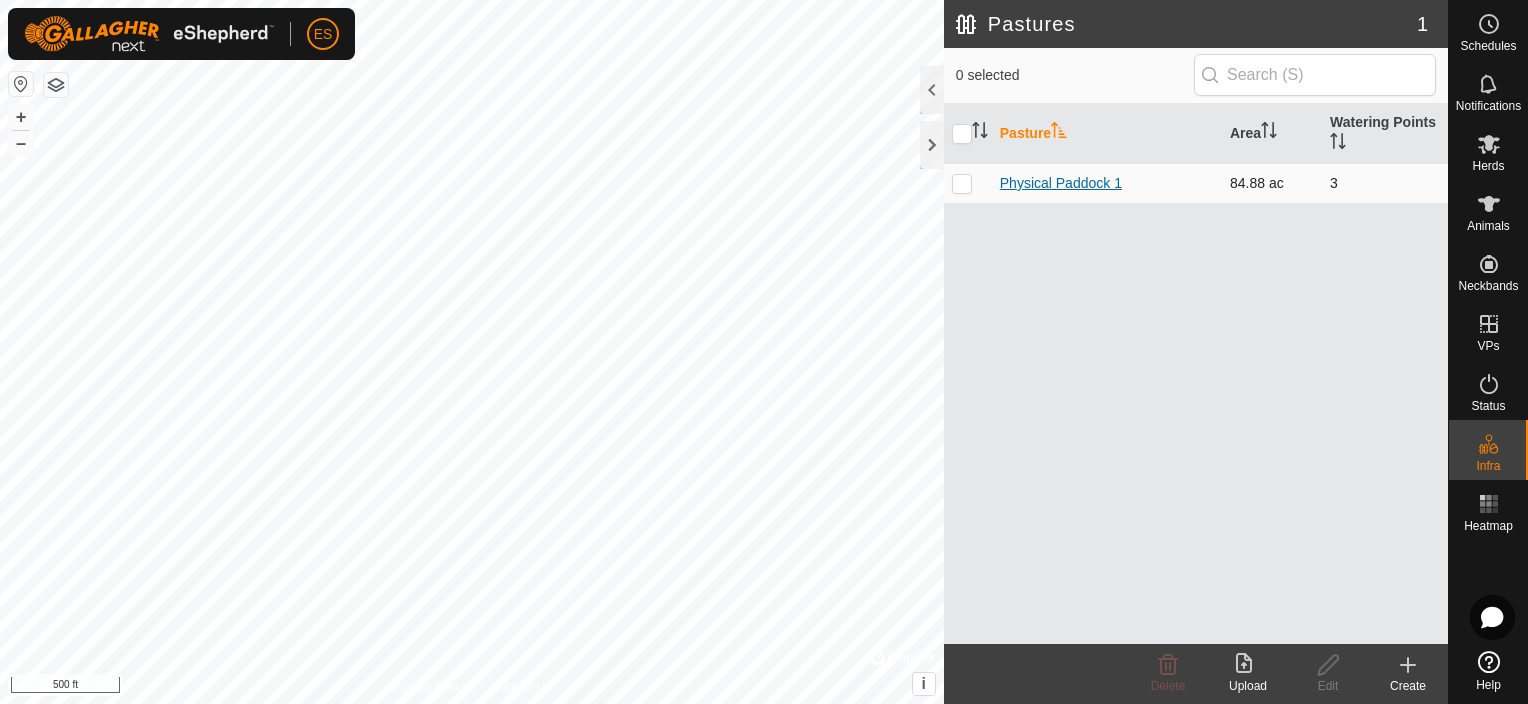 click on "Physical Paddock 1" at bounding box center (1061, 183) 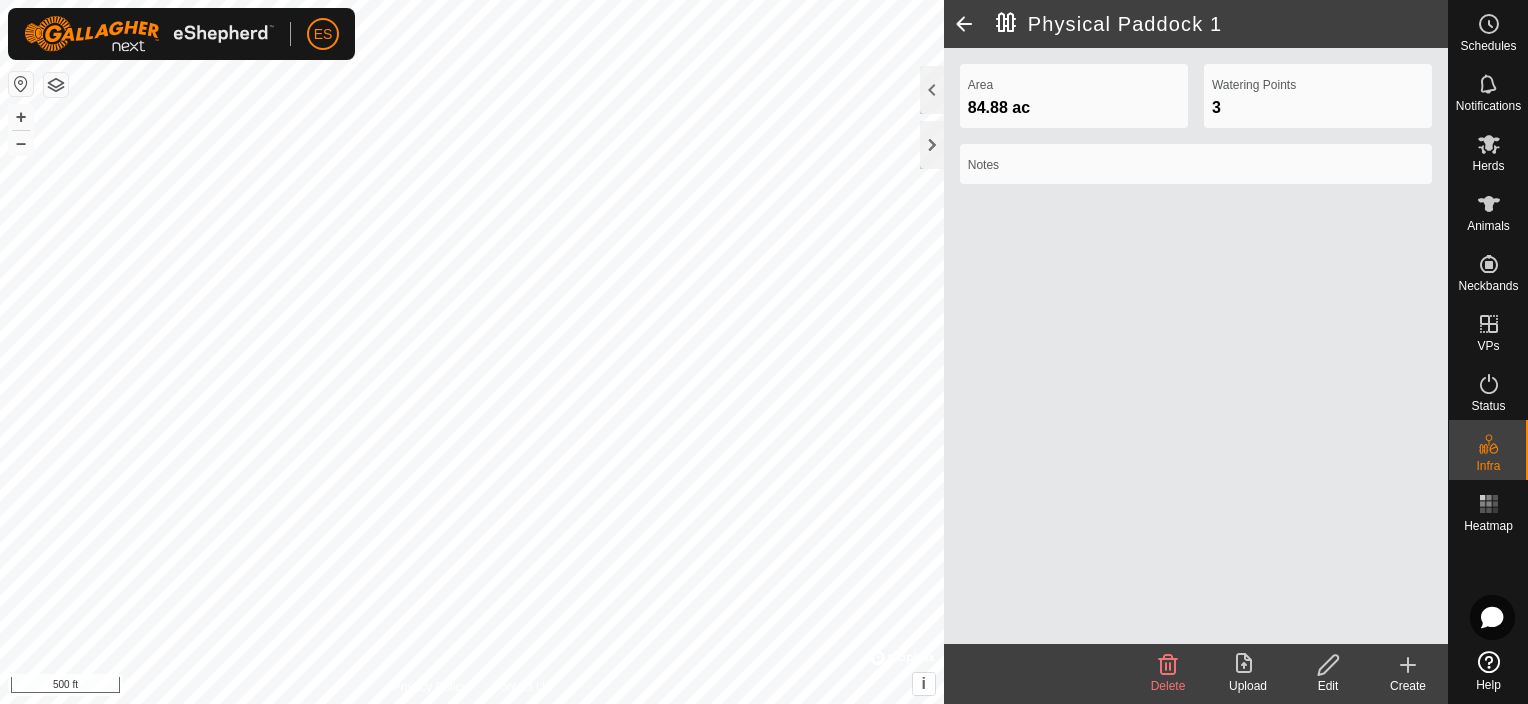 click 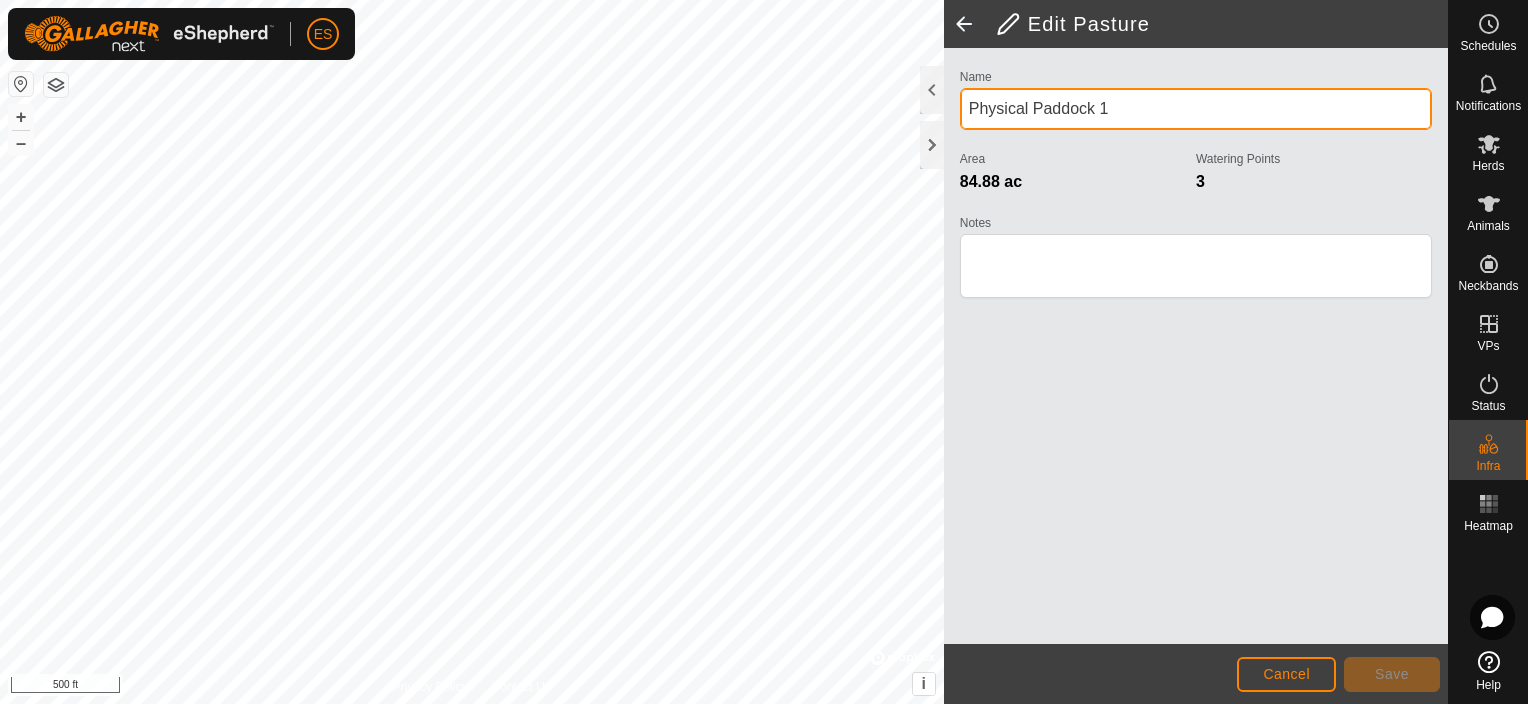 drag, startPoint x: 1112, startPoint y: 106, endPoint x: 951, endPoint y: 104, distance: 161.01242 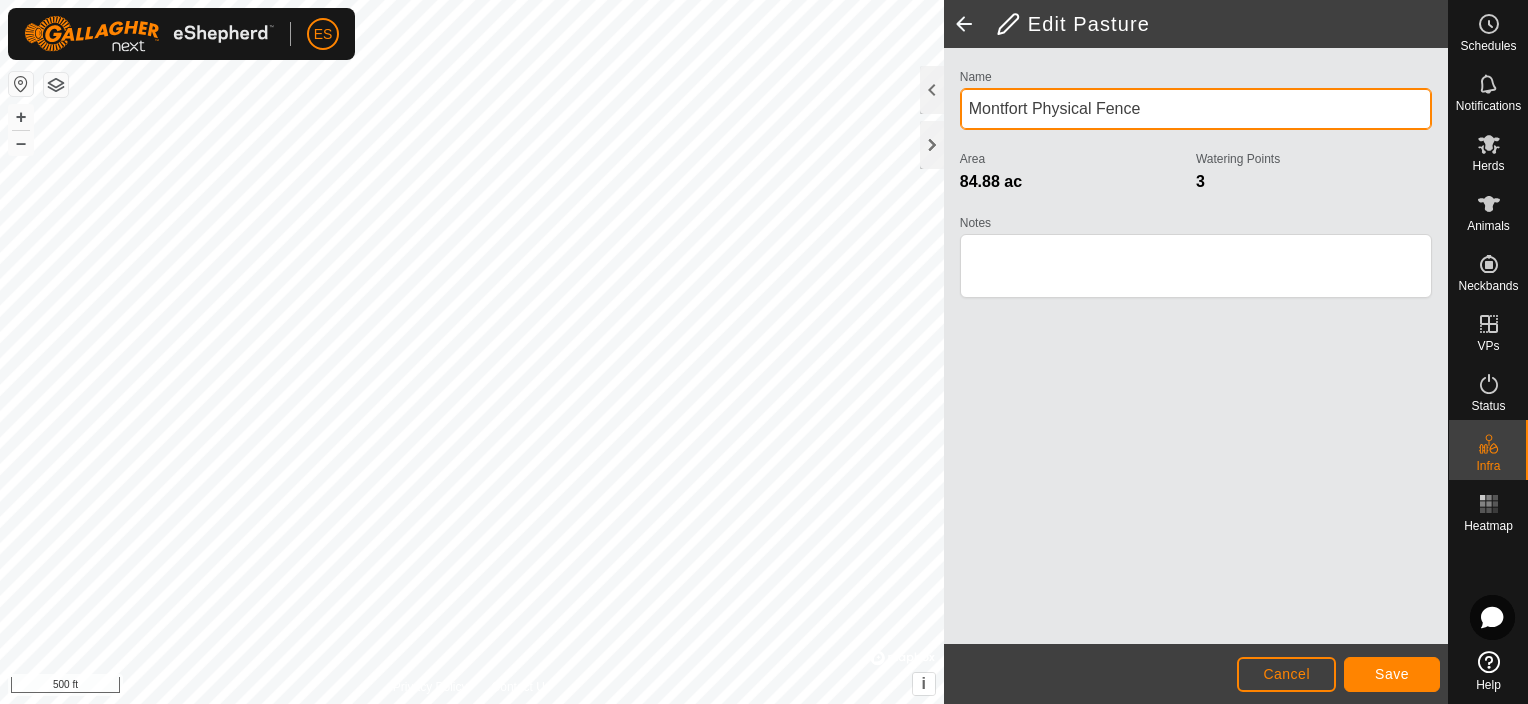 type on "Montfort Physical Fence" 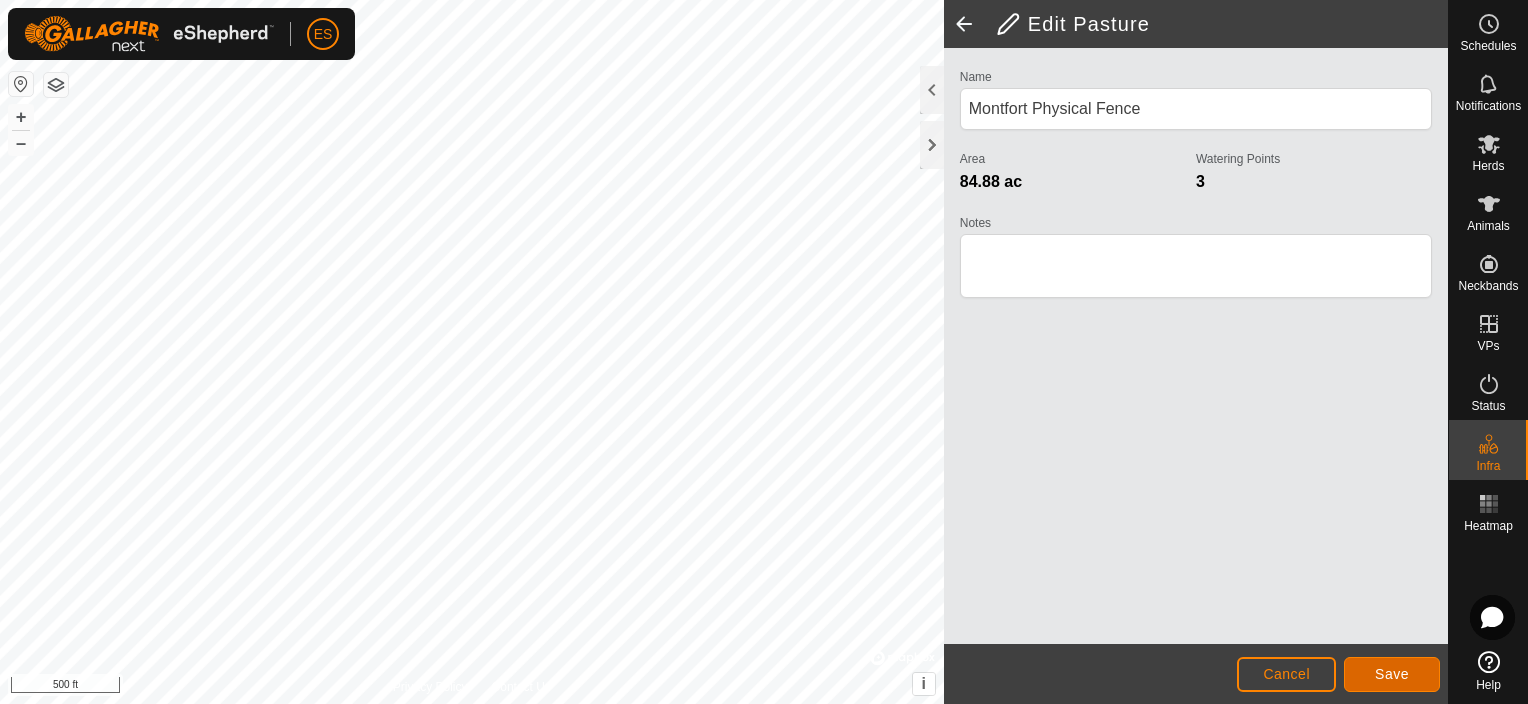 click on "Save" 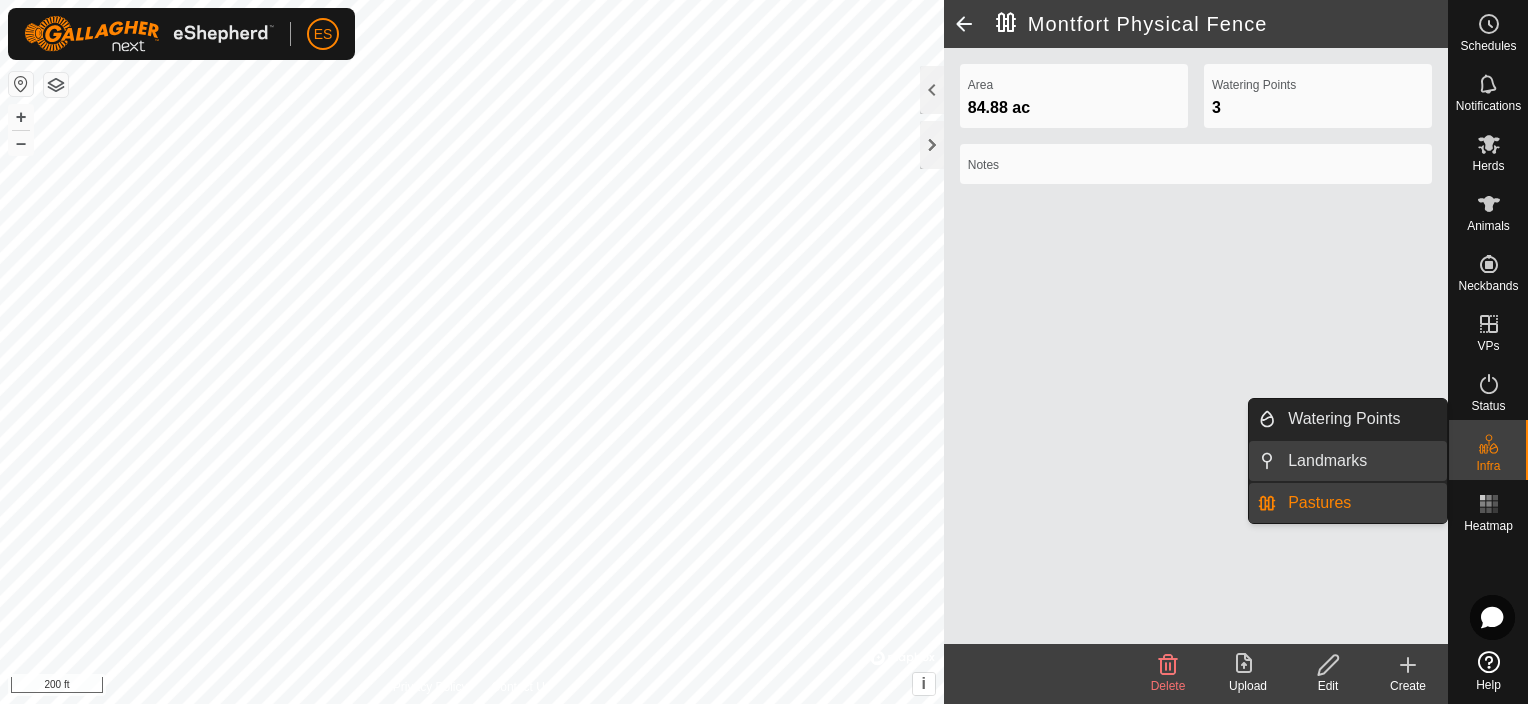 click on "Landmarks" at bounding box center [1361, 461] 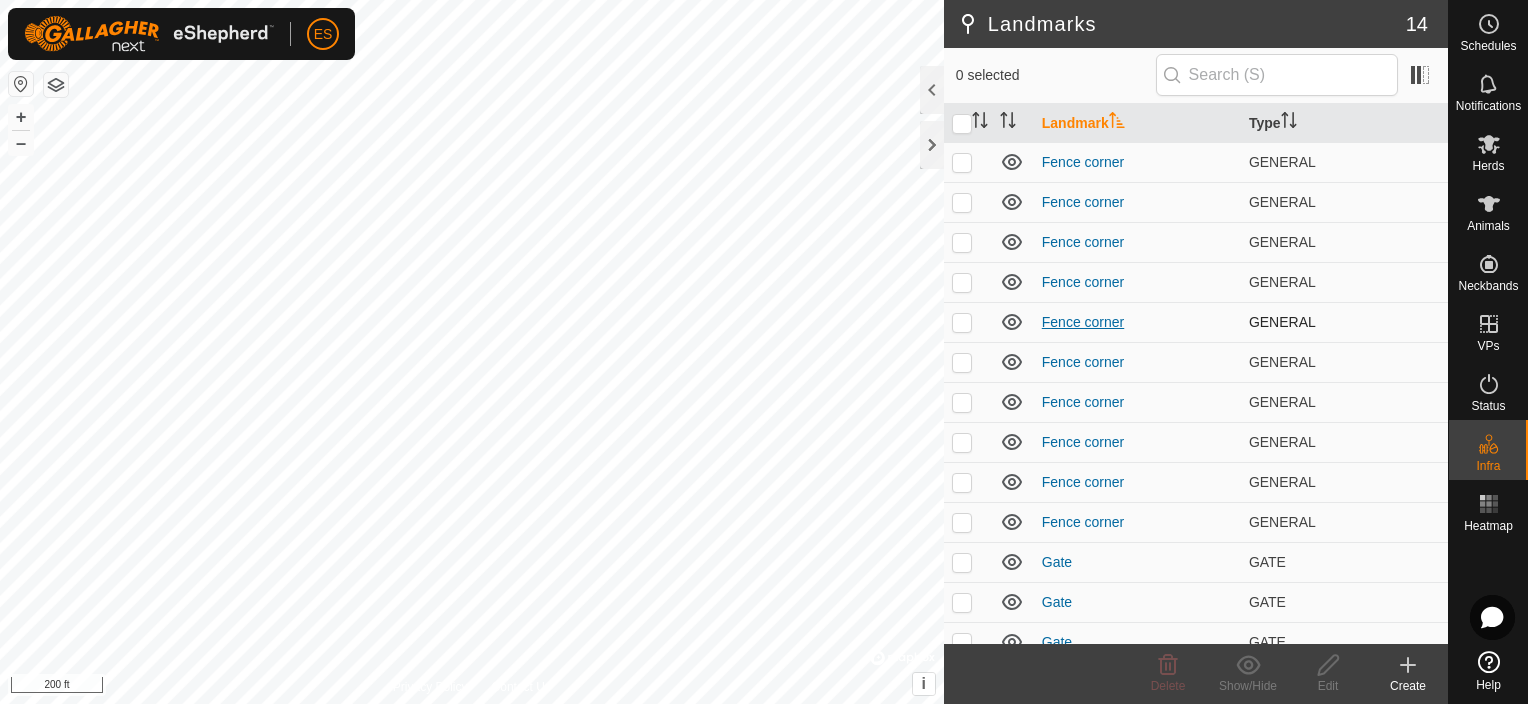 click on "Fence corner" at bounding box center (1083, 322) 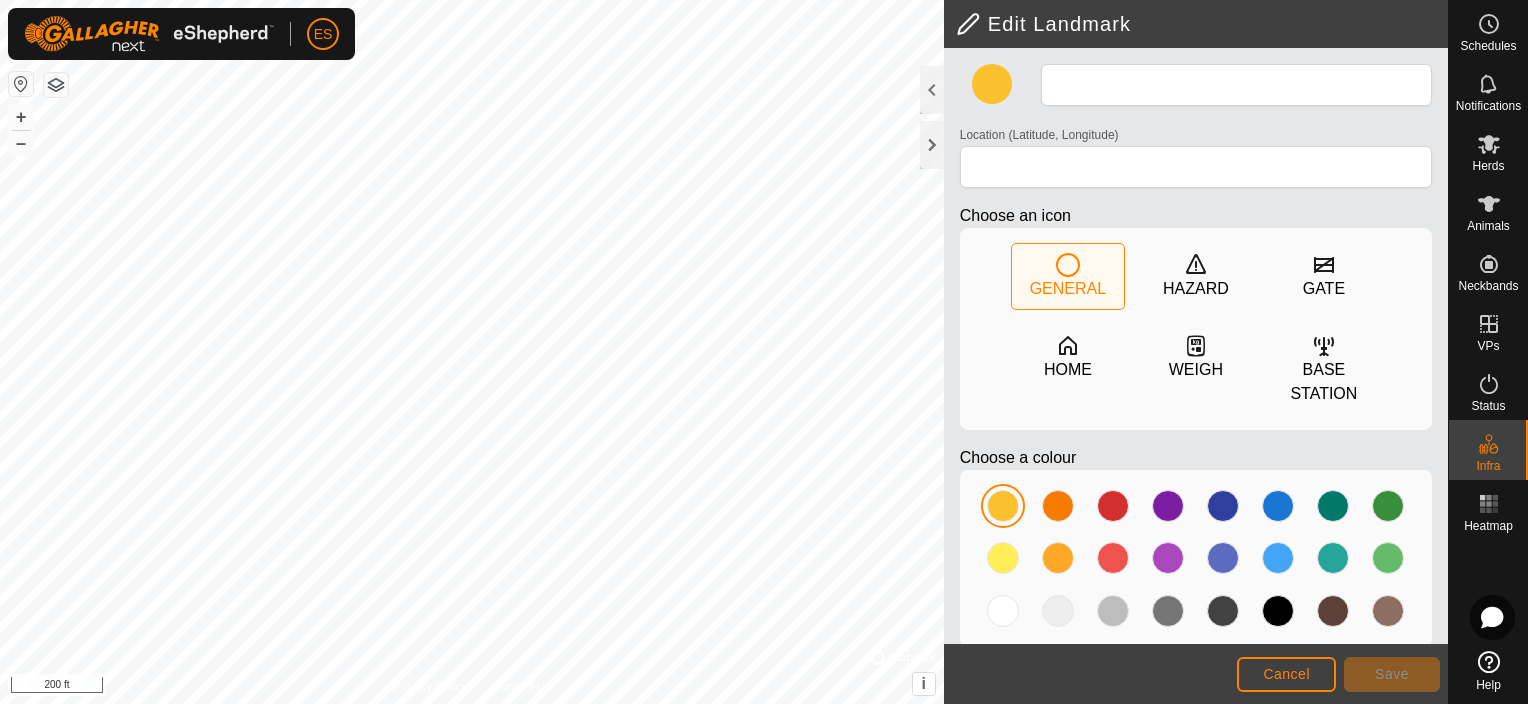 type on "Fence corner" 